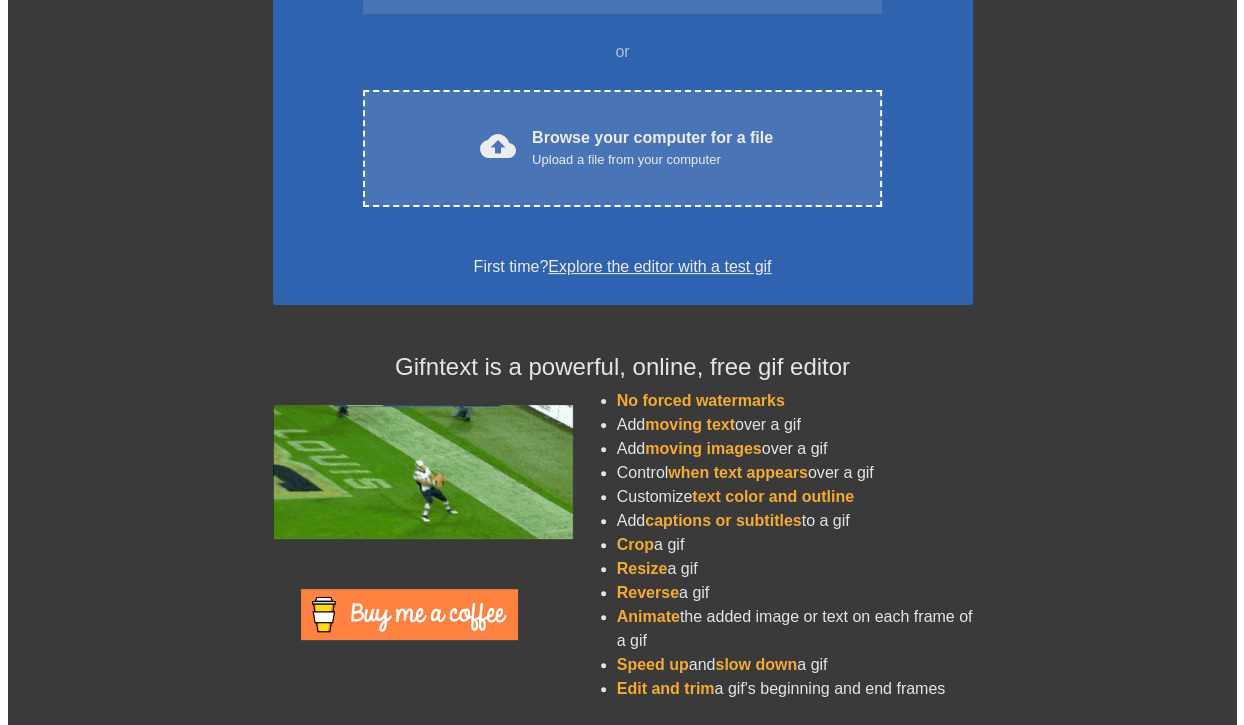 scroll, scrollTop: 0, scrollLeft: 0, axis: both 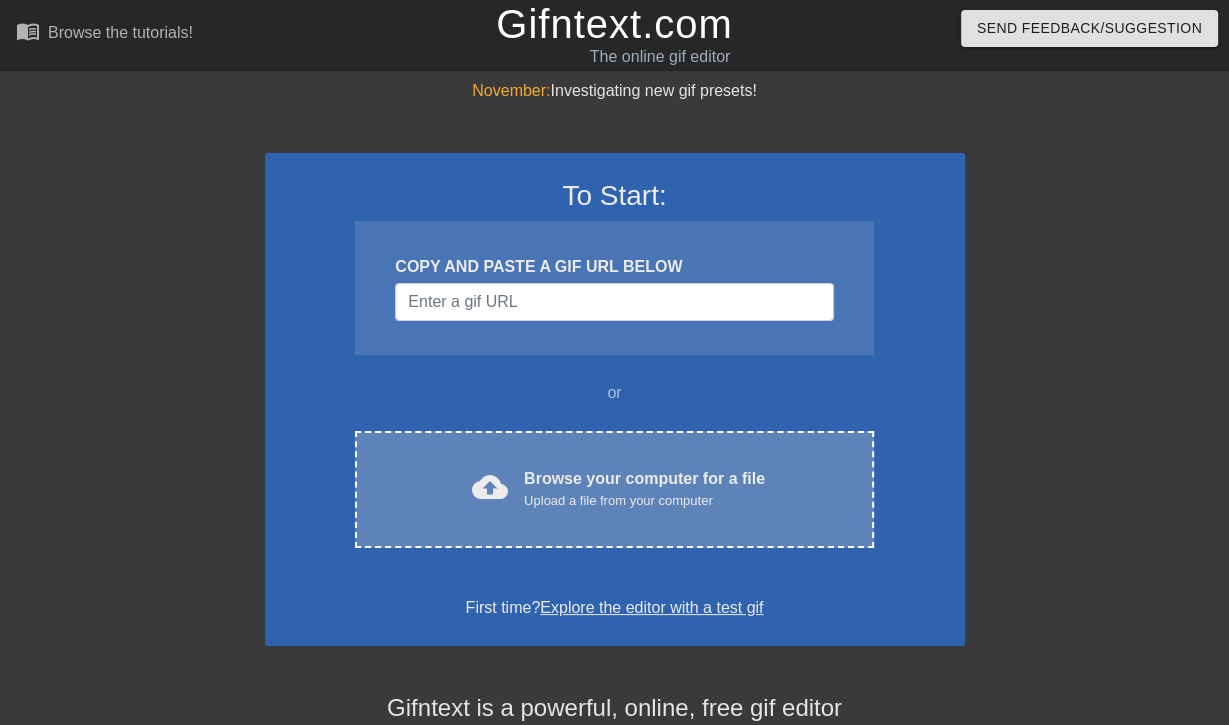 click on "Browse your computer for a file Upload a file from your computer" at bounding box center (644, 489) 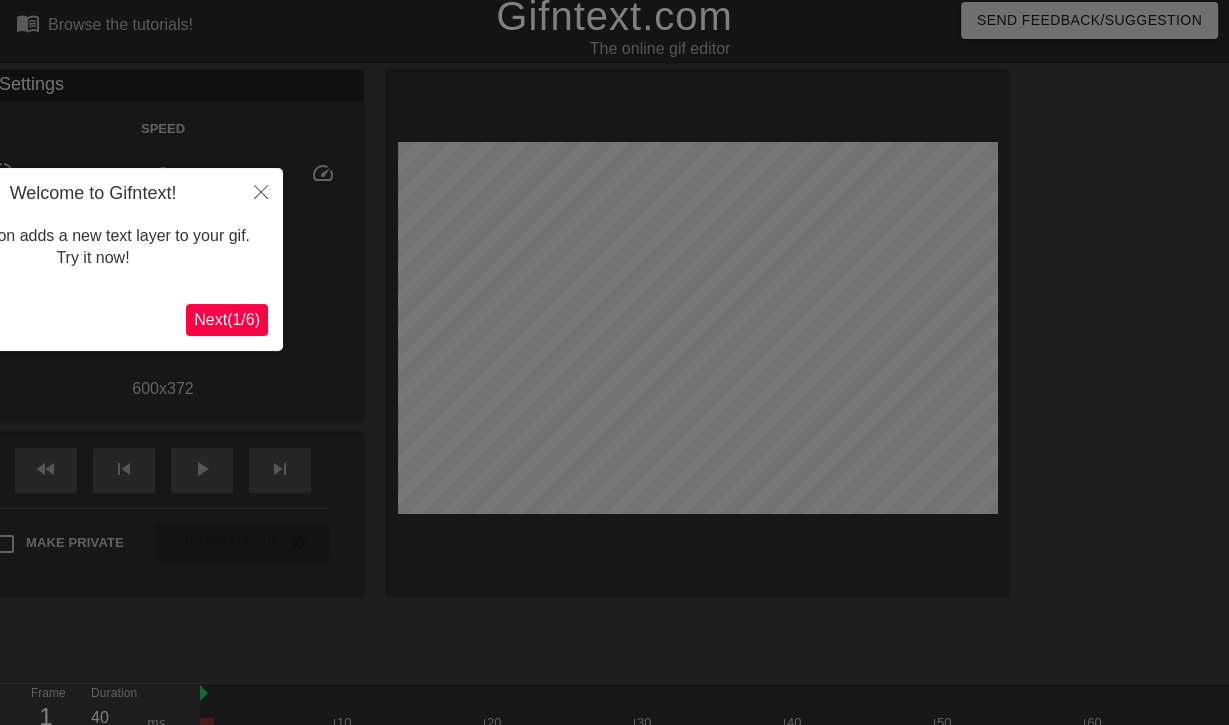 scroll, scrollTop: 48, scrollLeft: 0, axis: vertical 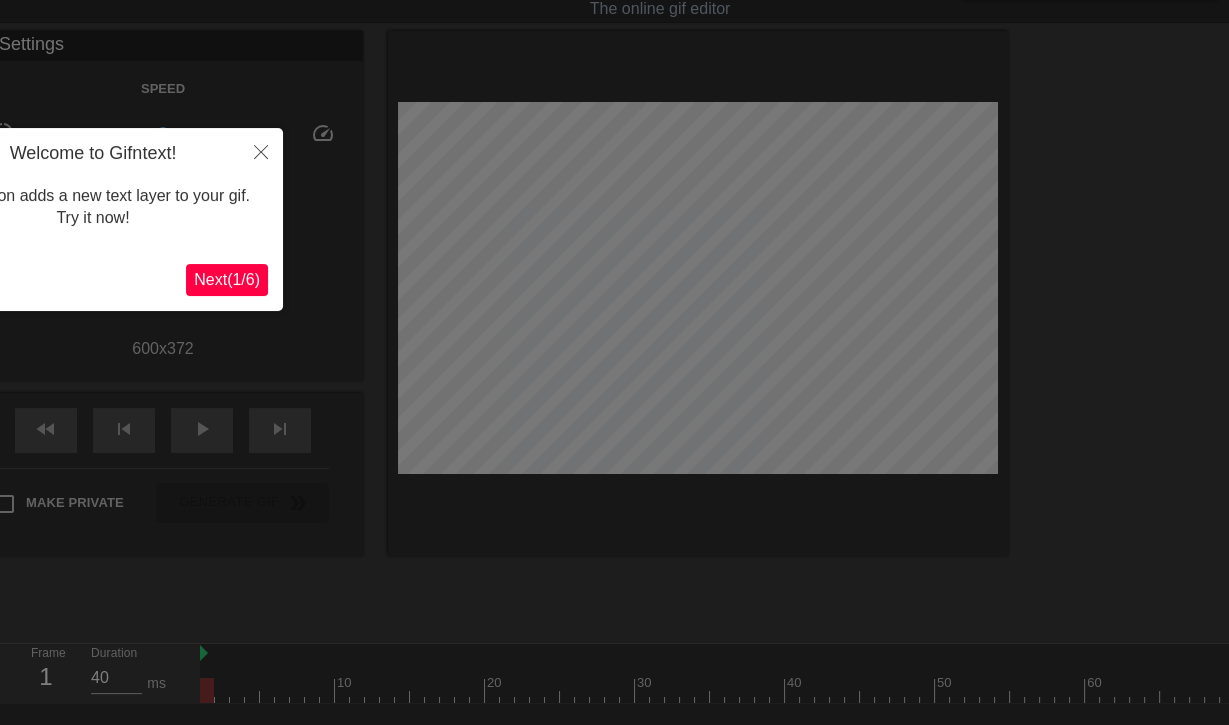 click on "Next  ( 1 / 6 )" at bounding box center (227, 279) 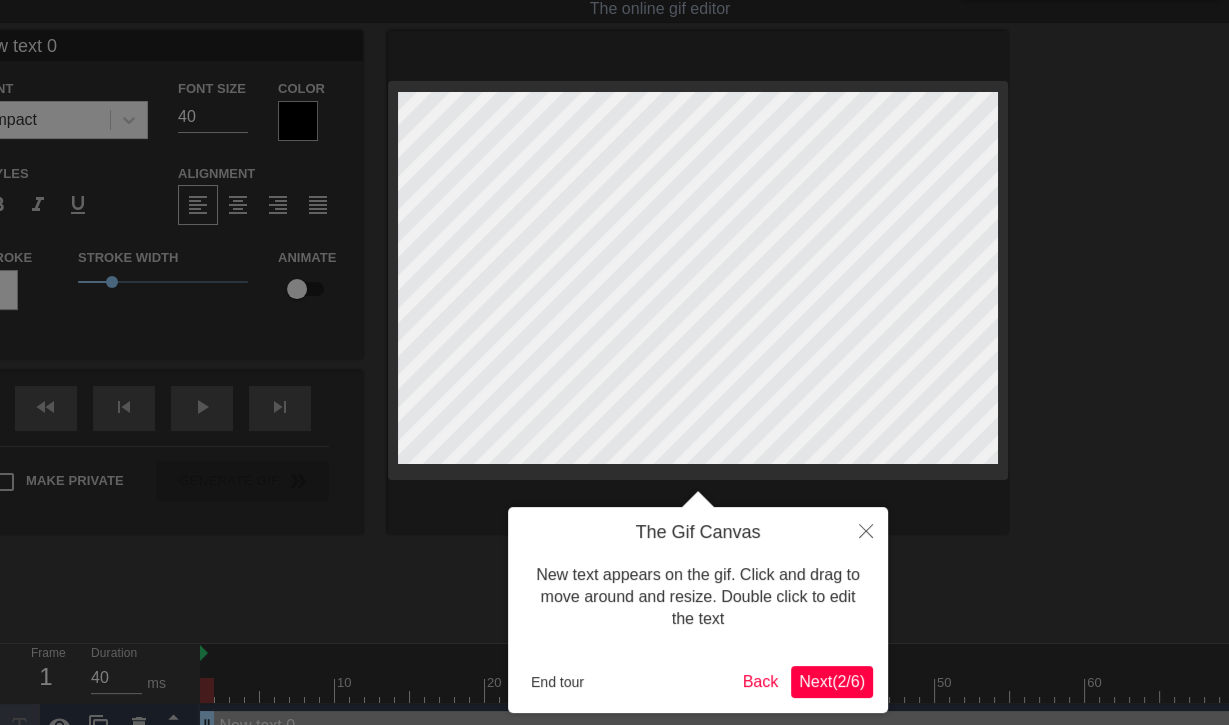 scroll, scrollTop: 0, scrollLeft: 0, axis: both 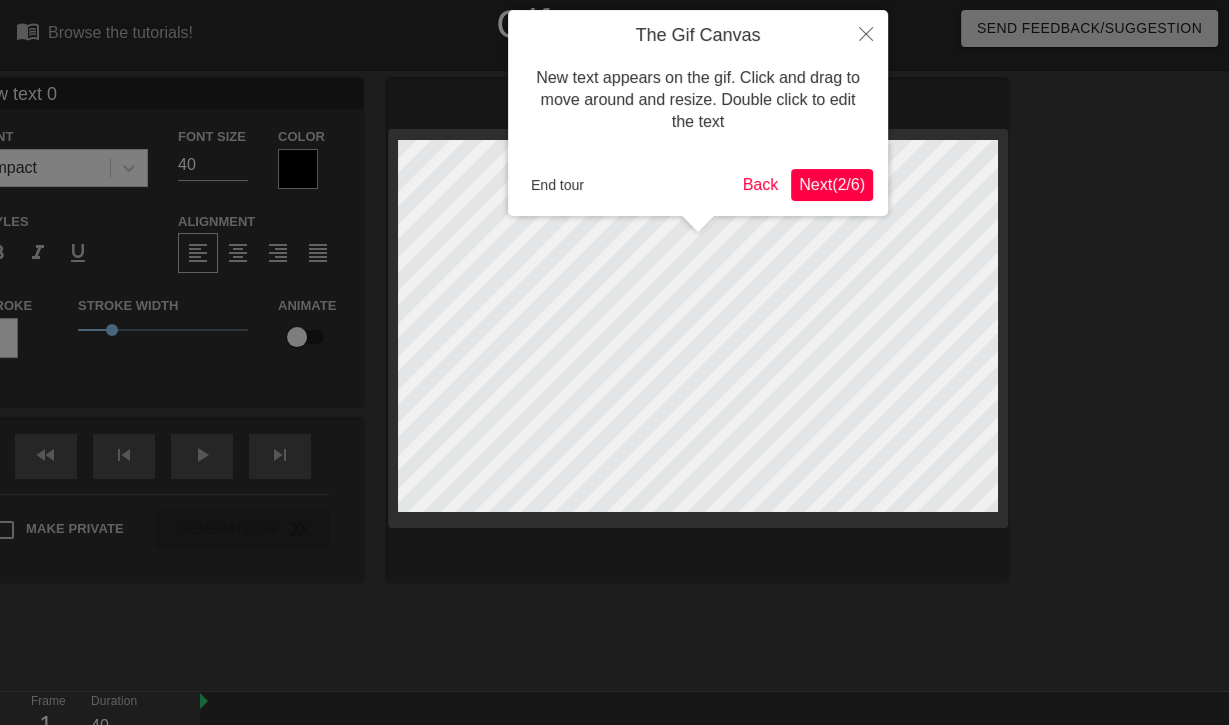 click on "Next  ( 2 / 6 )" at bounding box center [832, 184] 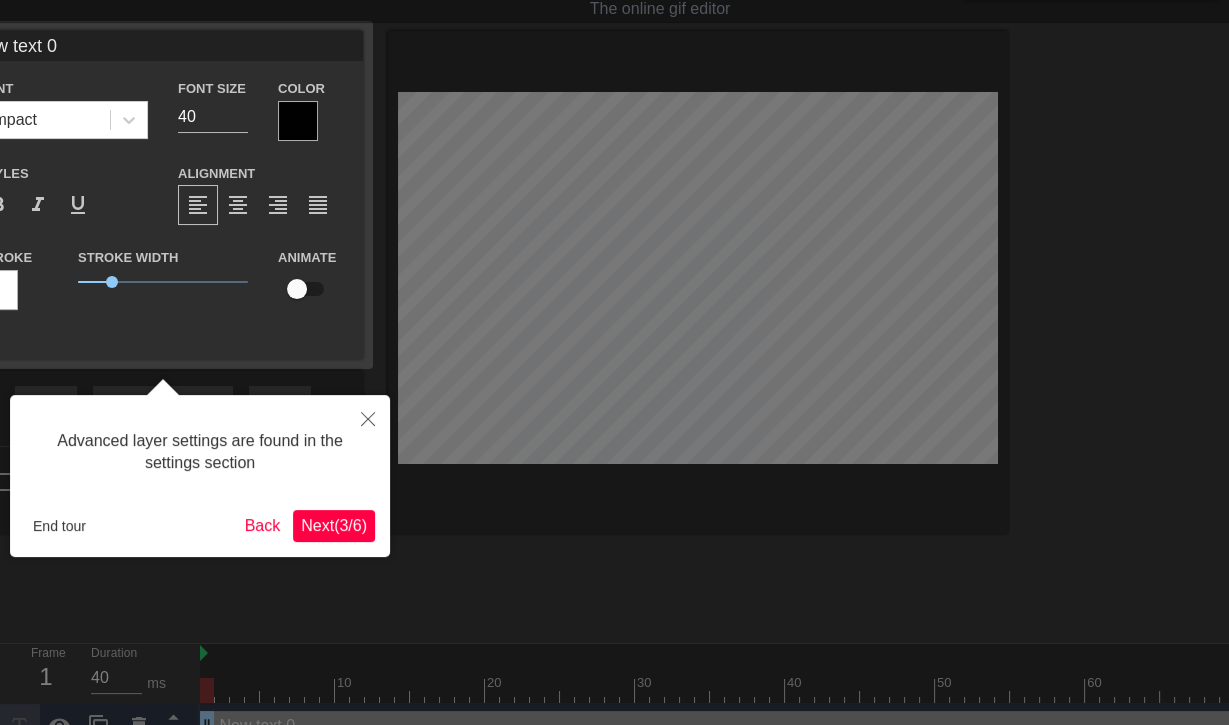click on "Next  ( 3 / 6 )" at bounding box center [334, 525] 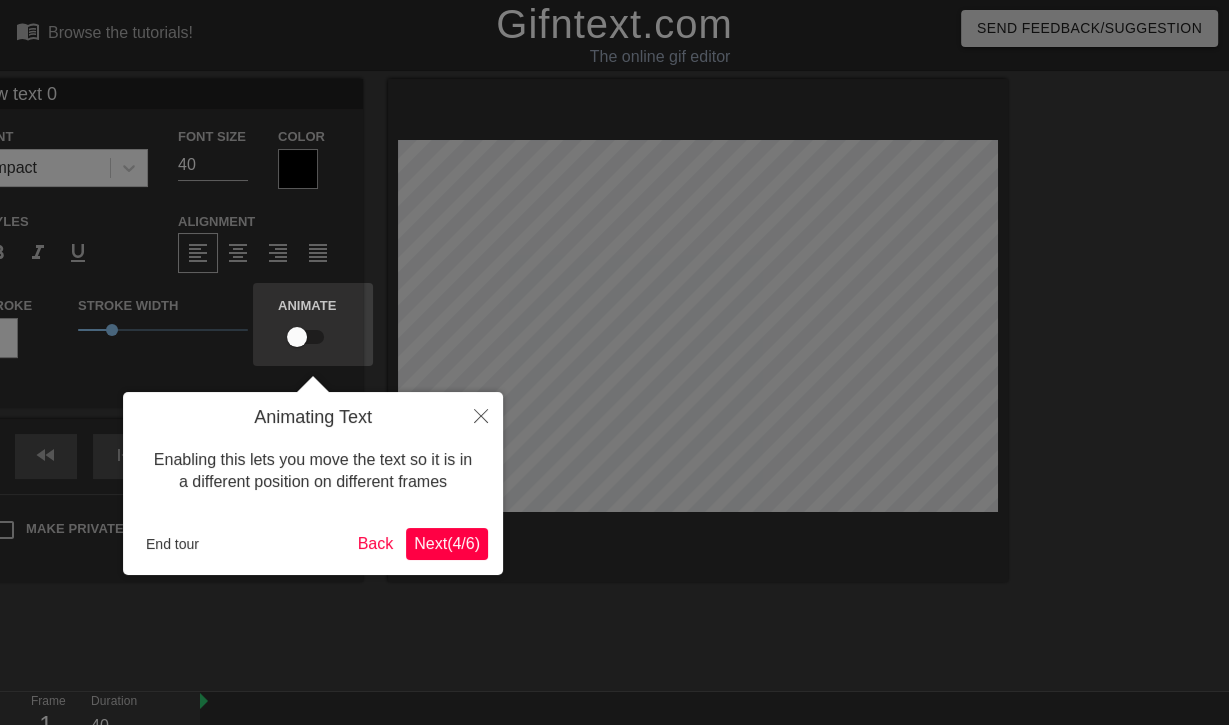 click on "Next  ( 4 / 6 )" at bounding box center [447, 543] 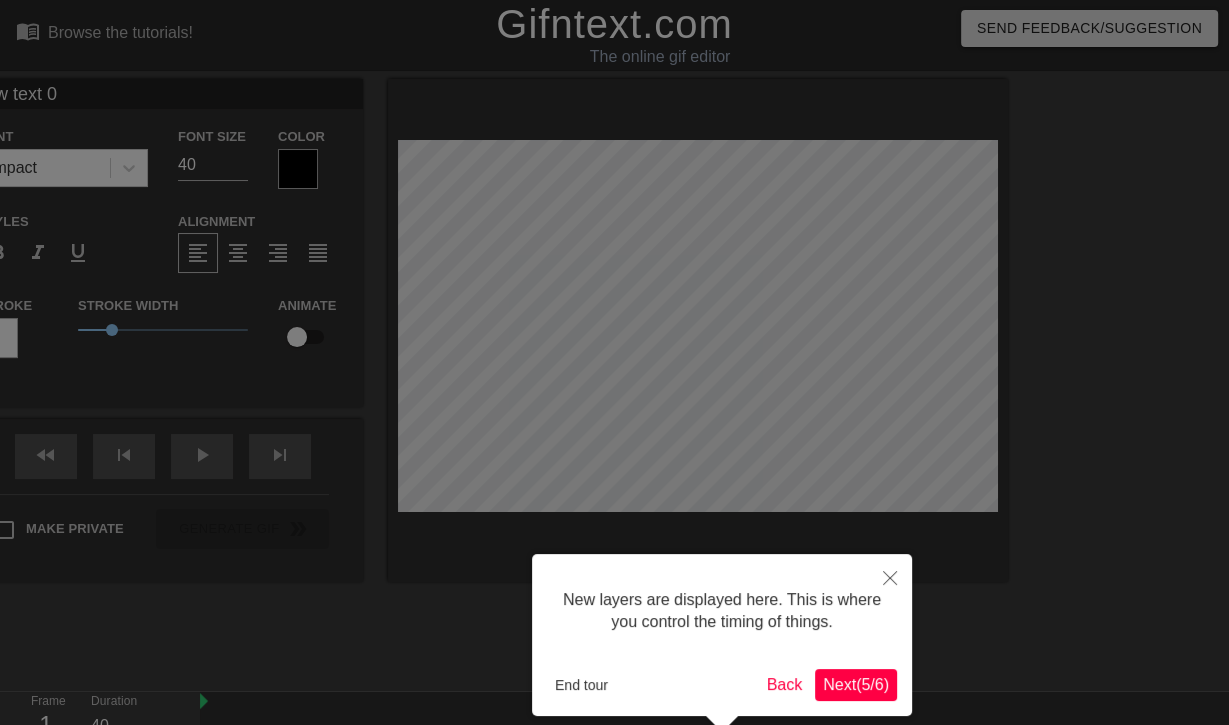 scroll, scrollTop: 90, scrollLeft: 0, axis: vertical 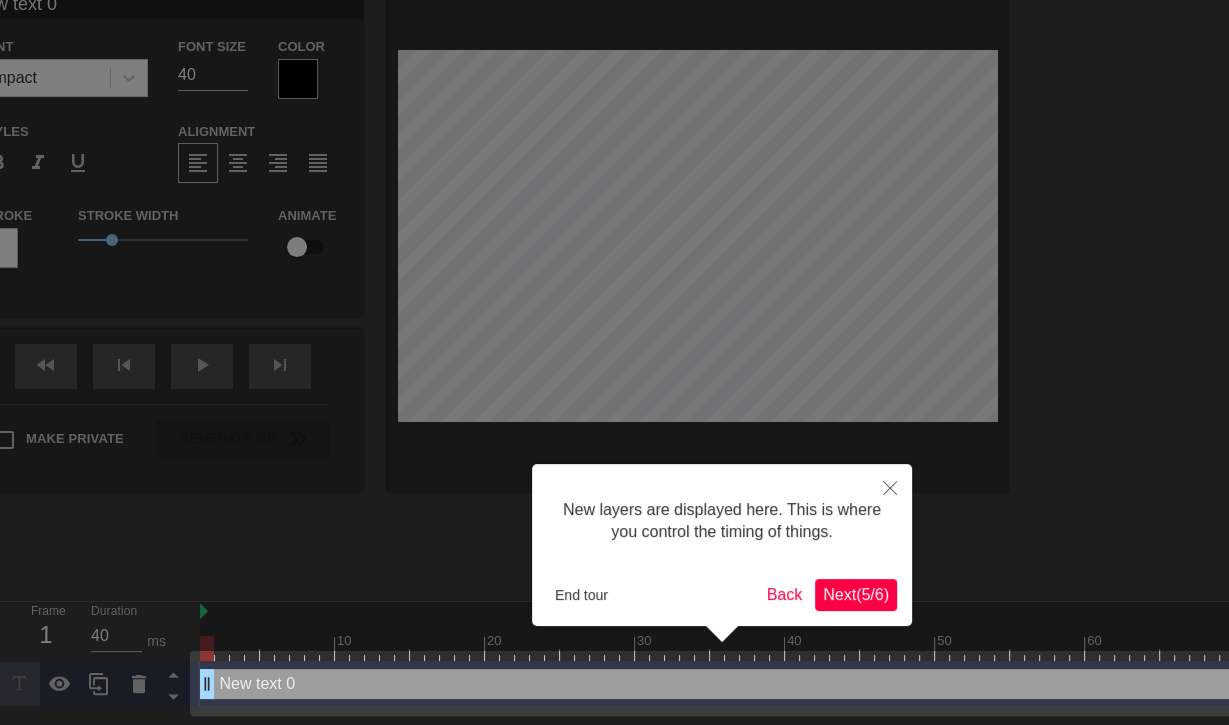 click on "Next  ( 5 / 6 )" at bounding box center [856, 594] 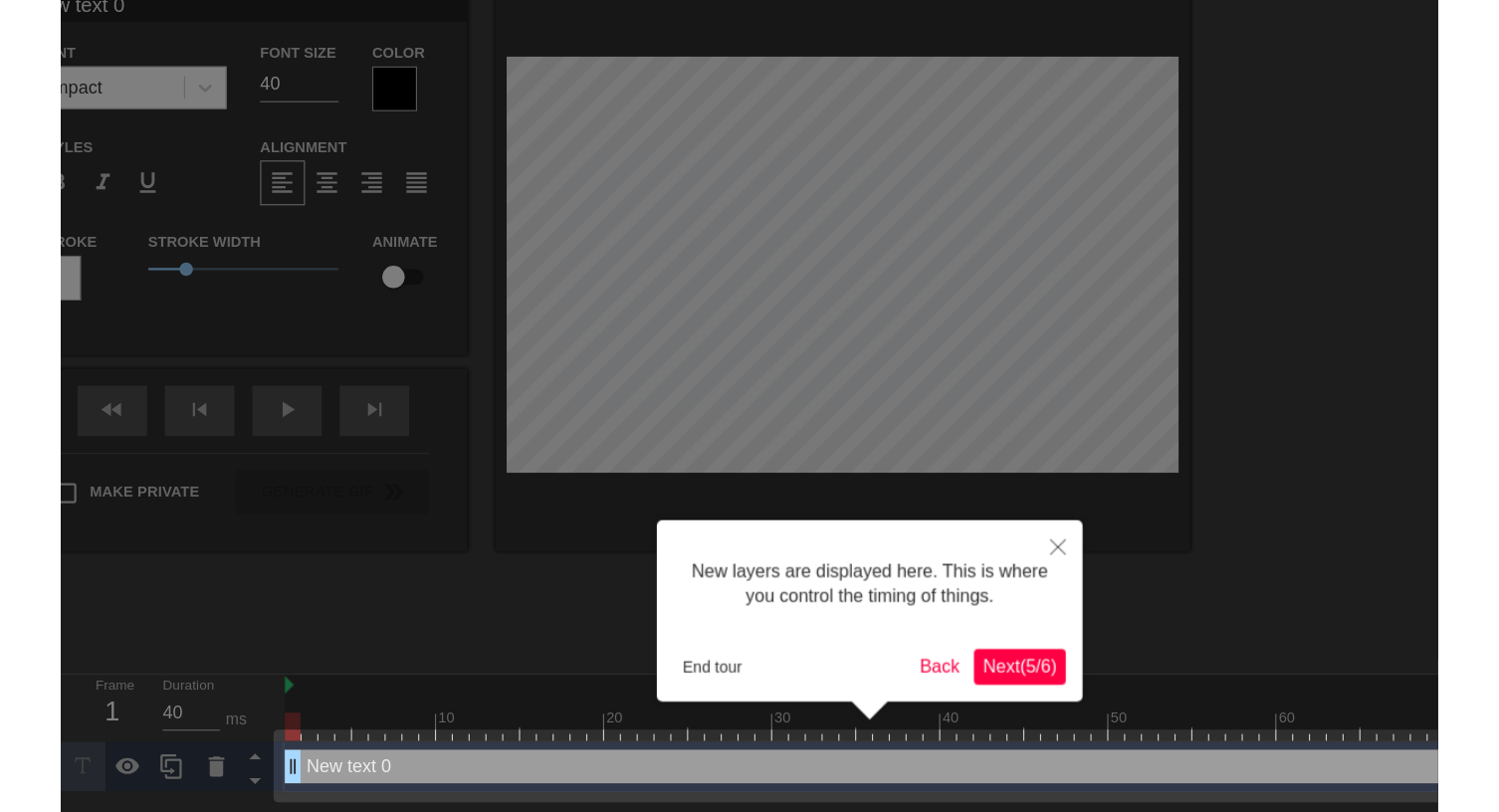 scroll, scrollTop: 0, scrollLeft: 0, axis: both 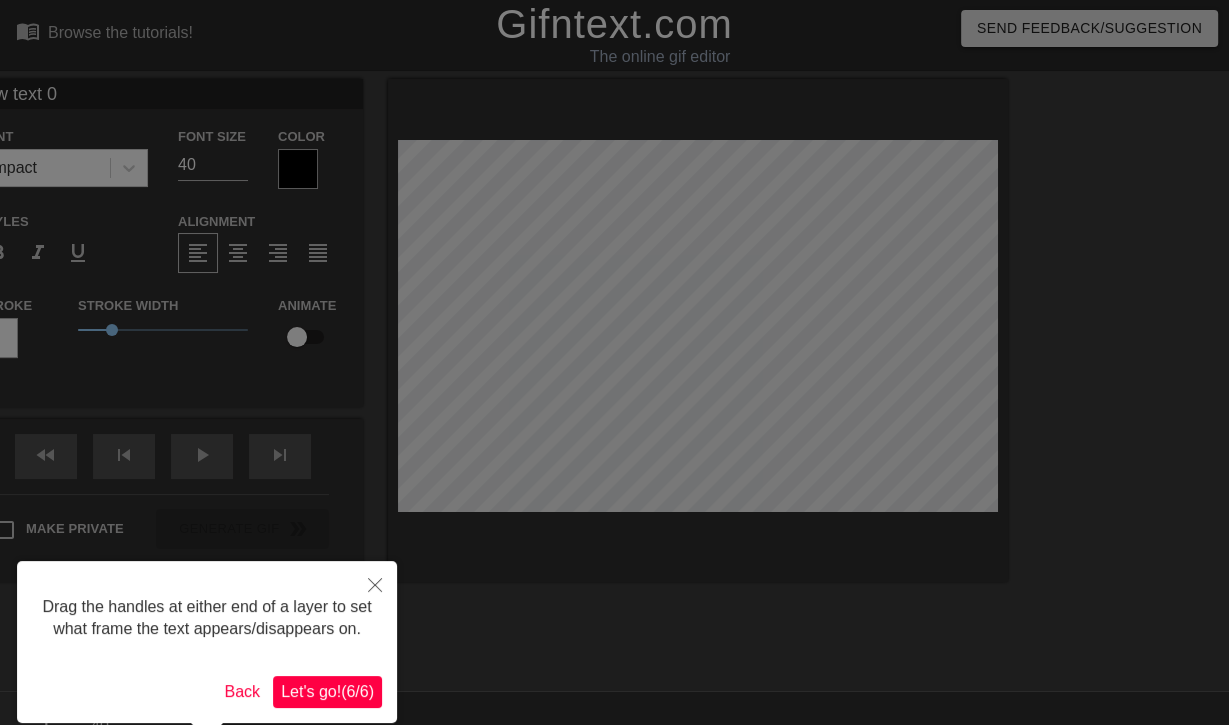 click on "Let's go!  ( 6 / 6 )" at bounding box center [327, 691] 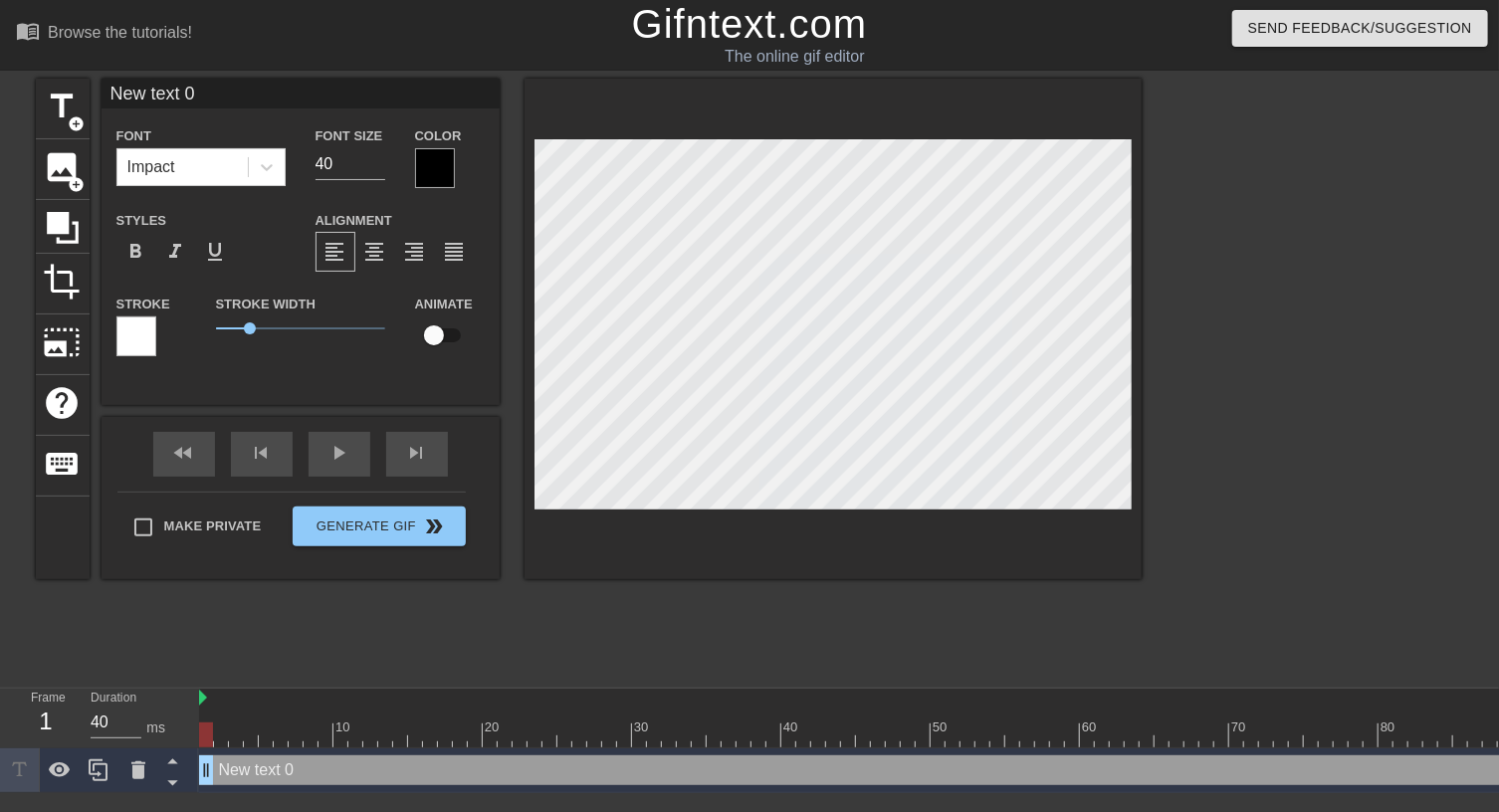 scroll, scrollTop: 2, scrollLeft: 2, axis: both 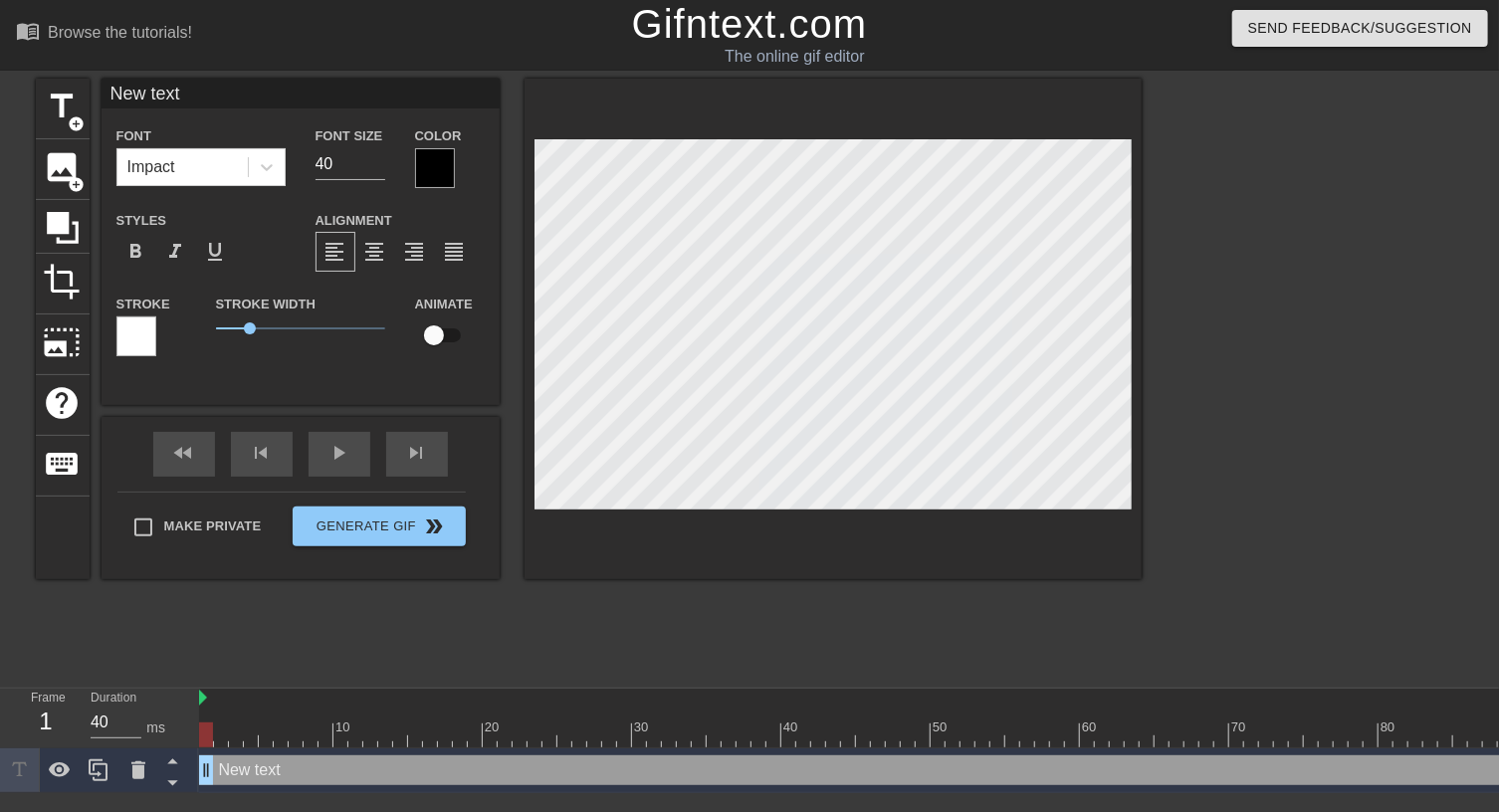 type on "New text" 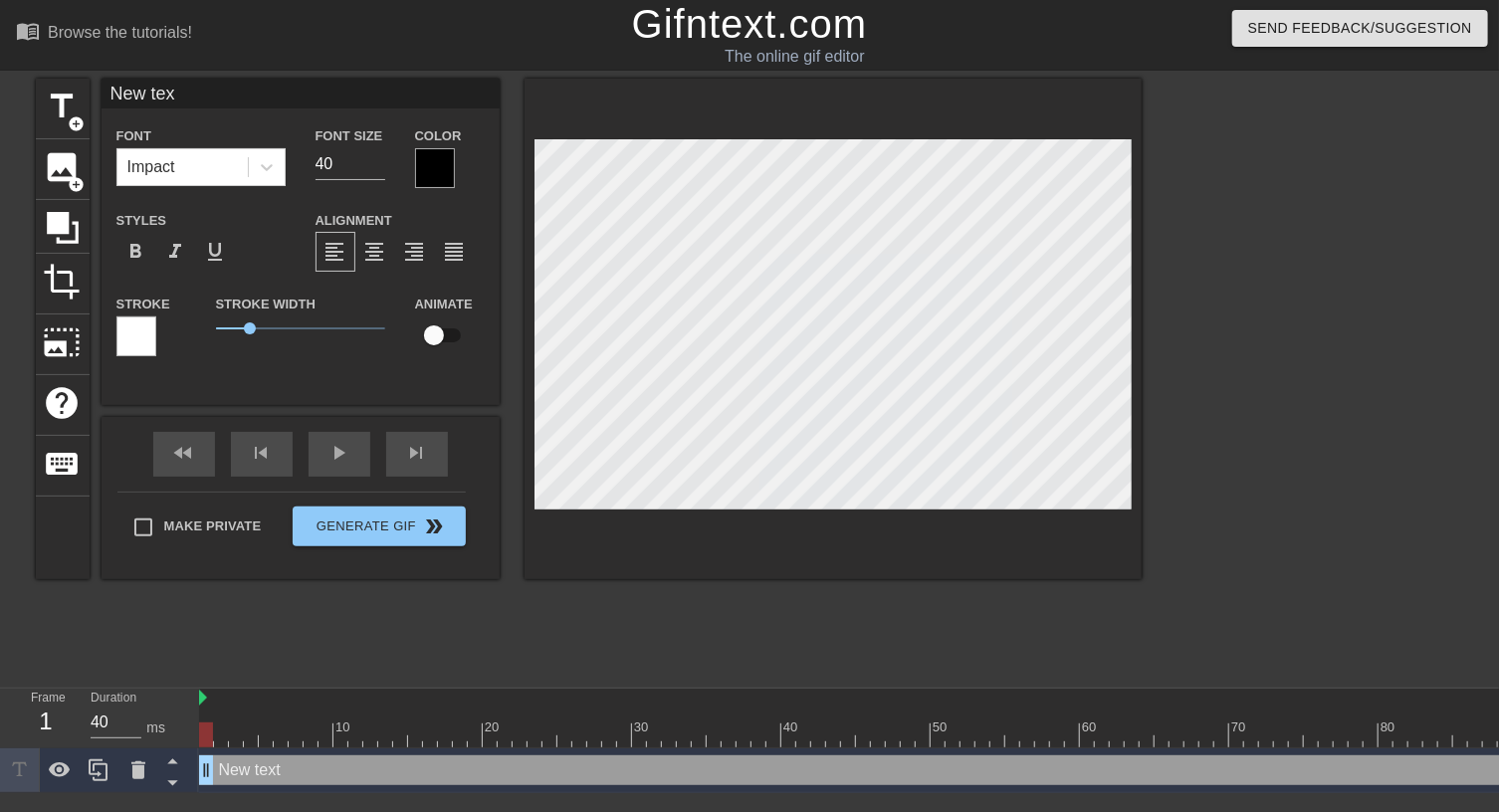 type on "New te" 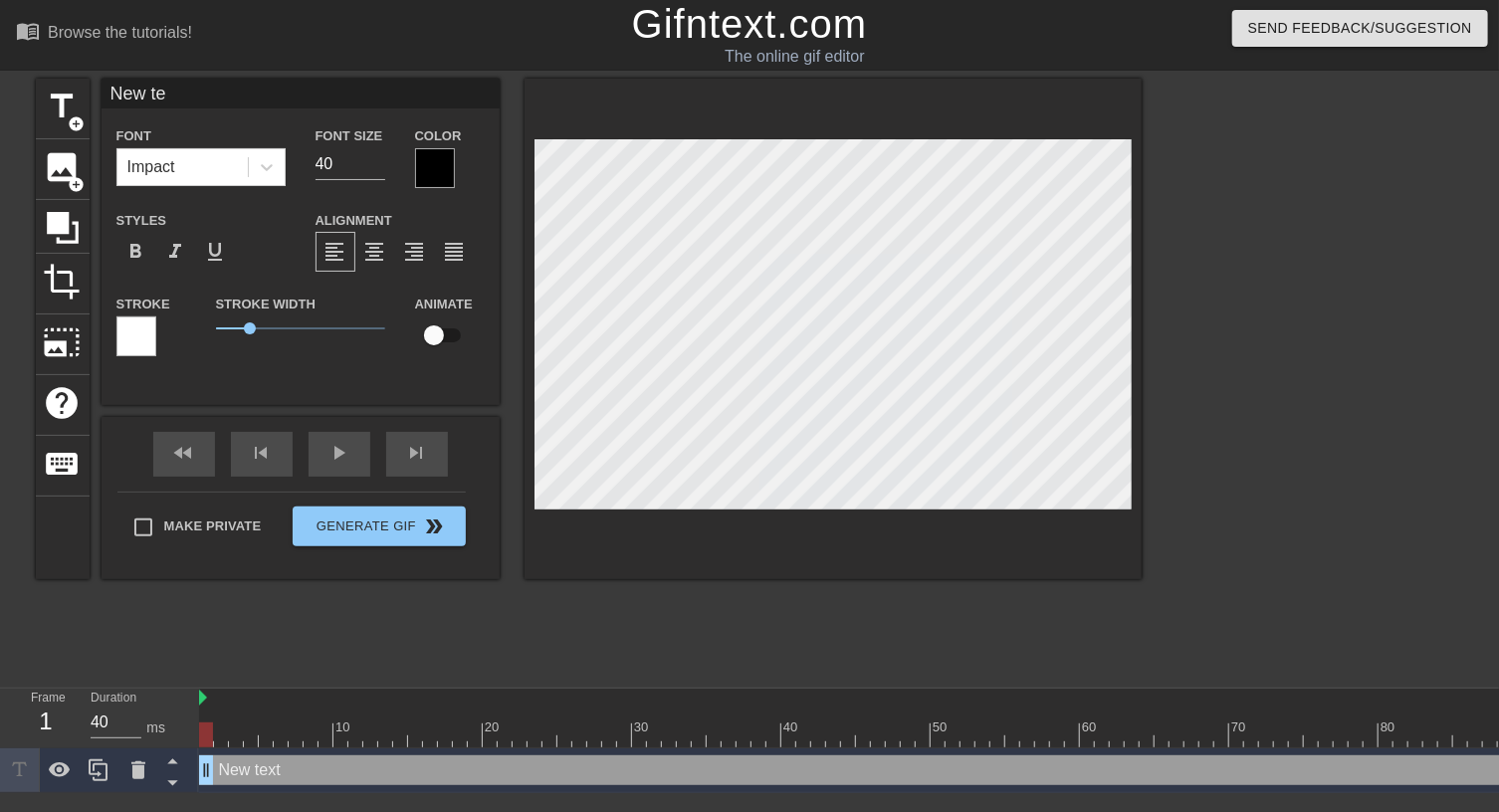 type on "New t" 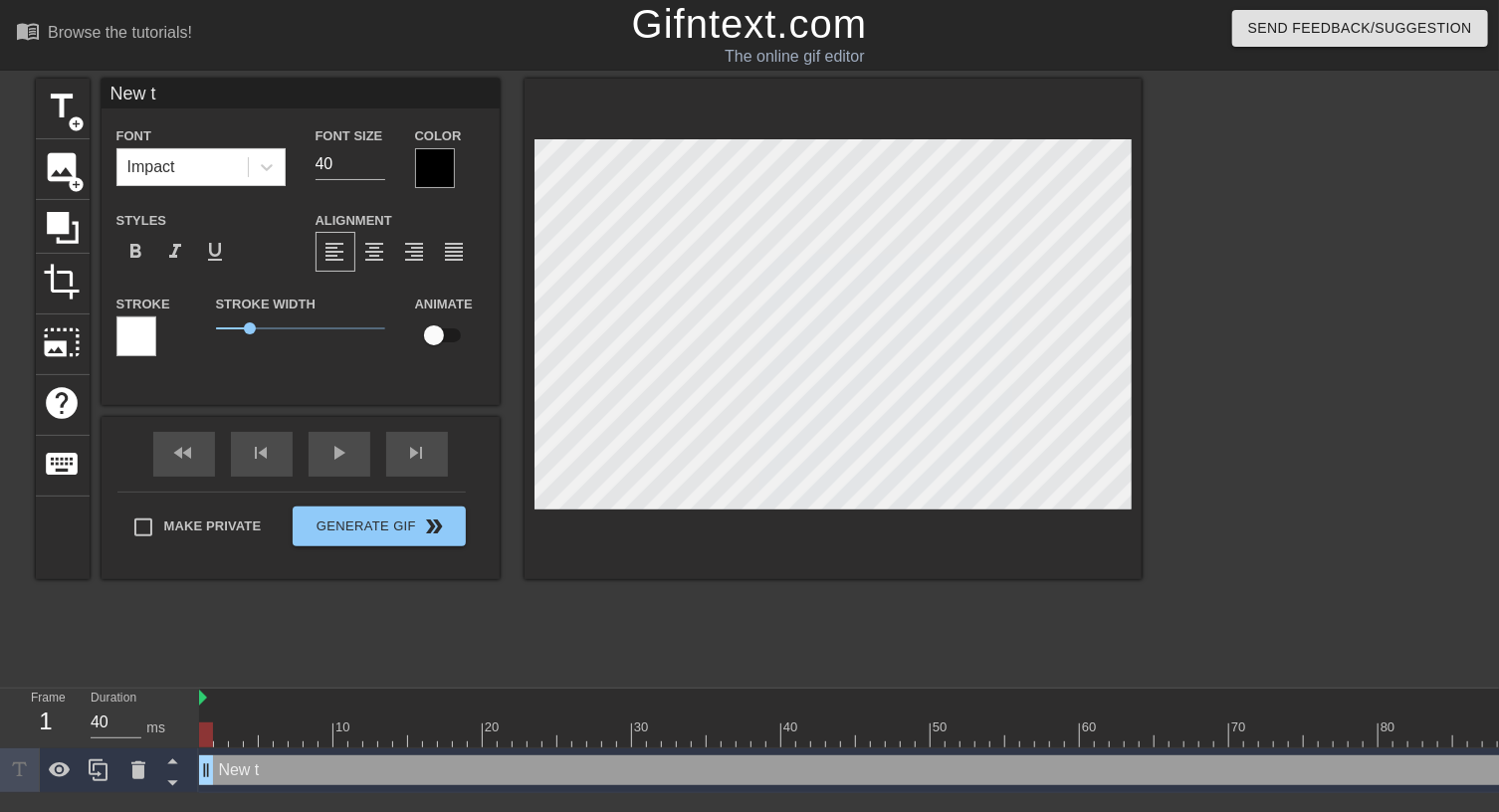 type on "New" 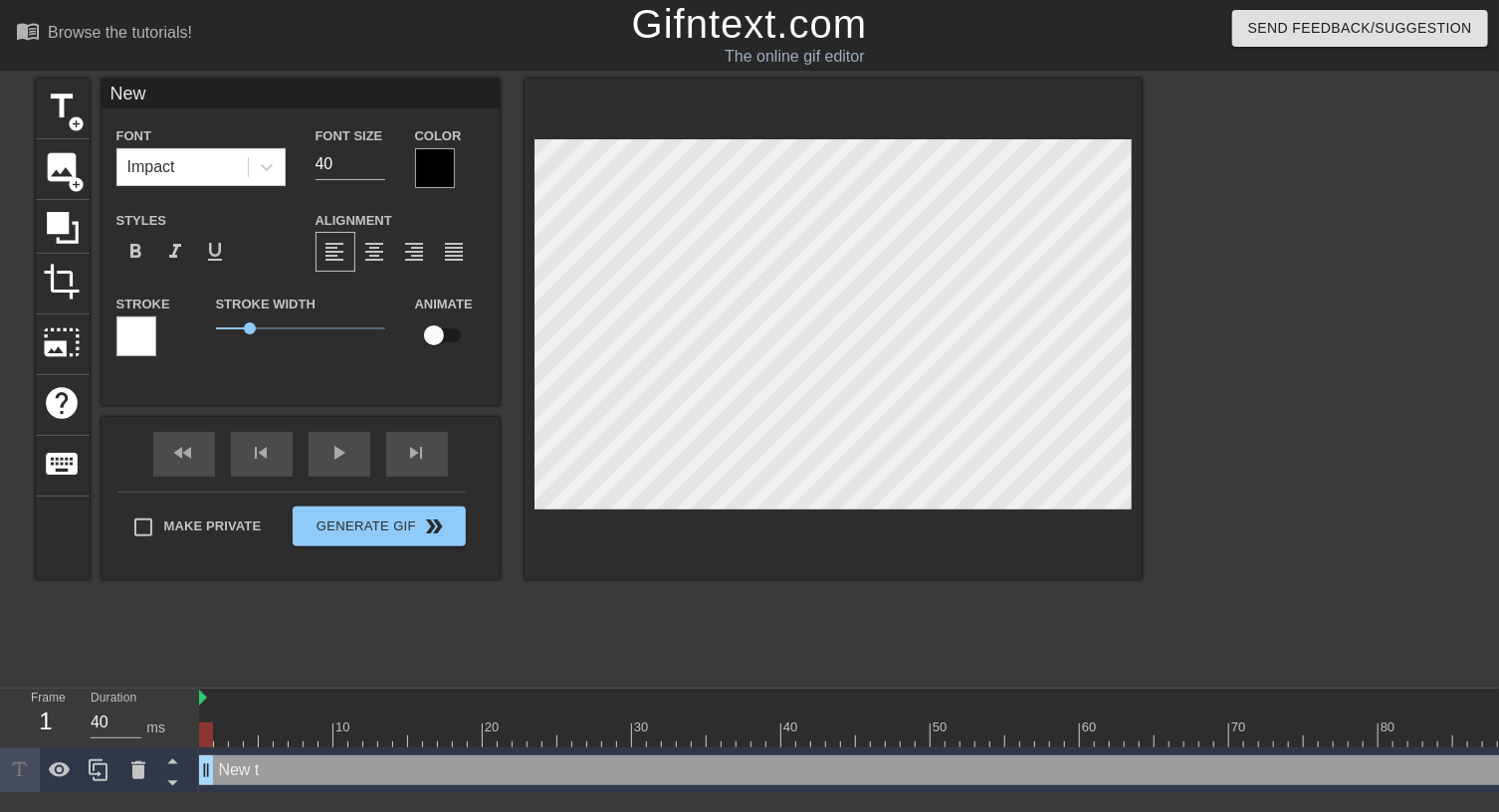 type on "New" 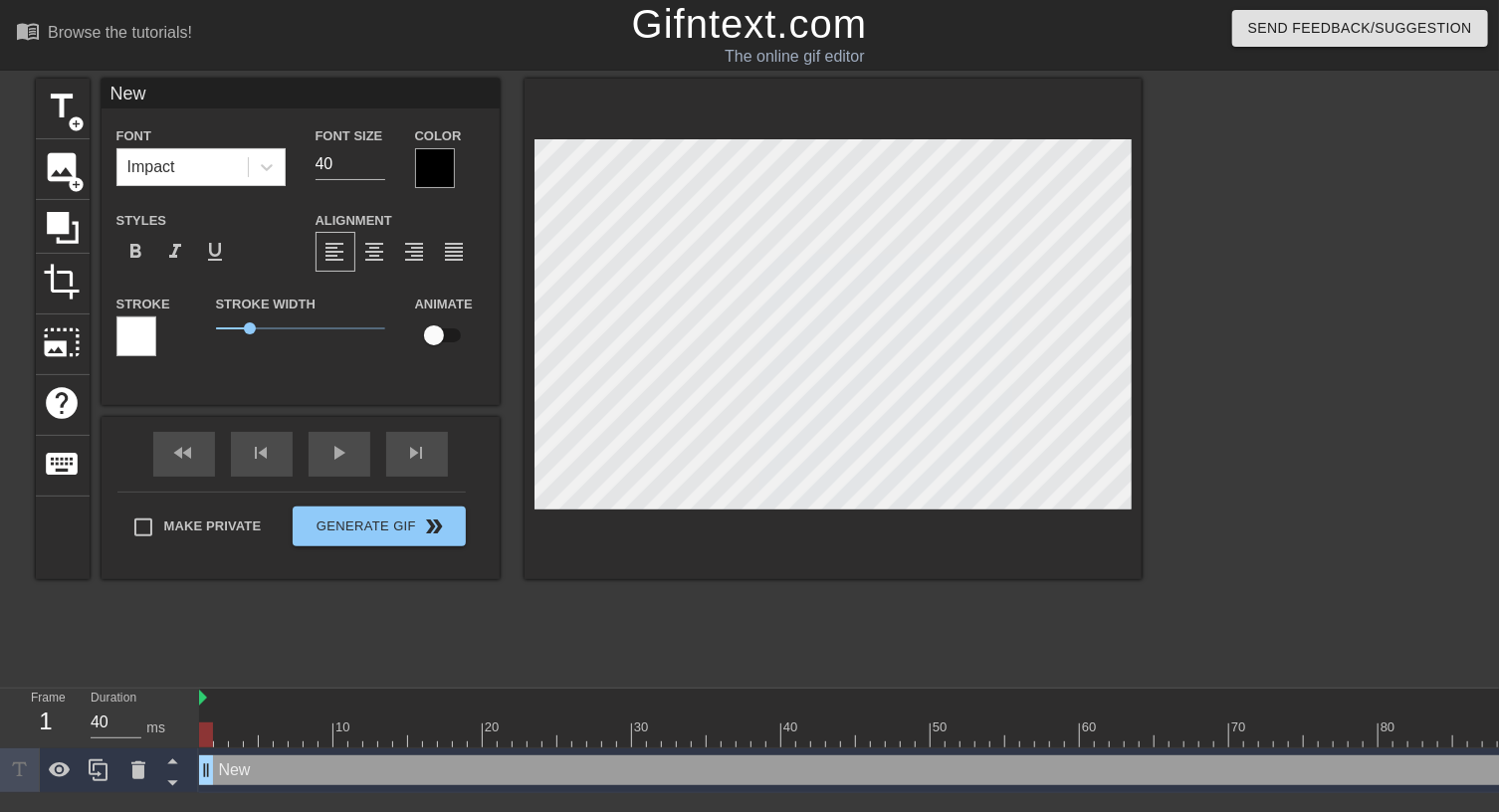 type on "Ne" 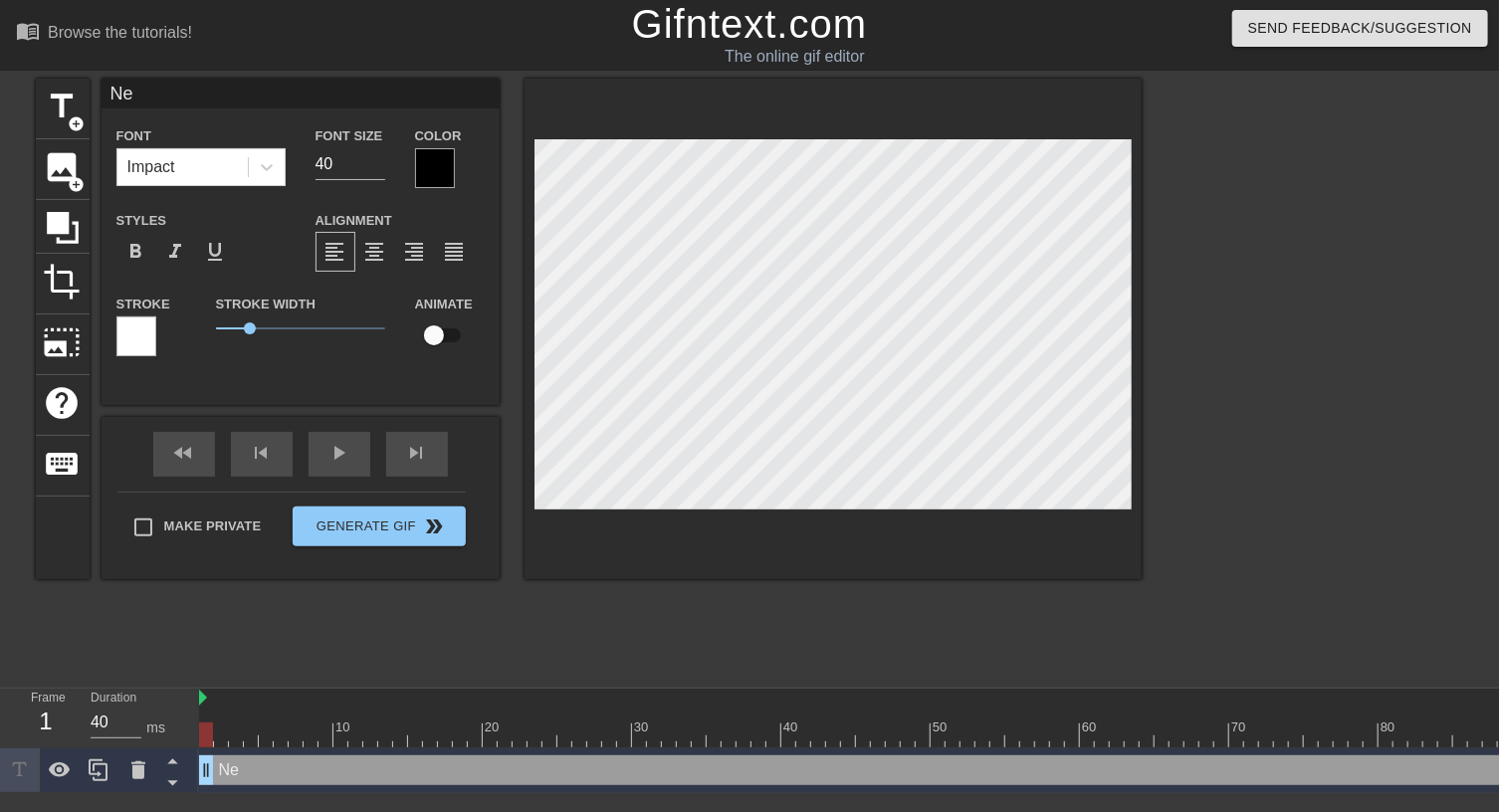 type on "N" 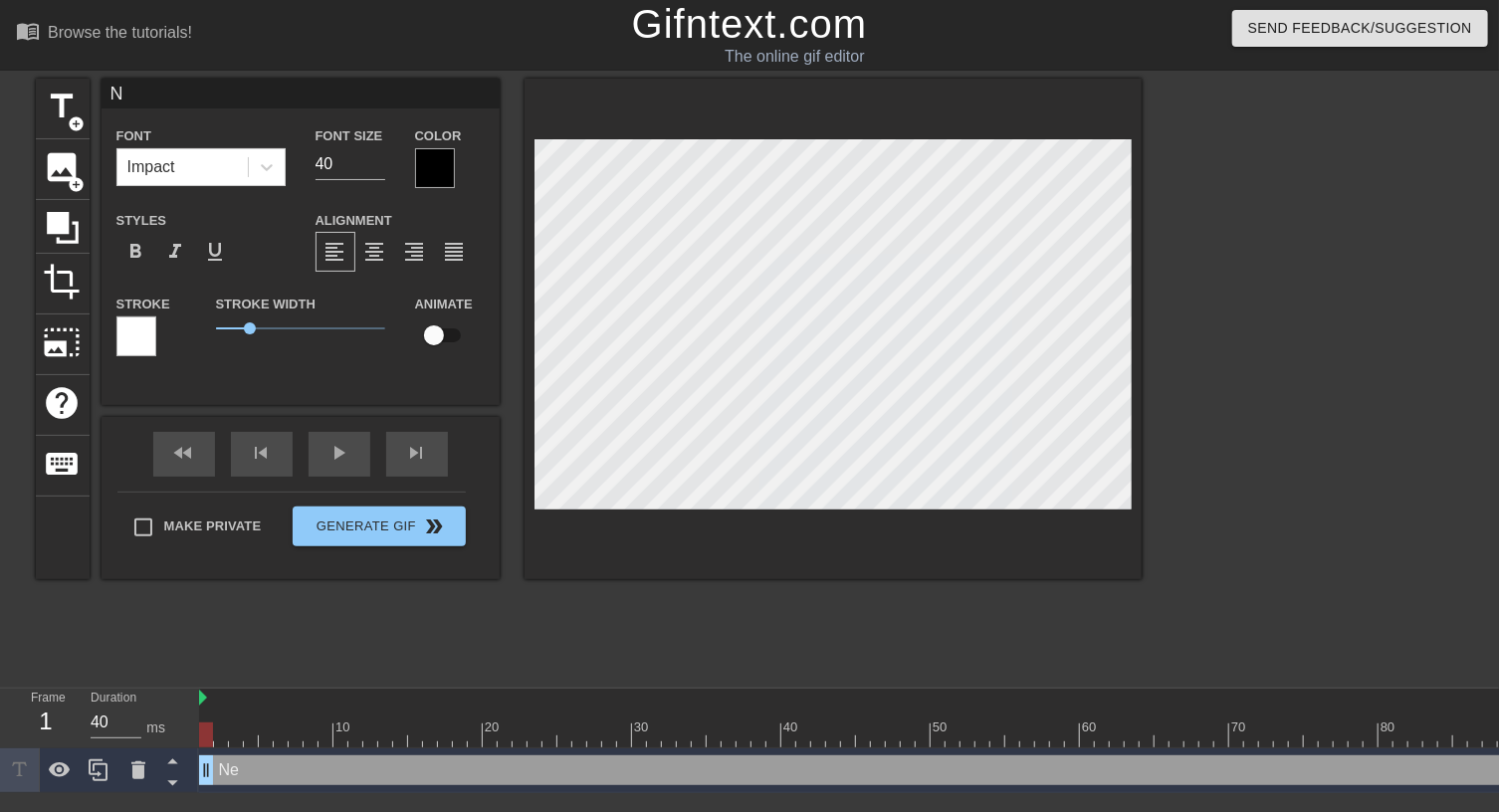 scroll, scrollTop: 2, scrollLeft: 2, axis: both 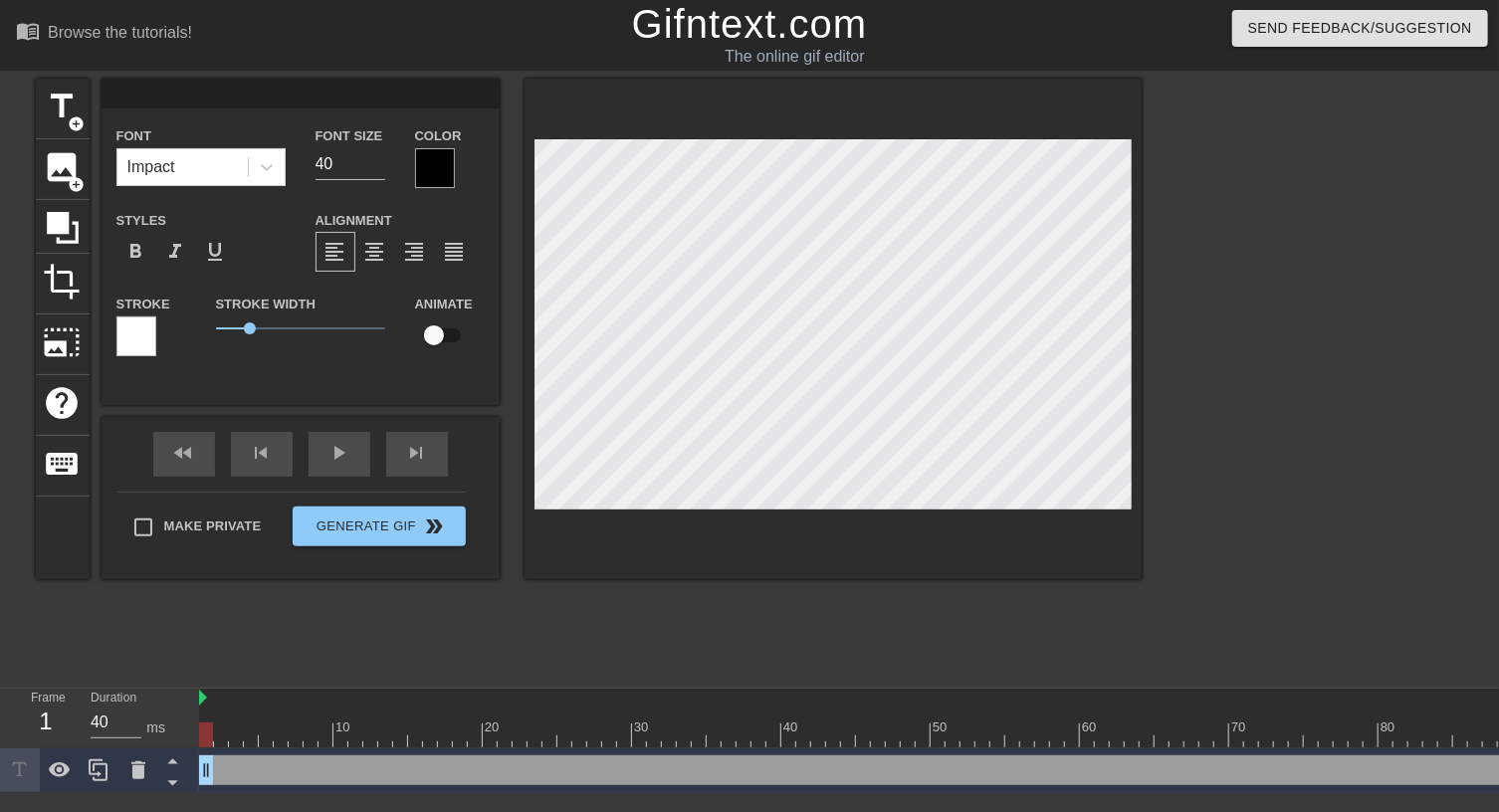 type on "H" 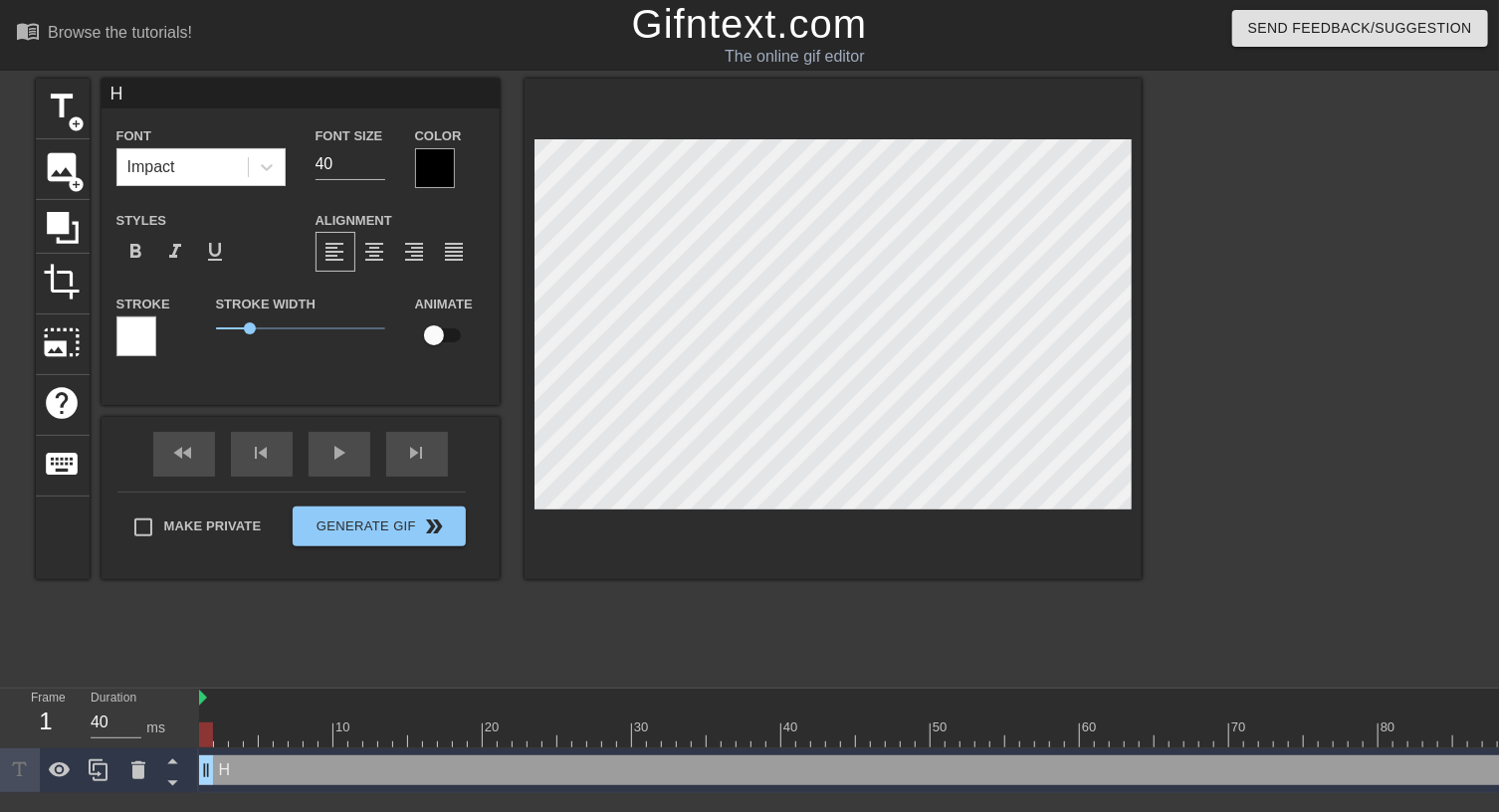 type on "Ho" 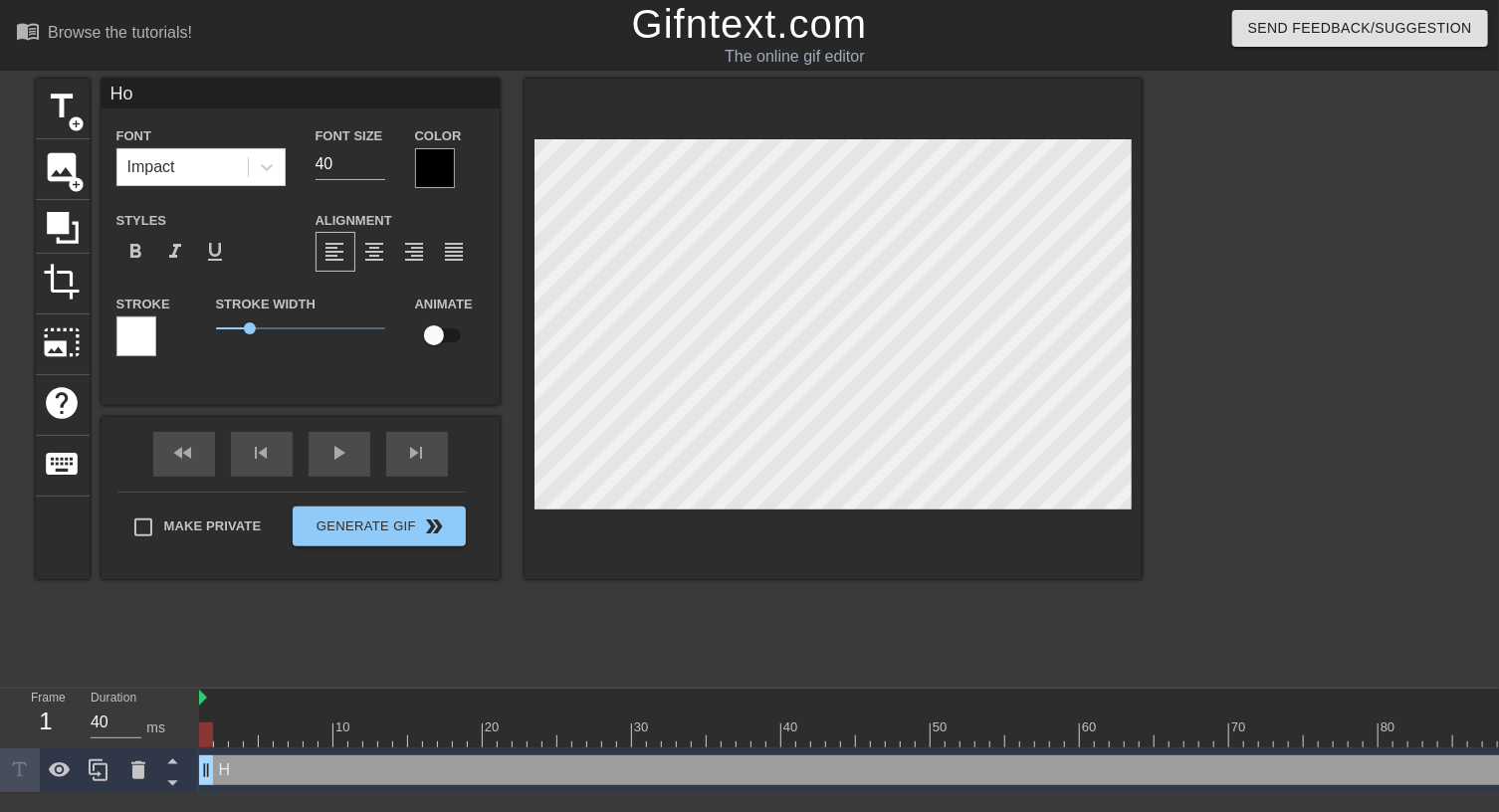 type on "Hol" 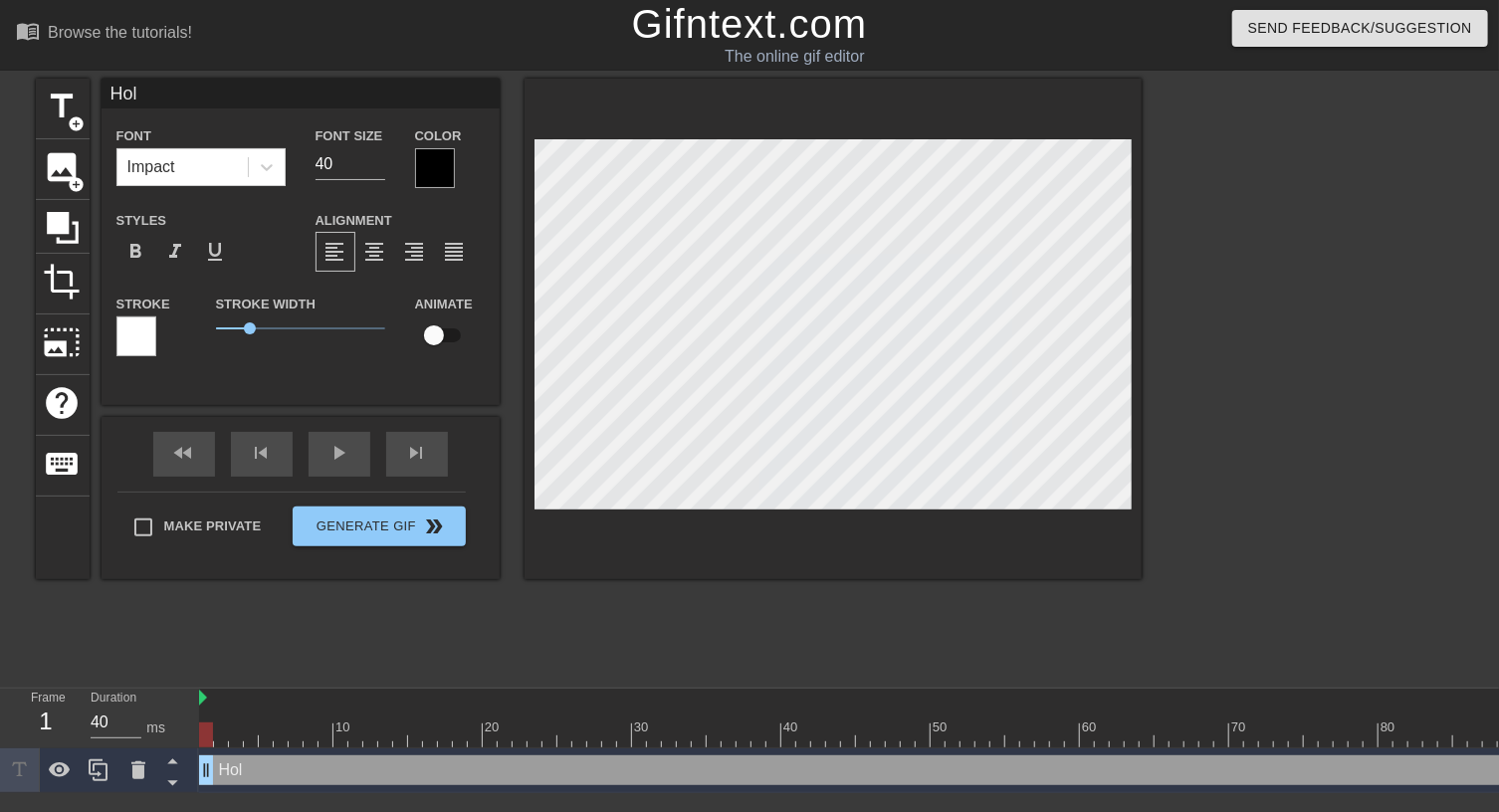 type on "Hold" 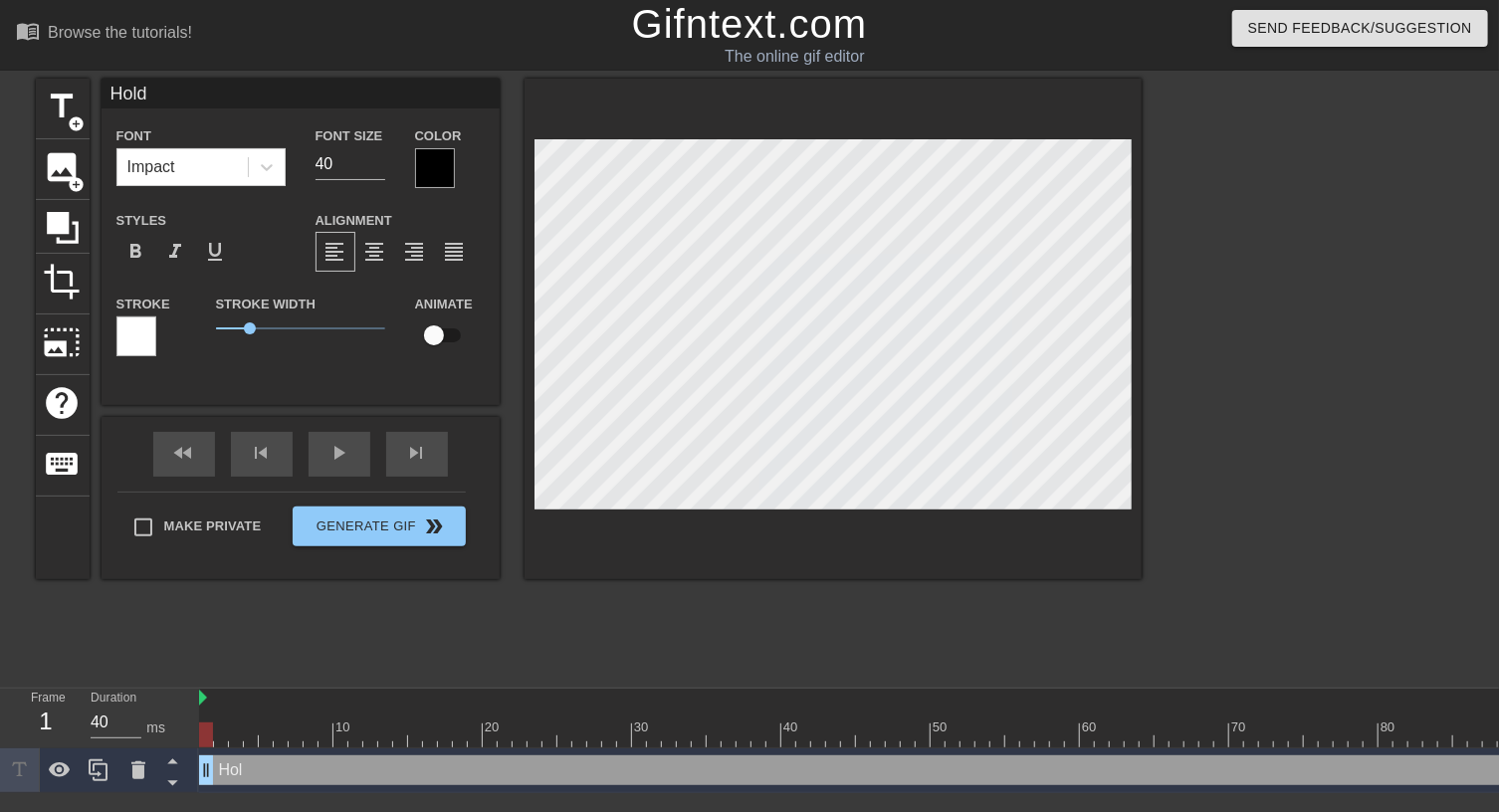type on "Hold" 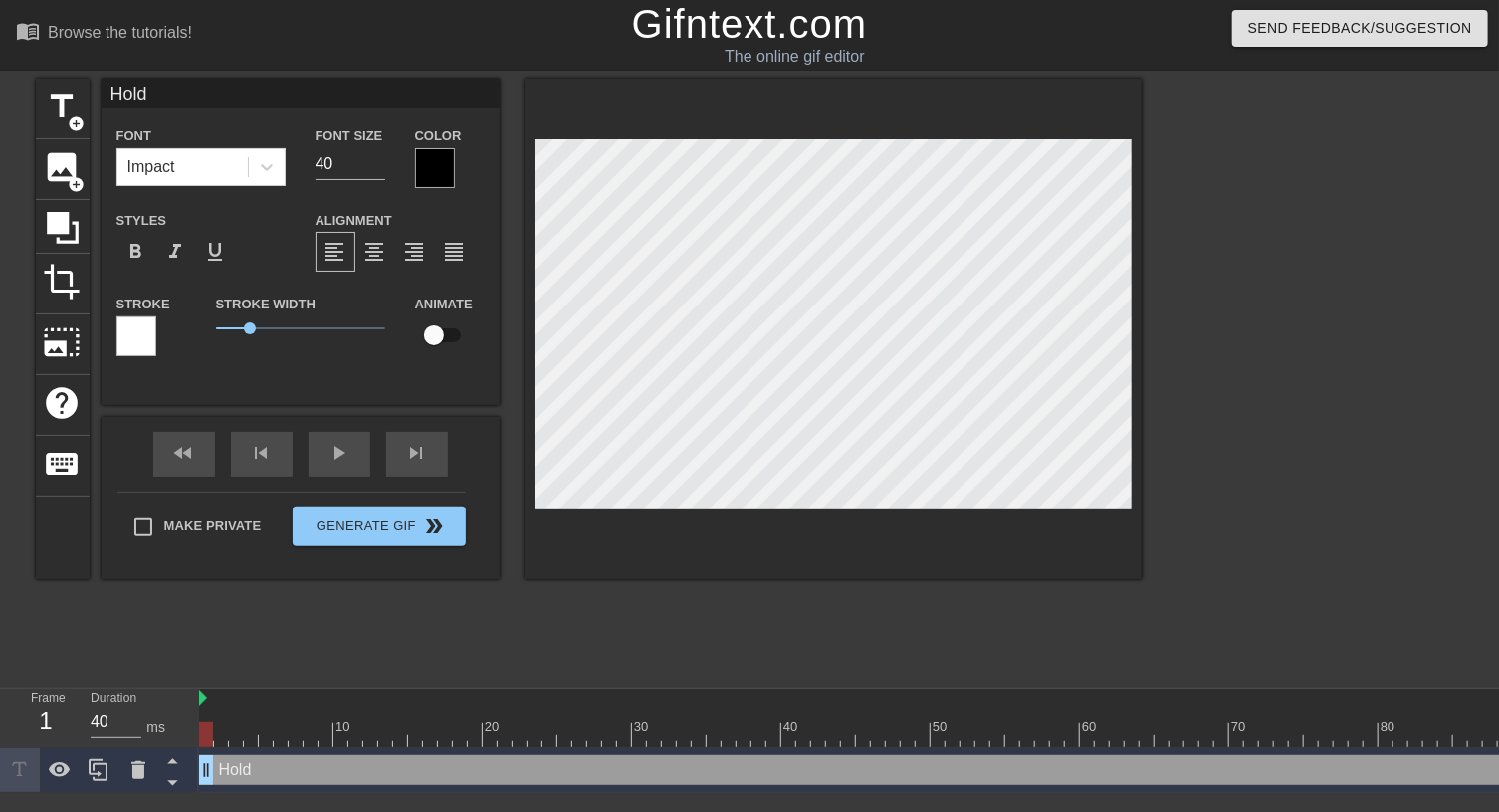 type on "Hold u" 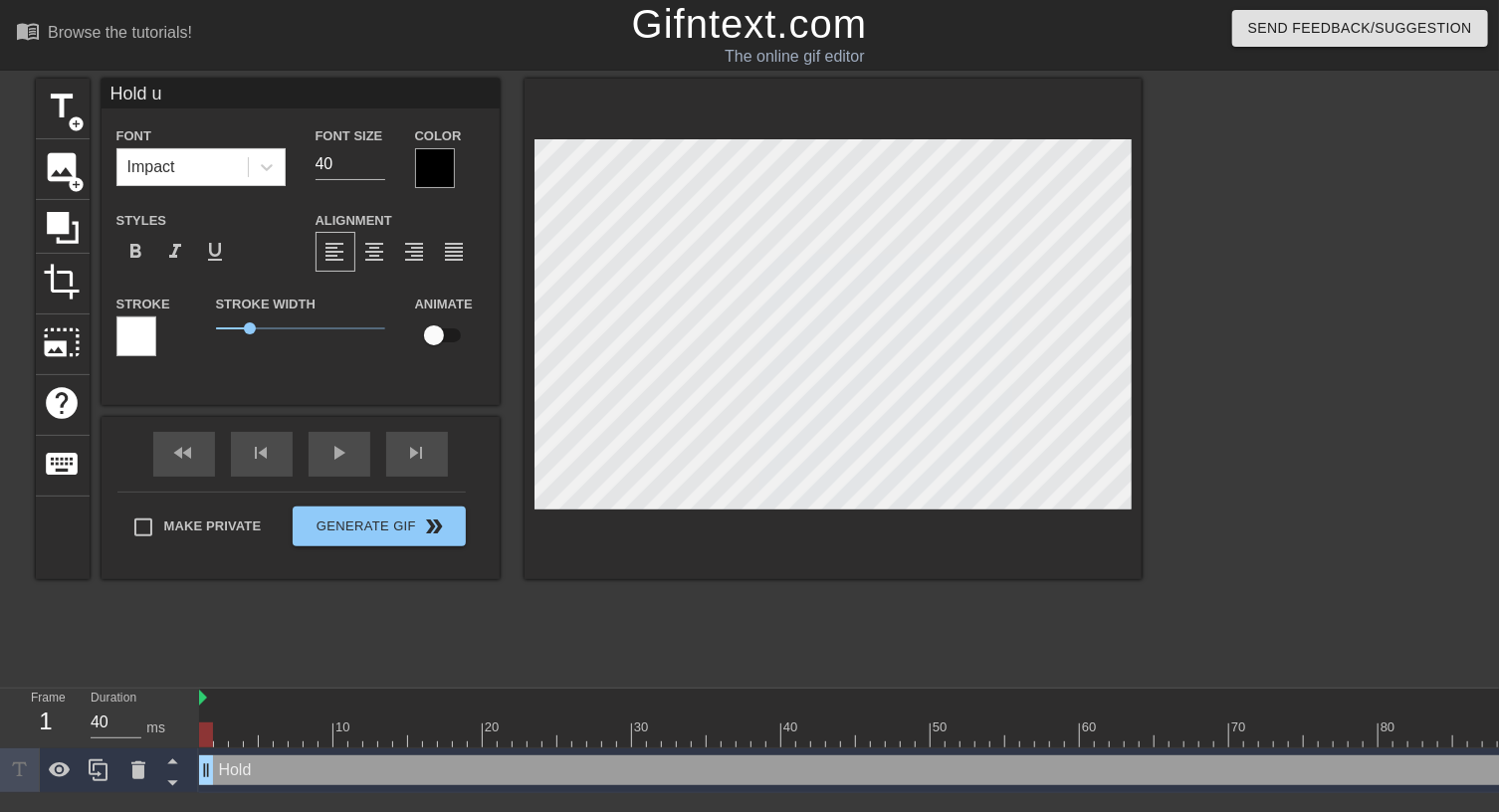 type on "Hold up" 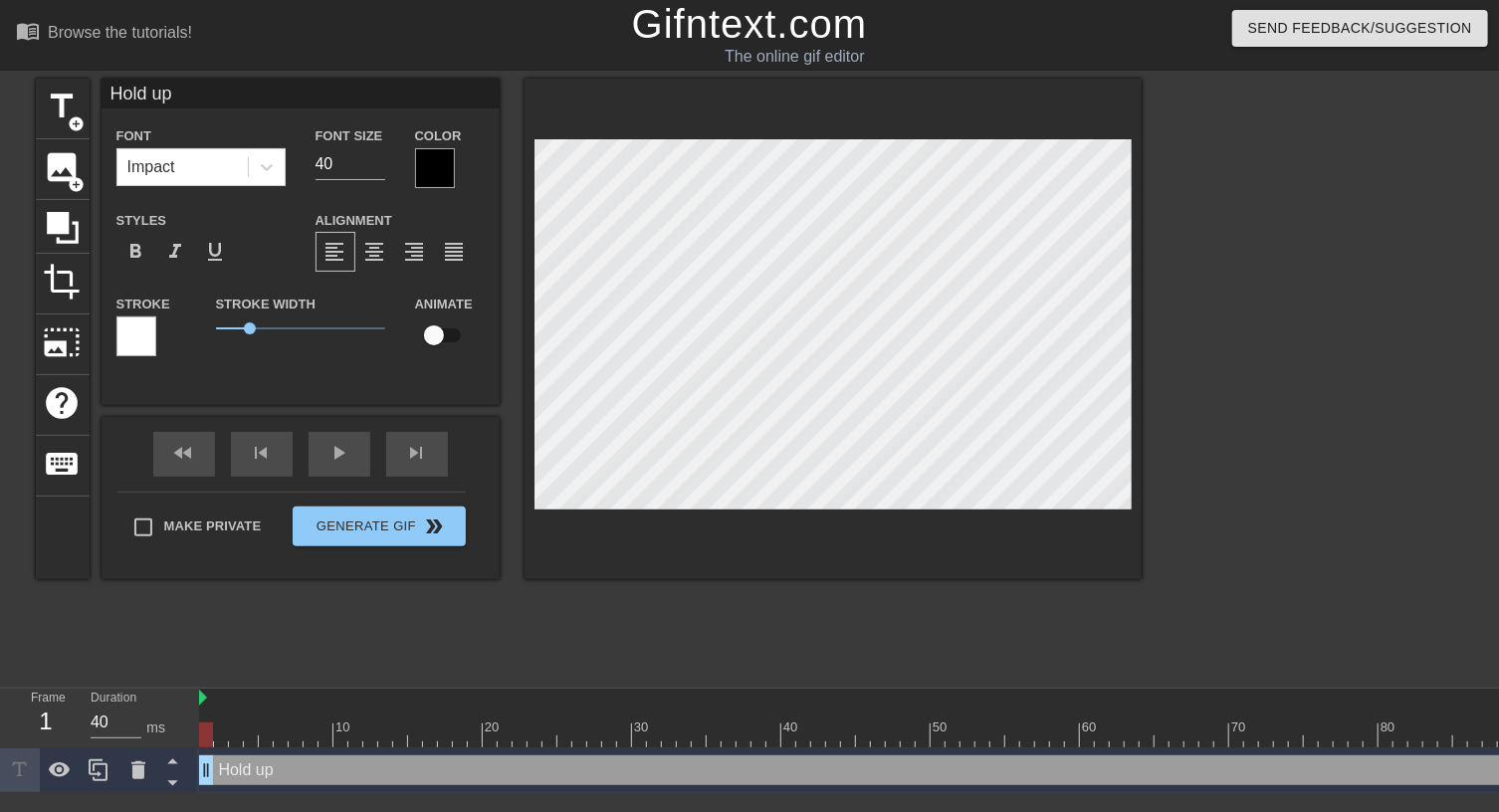 type on "Hold up," 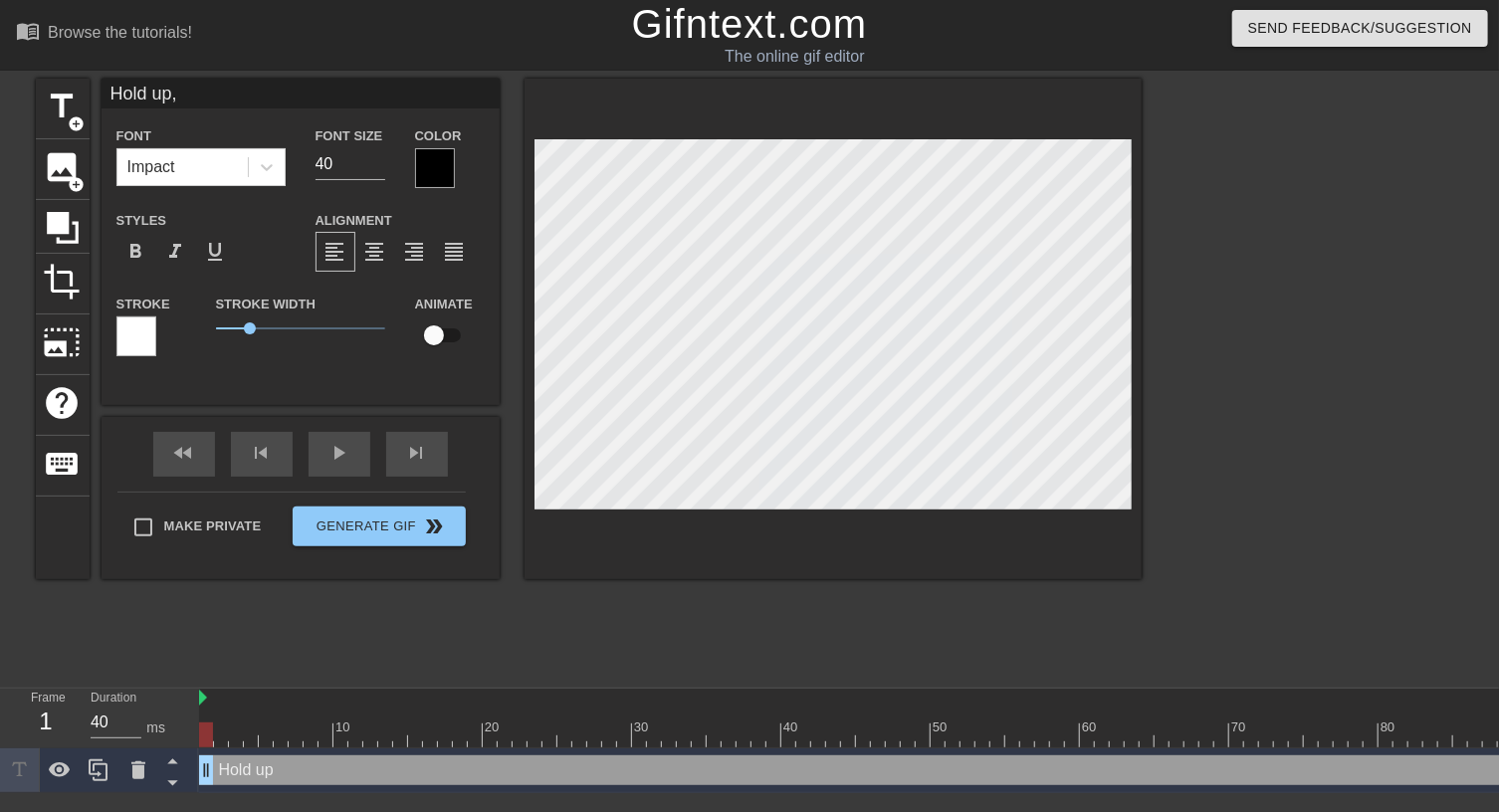 type on "Hold up," 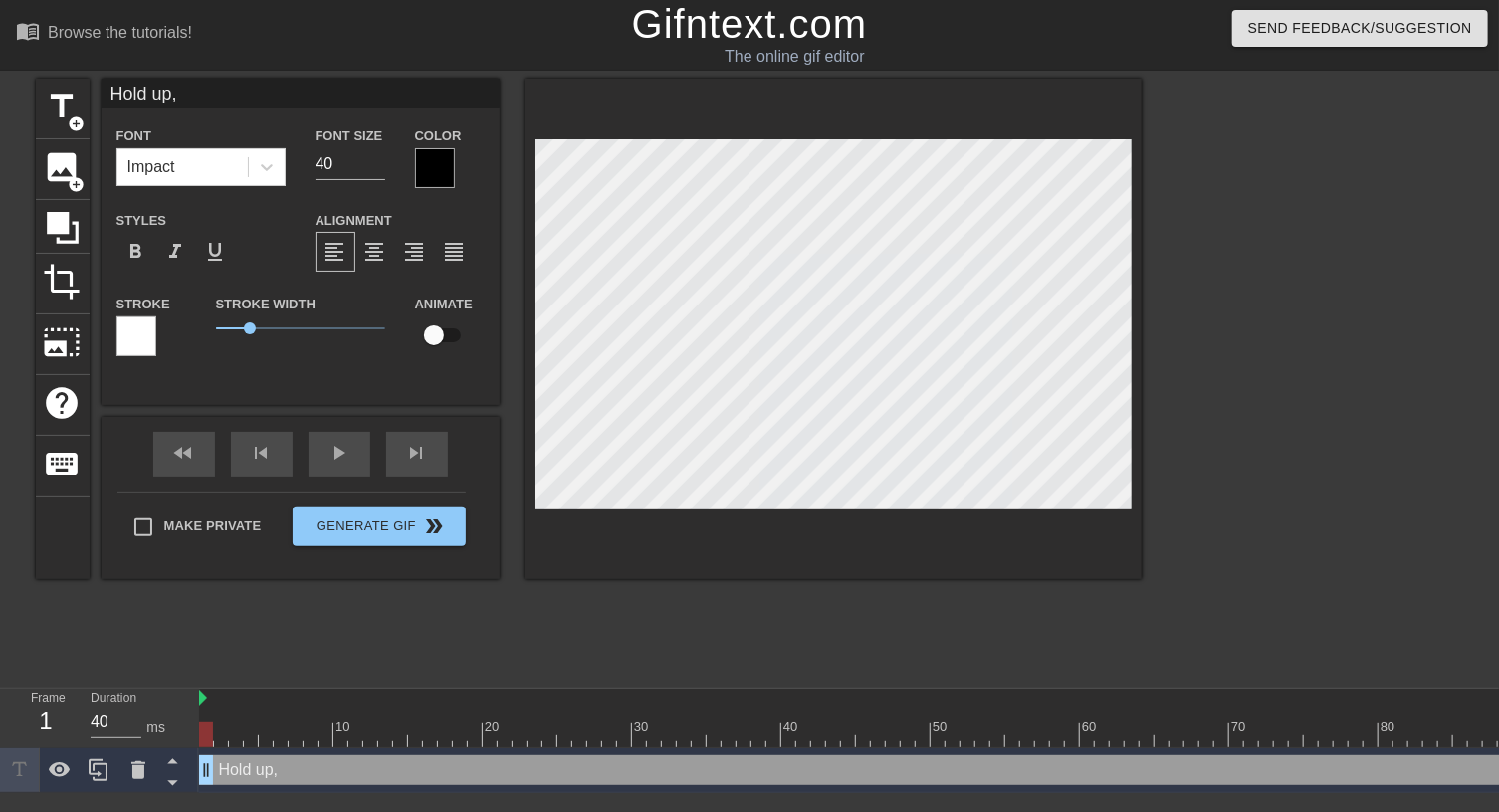 type on "Hold up, l" 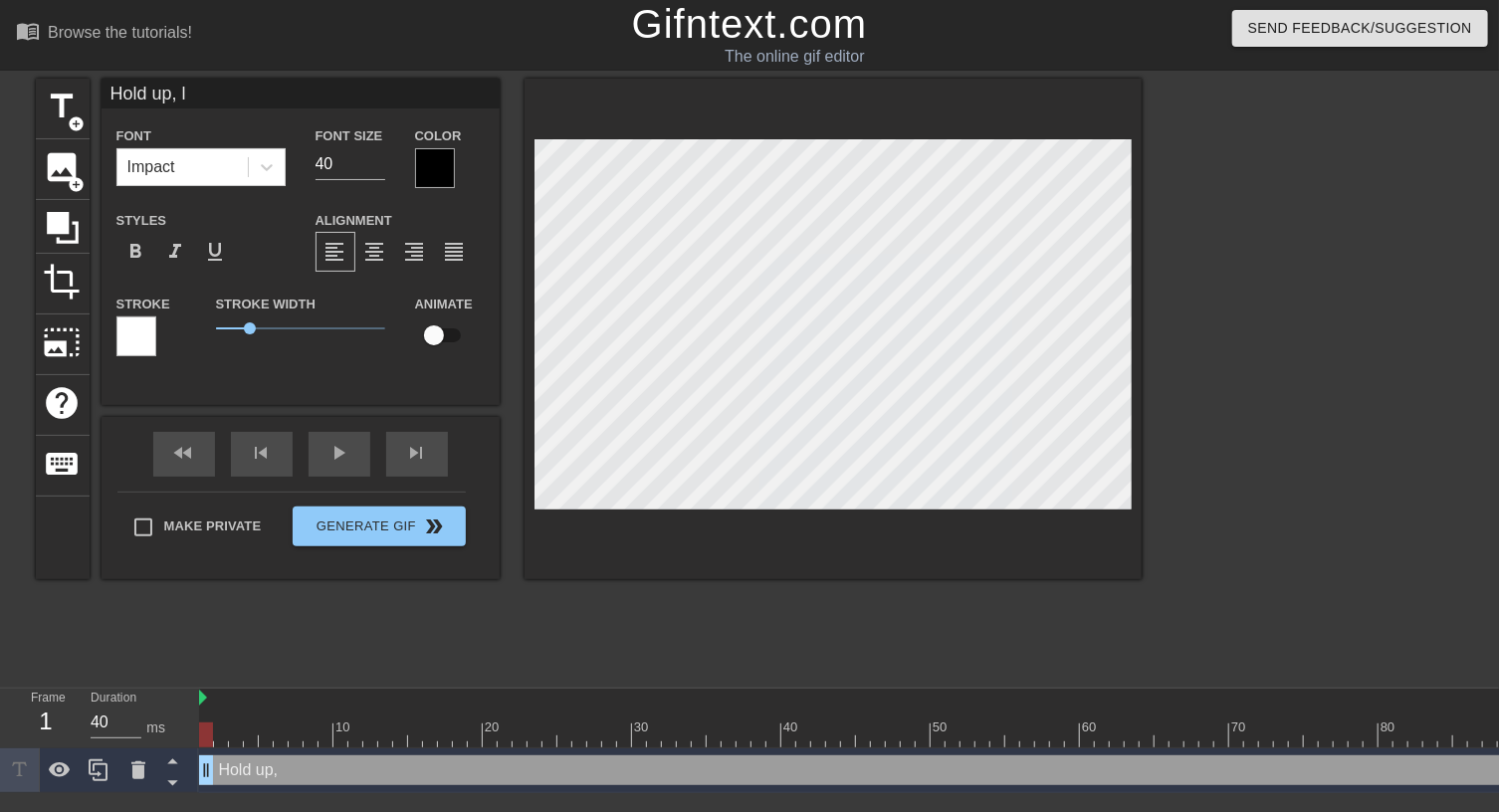 type on "Hold up, le" 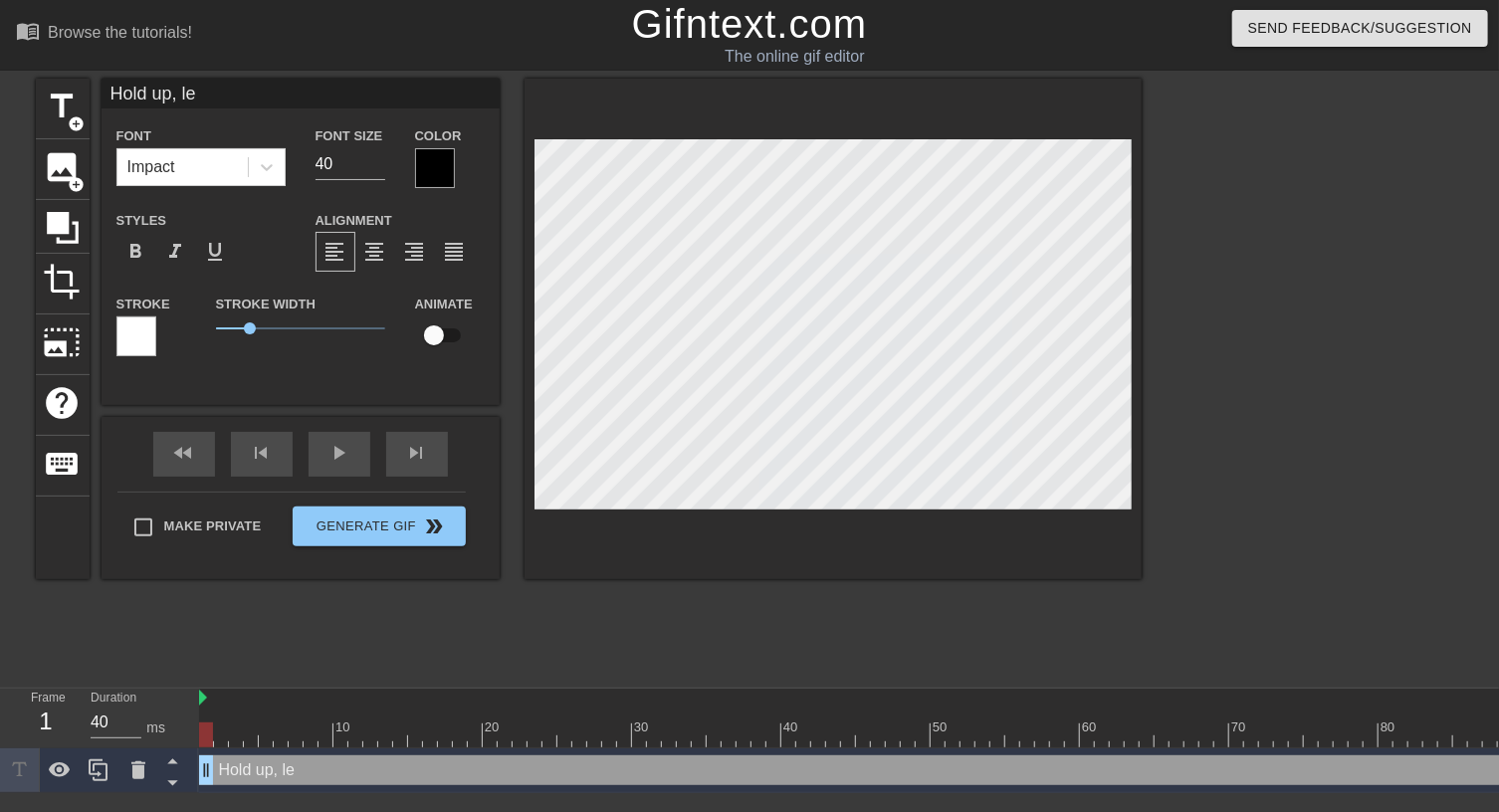 type on "Hold up, let" 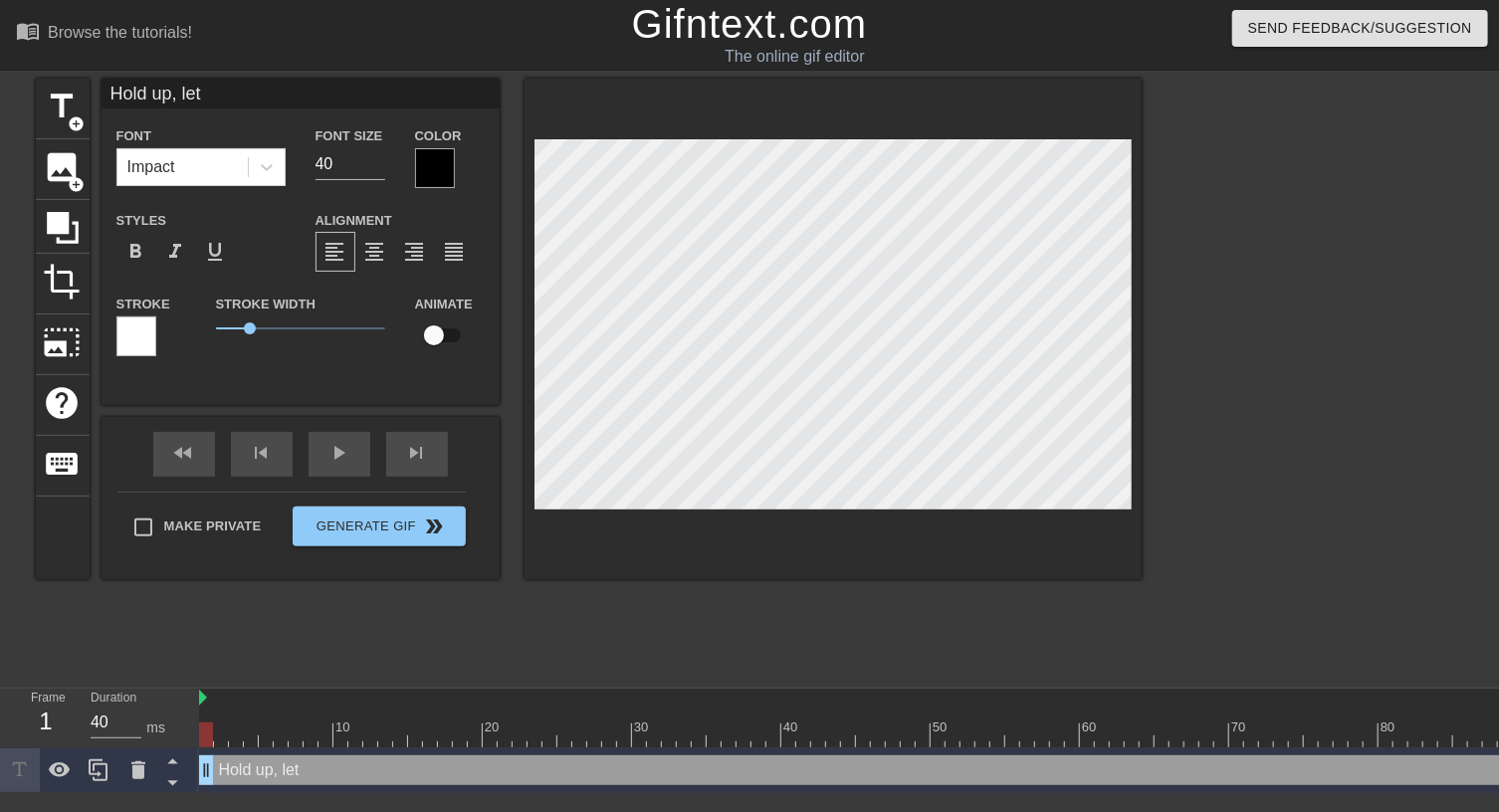 type on "Hold up, let" 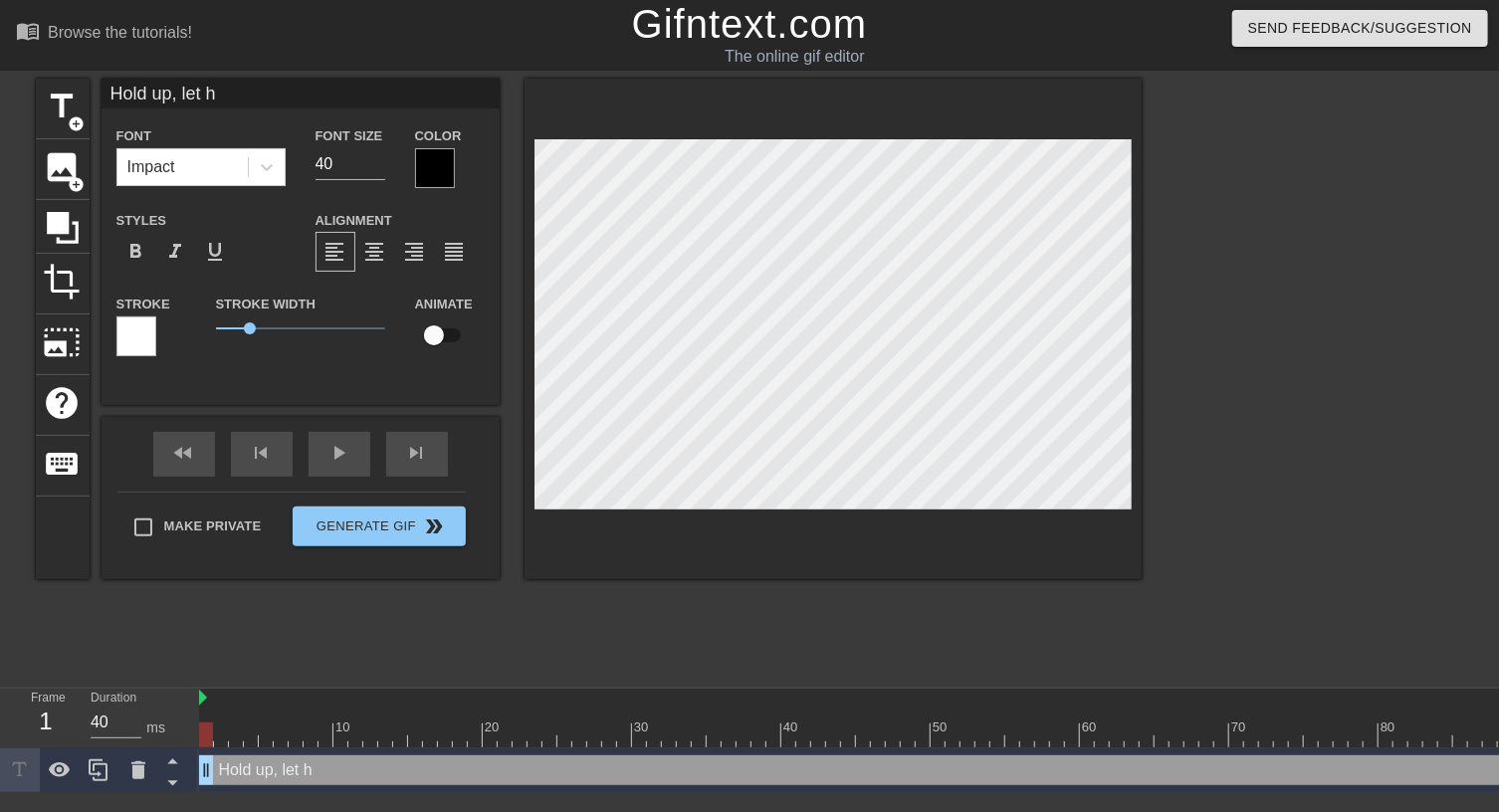 type on "Hold up, let hi" 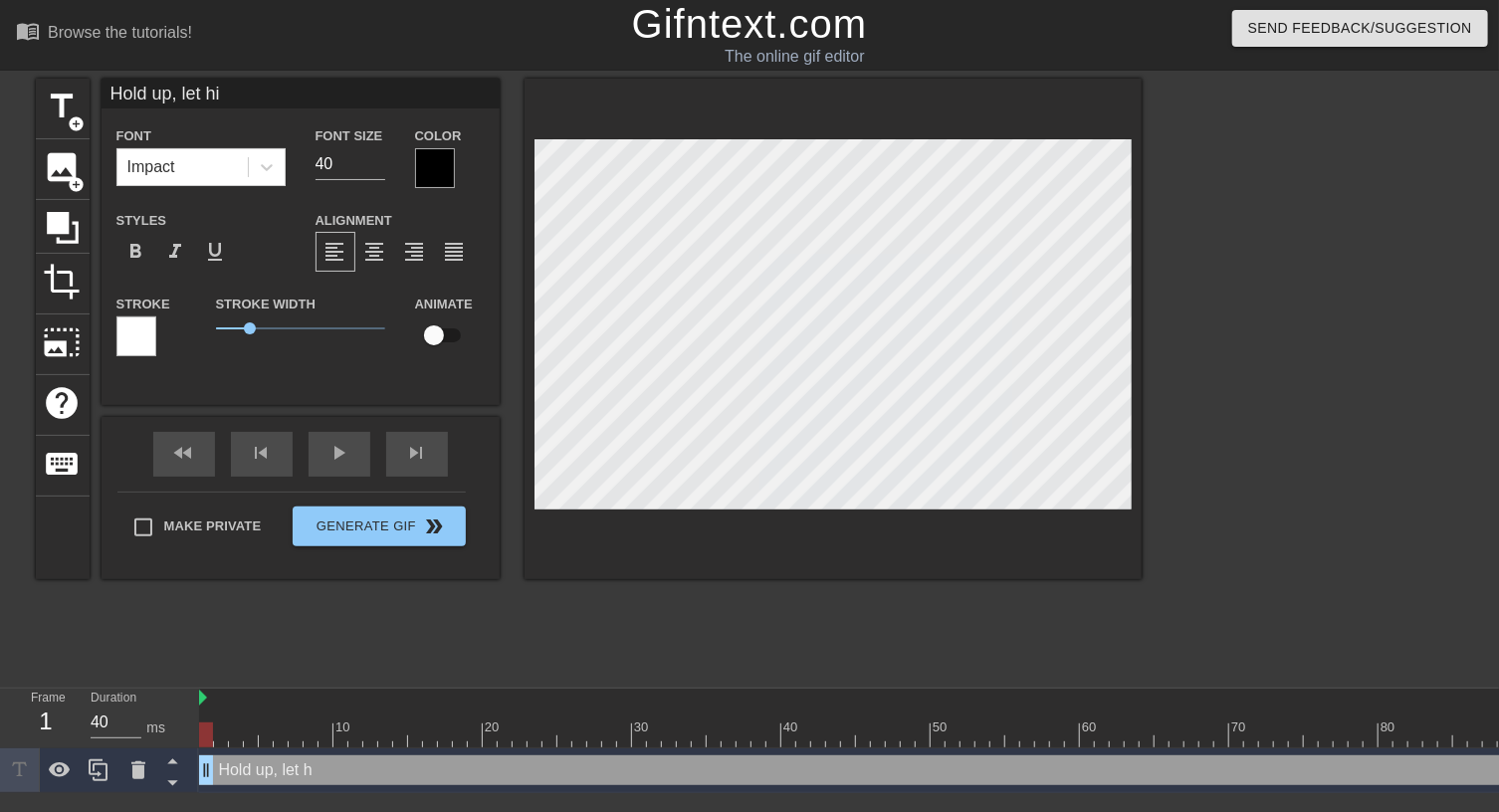 type on "Hold up, let him" 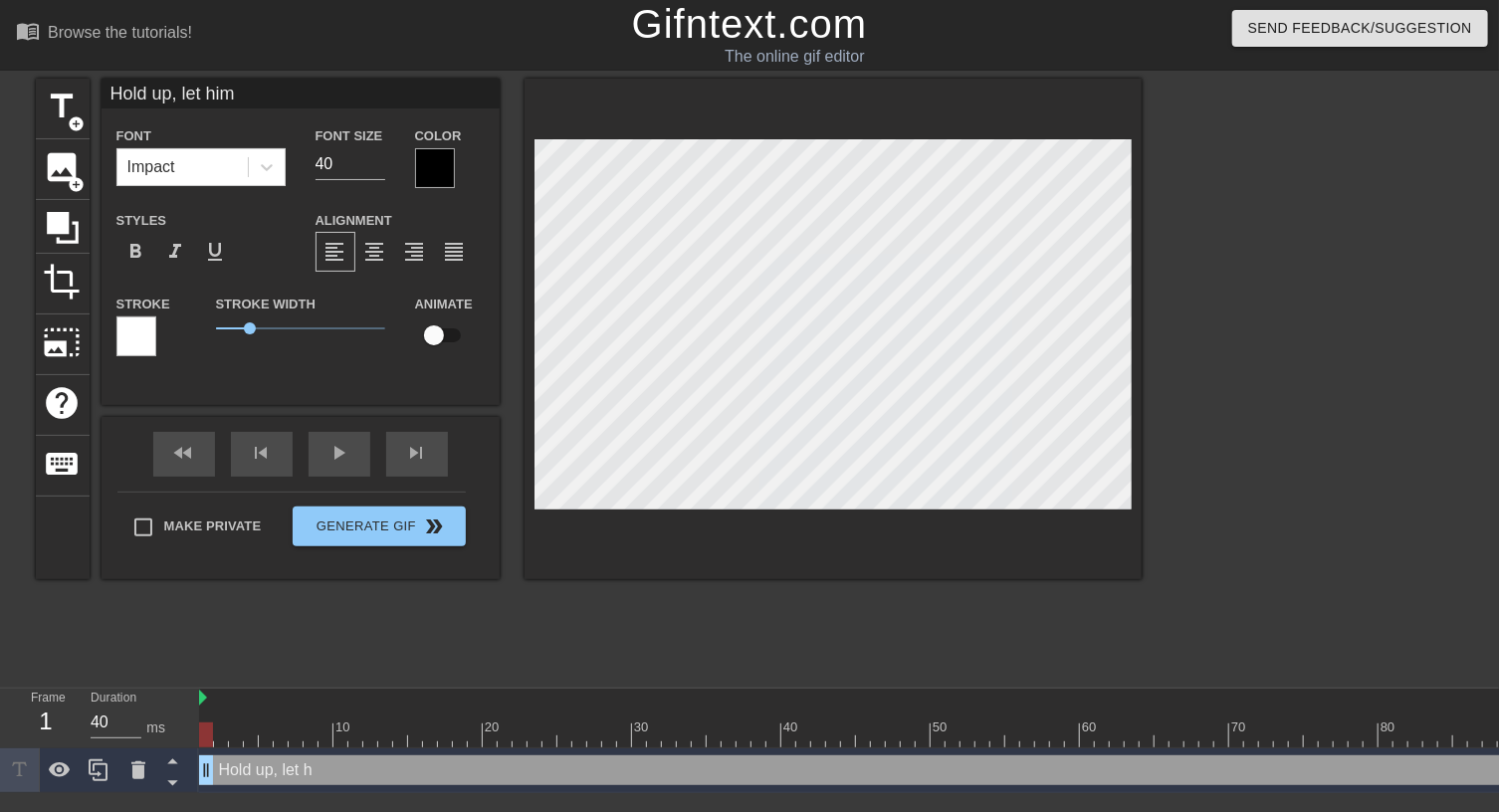 type on "Hold up, let him" 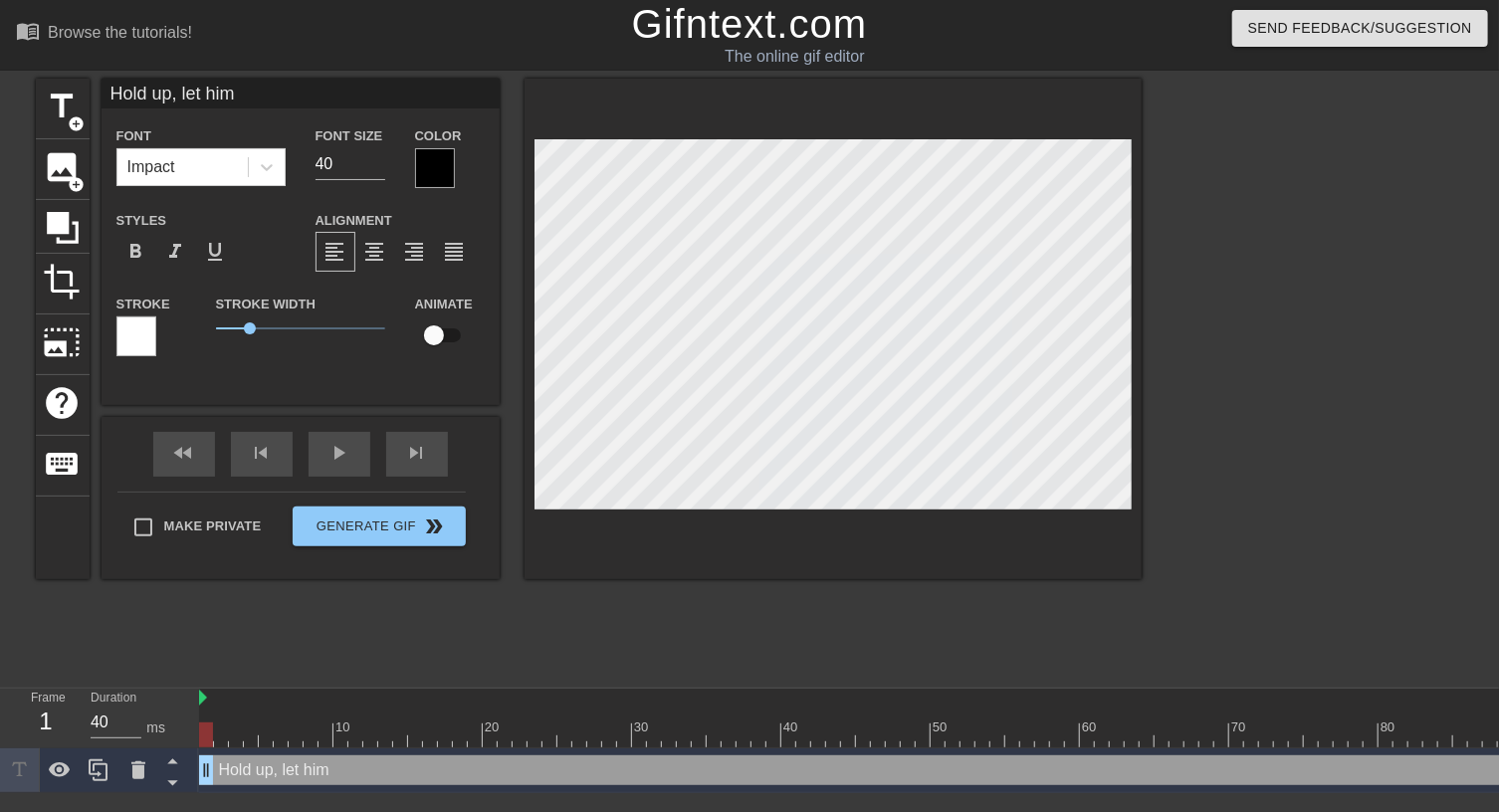 type on "Hold up, let him c" 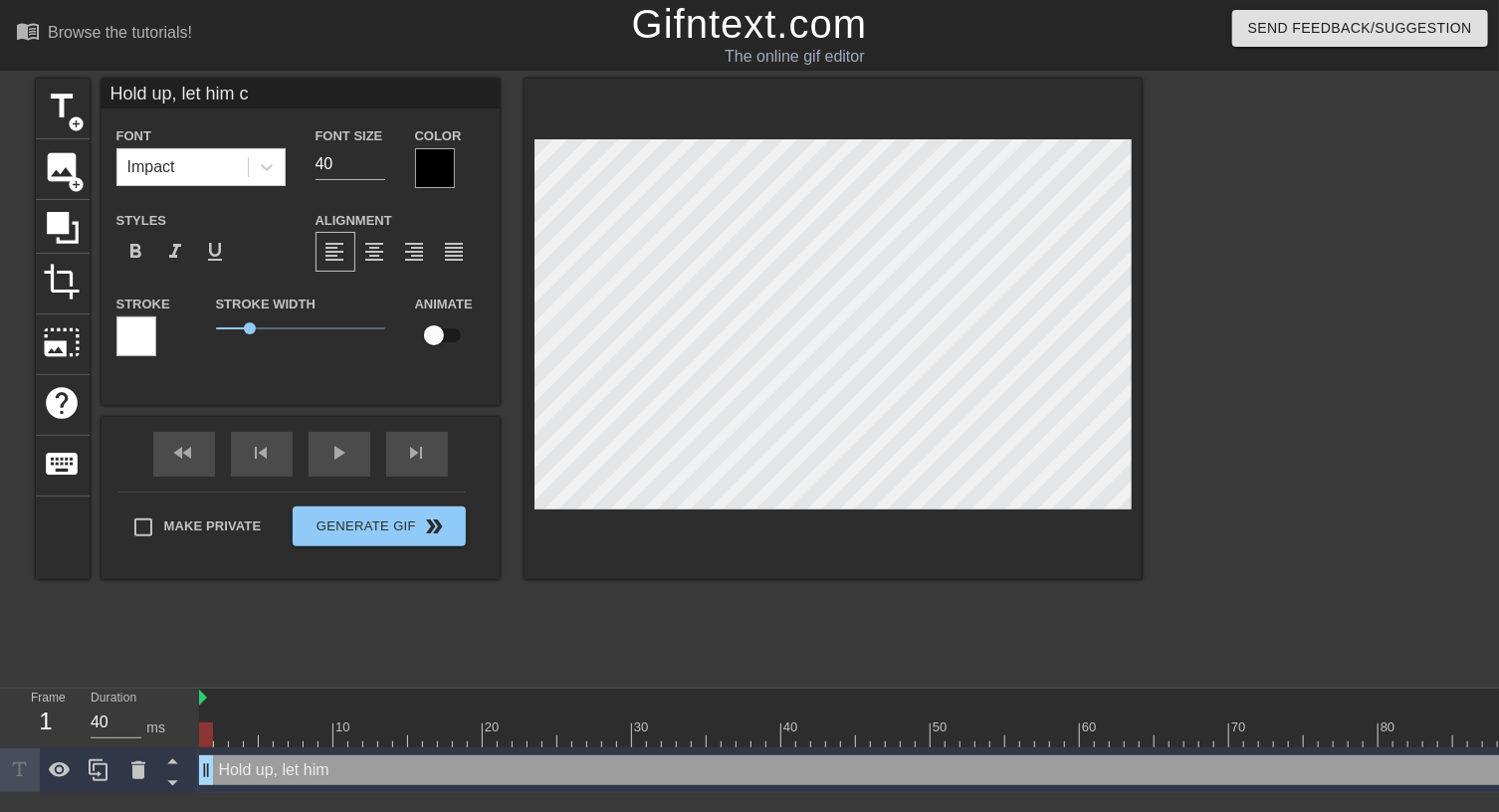type on "Hold up, let him co" 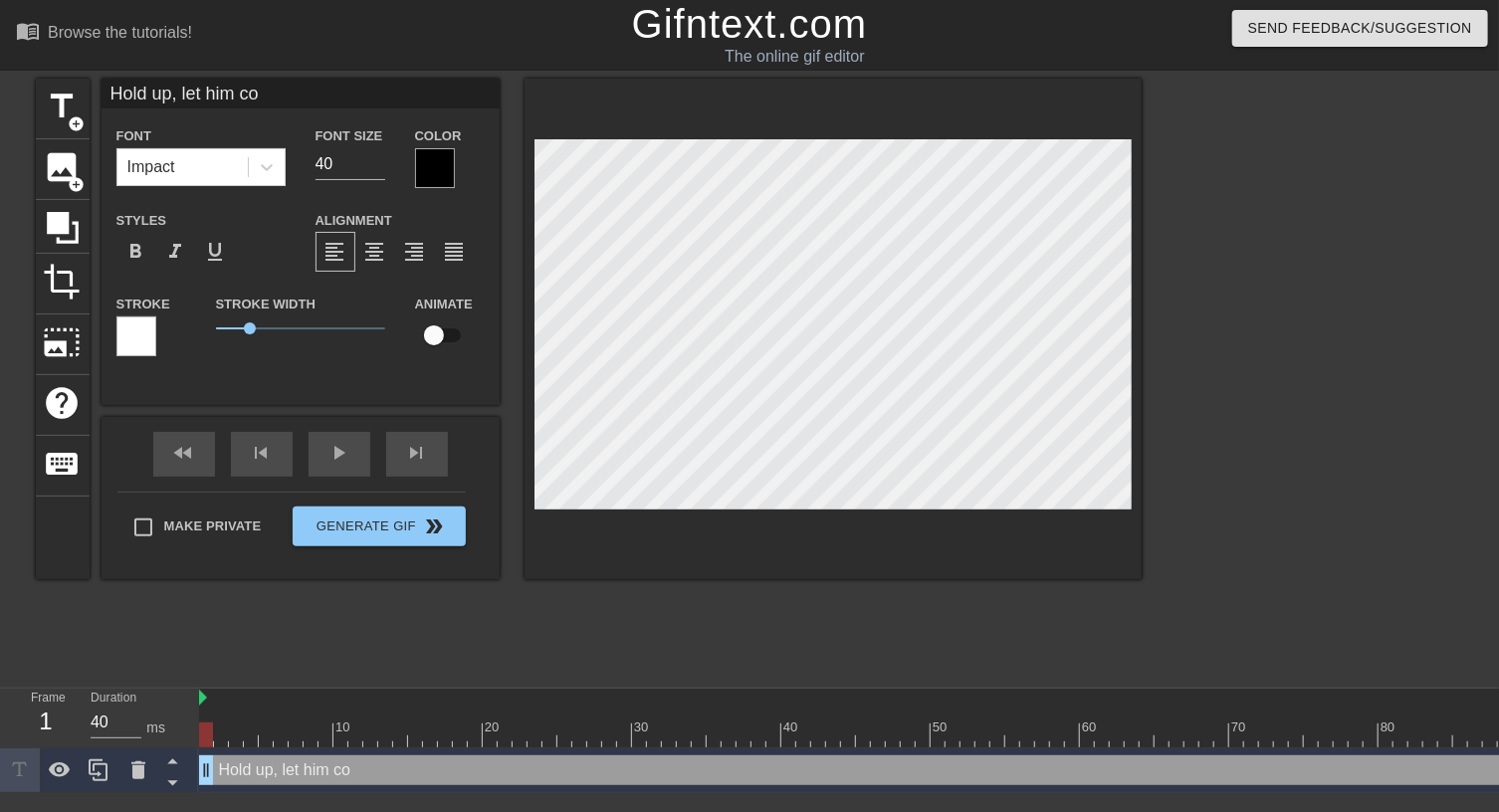 type on "Hold up, let him coo" 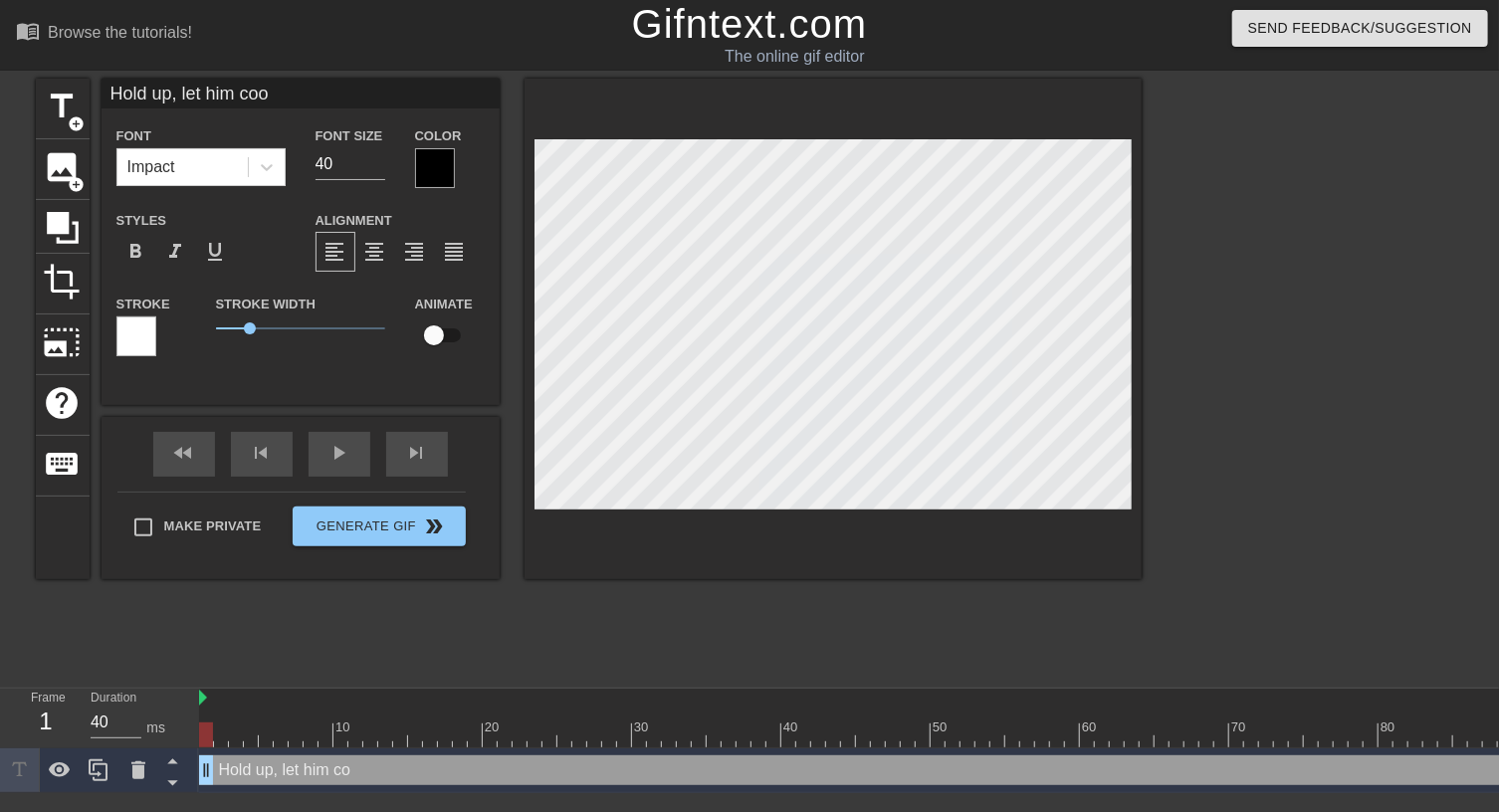 type on "Hold up, let him cook" 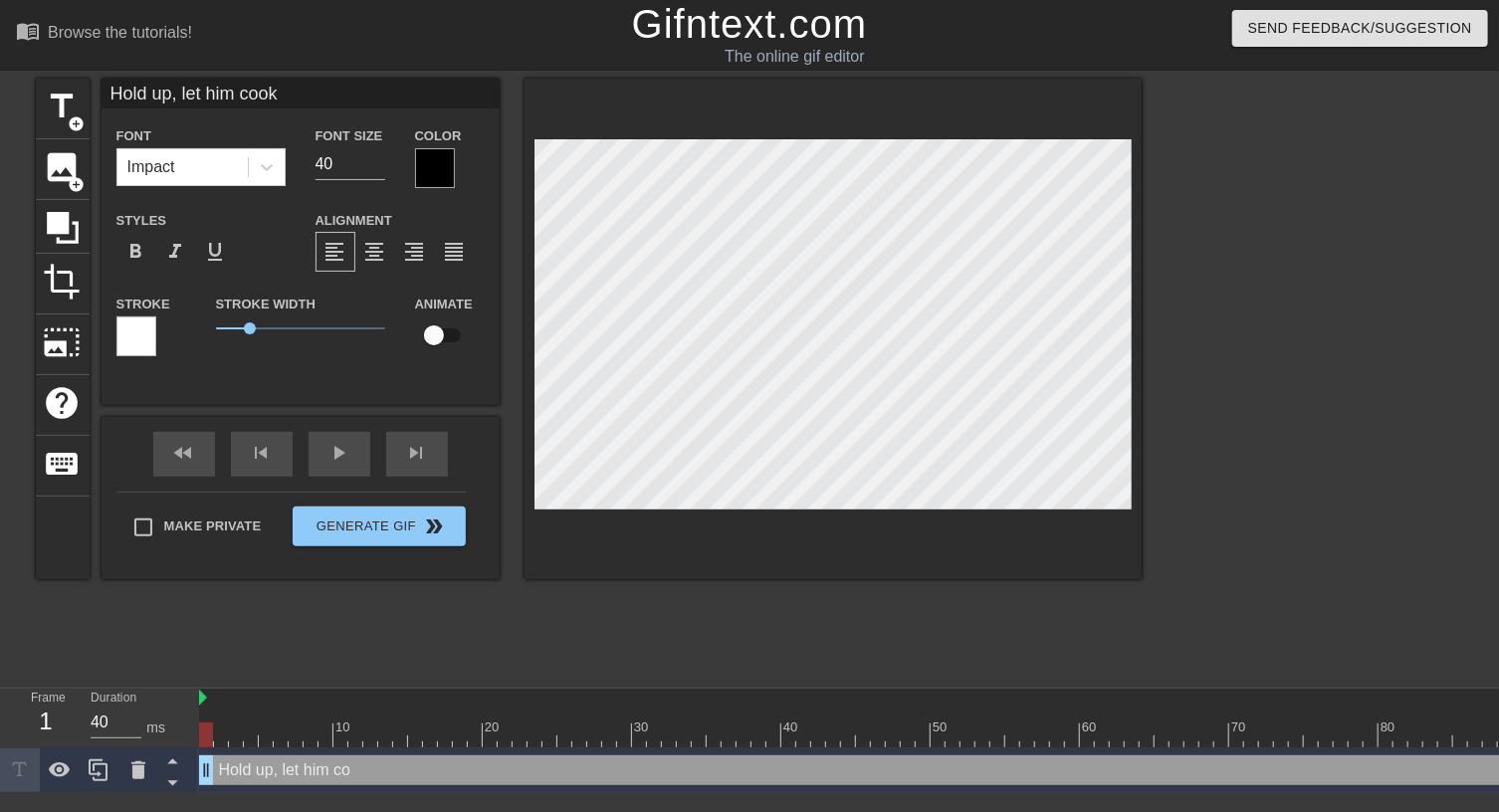 scroll, scrollTop: 2, scrollLeft: 9, axis: both 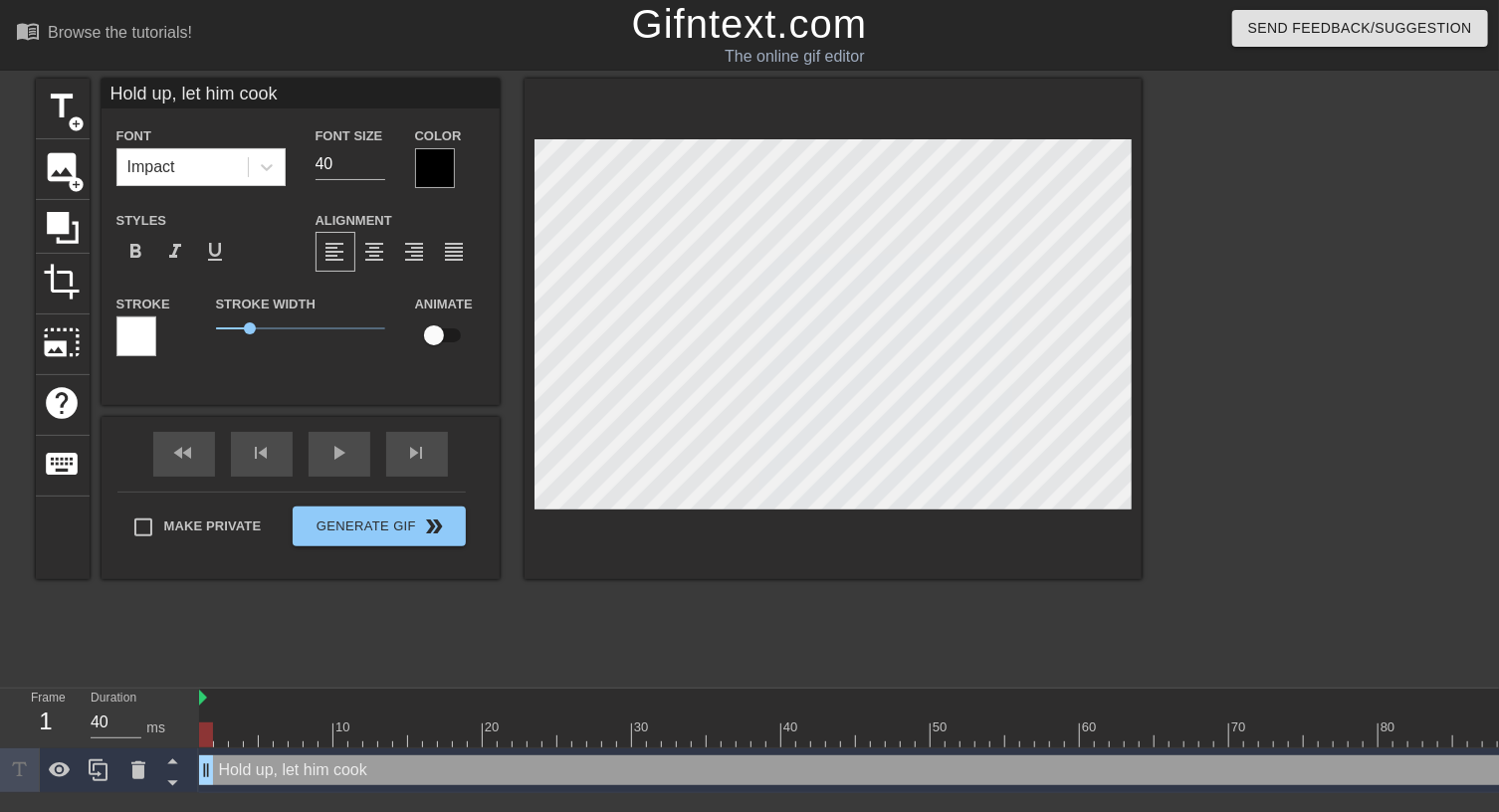 type on "Hold up, let him coo" 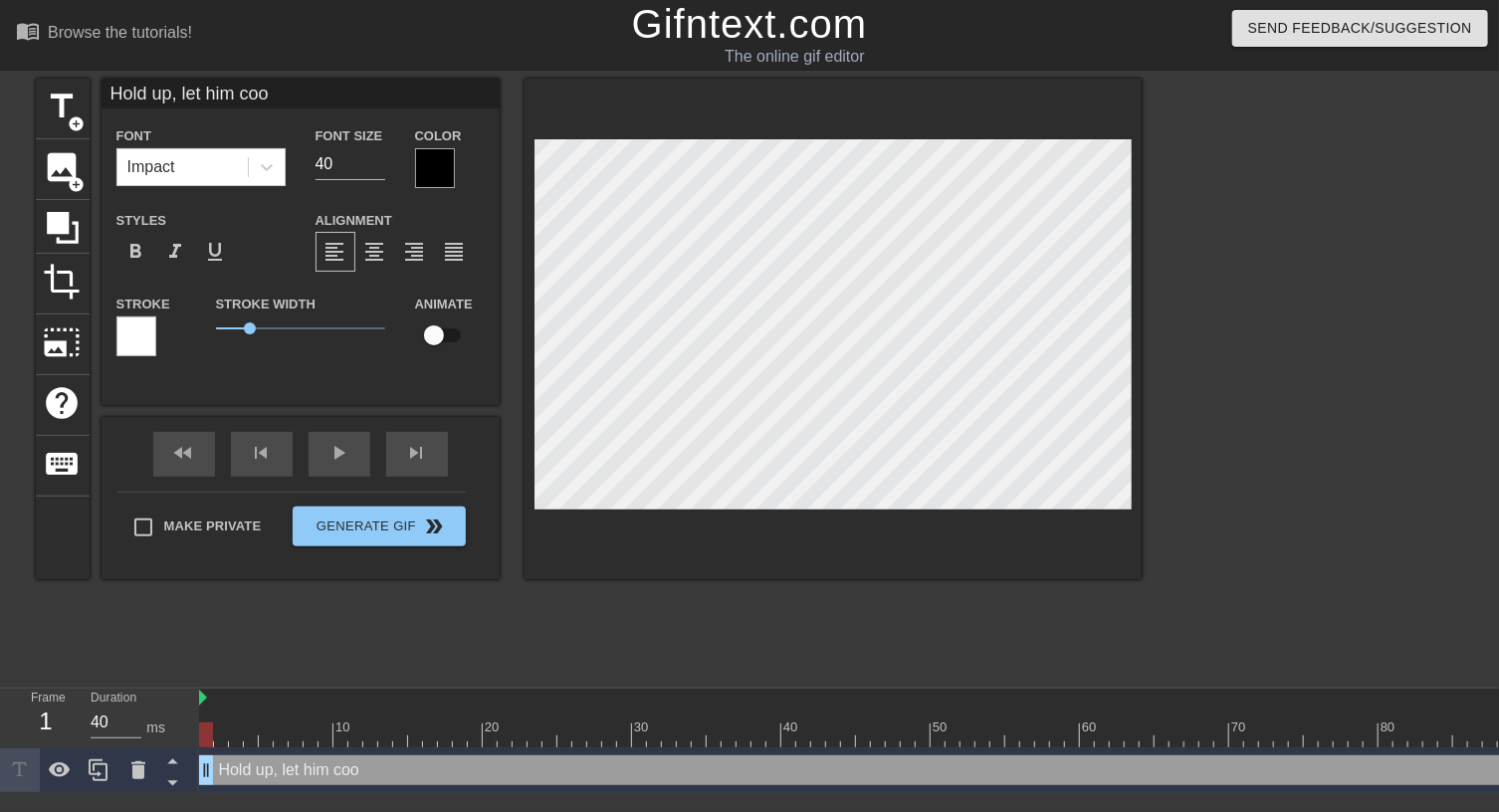 type on "Hold up, let him co" 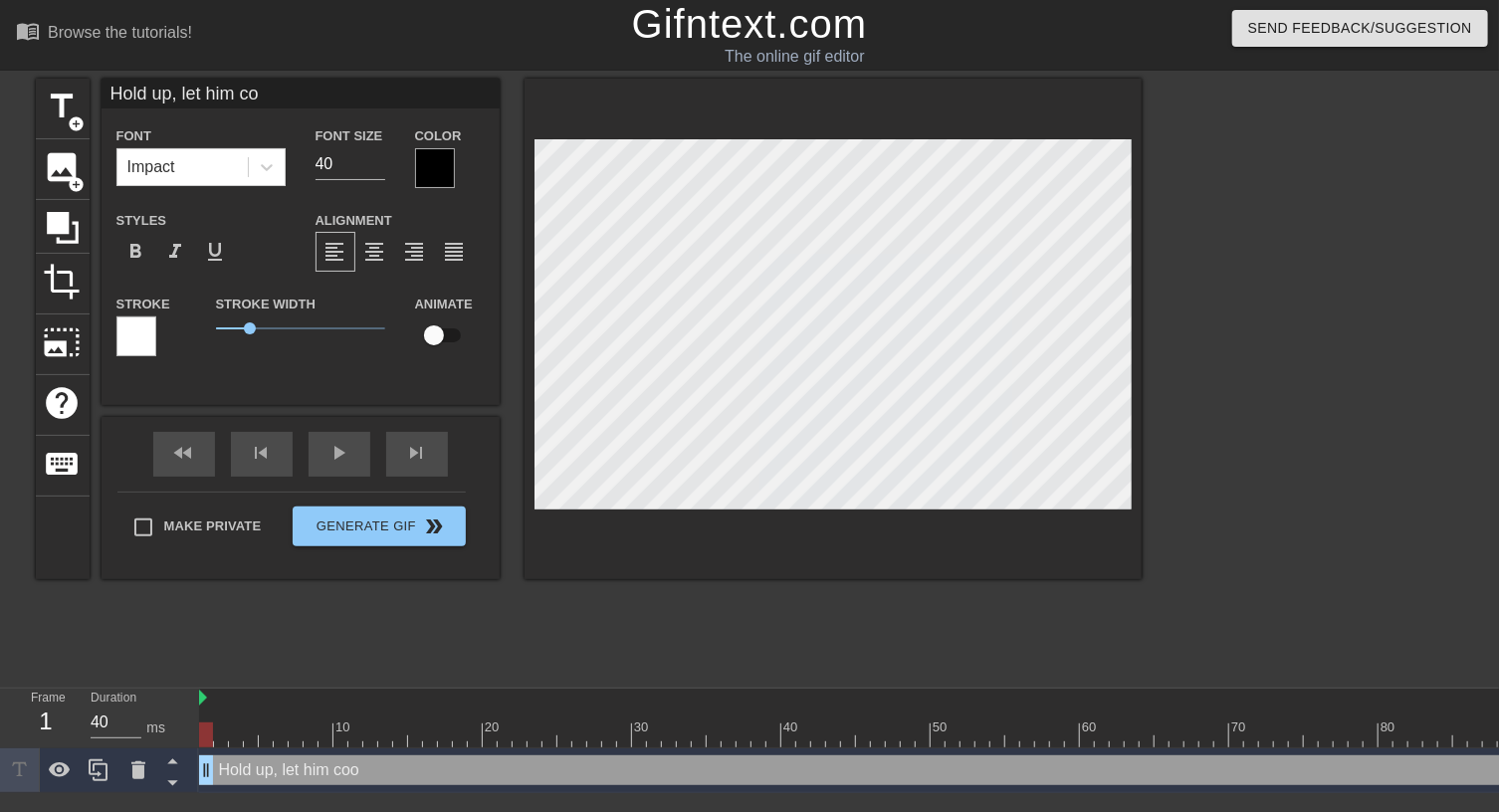 type on "Hold up, let him c" 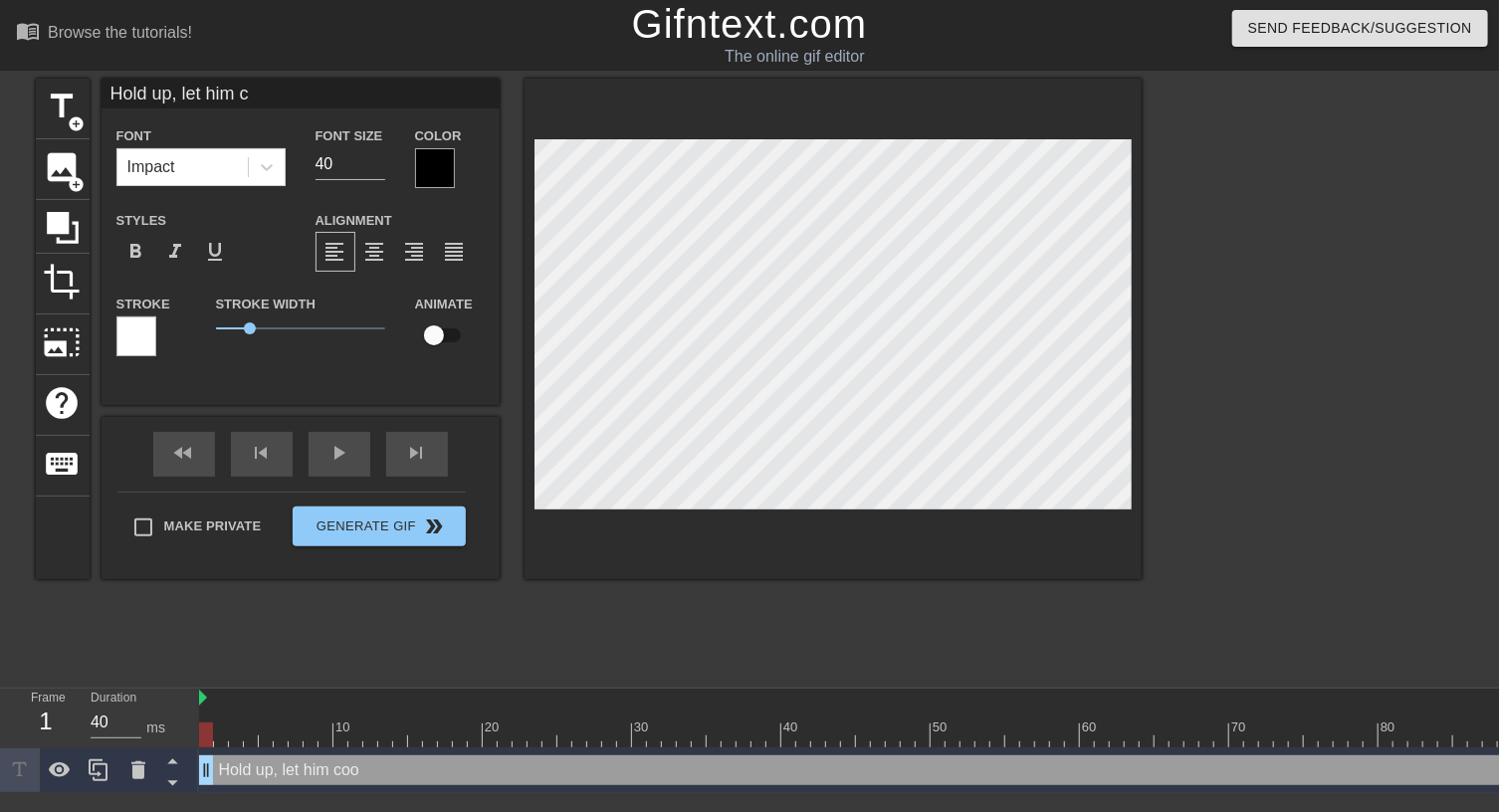 type on "Hold up, let him" 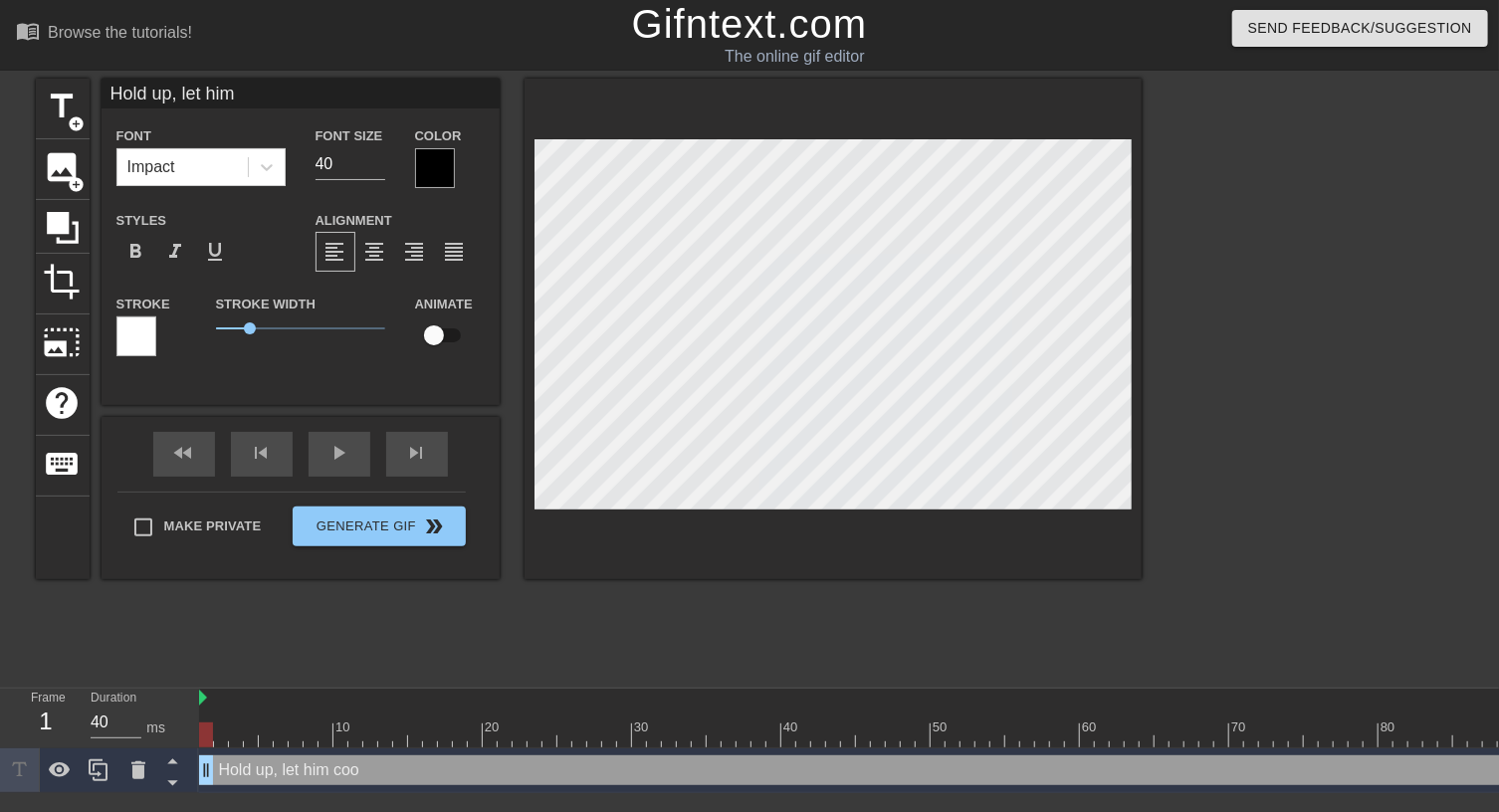 type on "Hold up, let him" 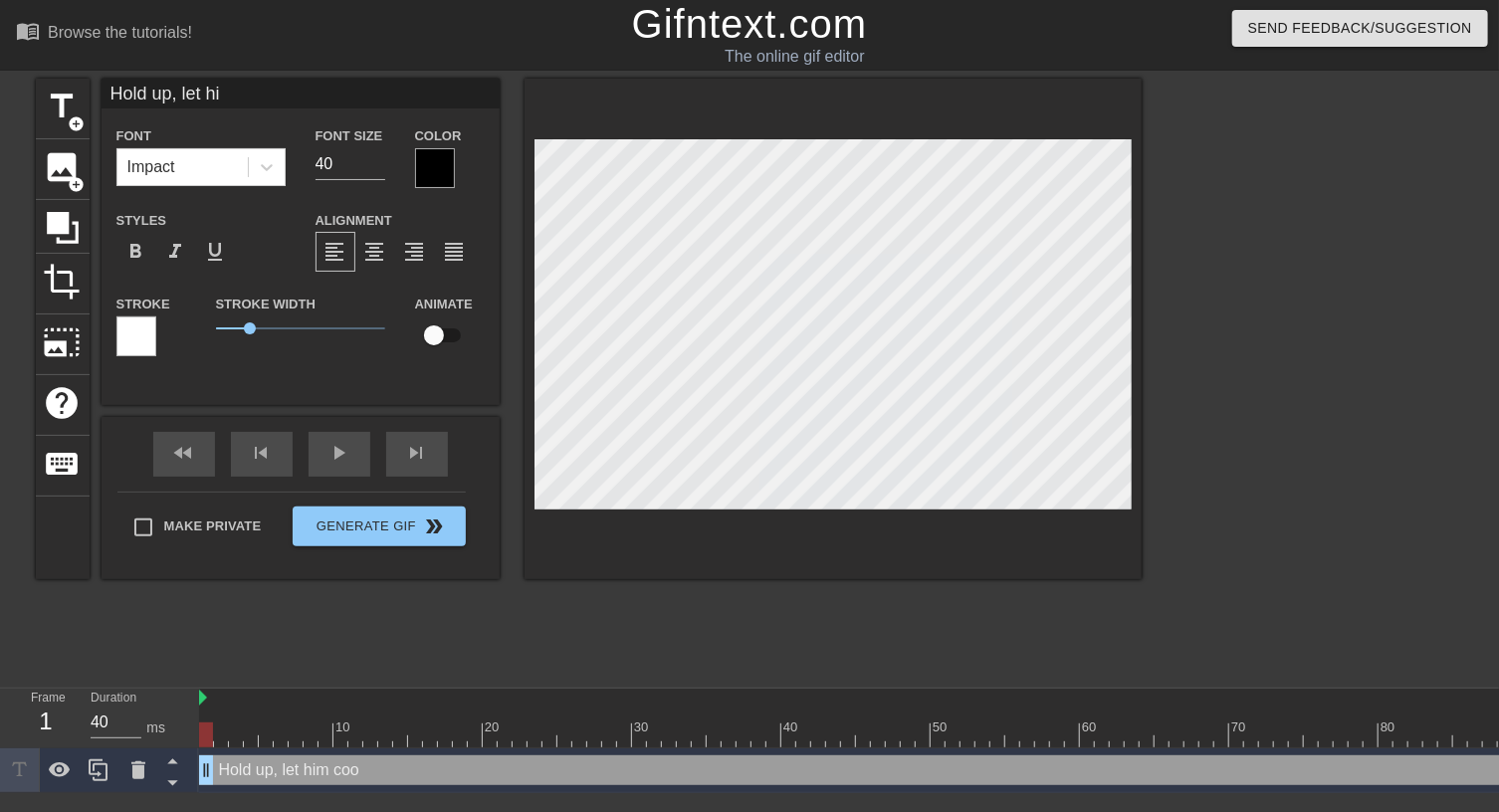 type on "Hold up, let h" 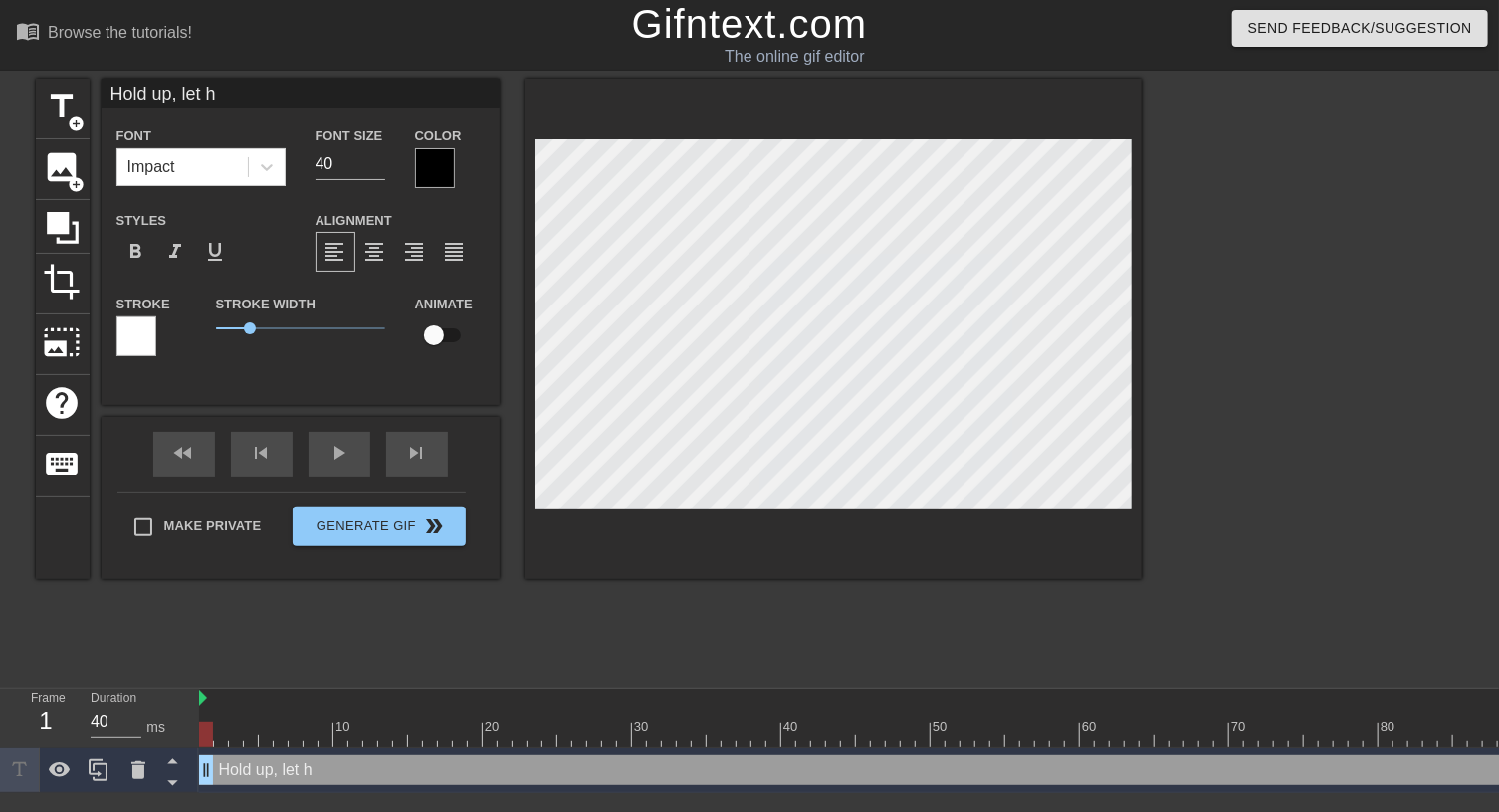 type on "Hold up, let" 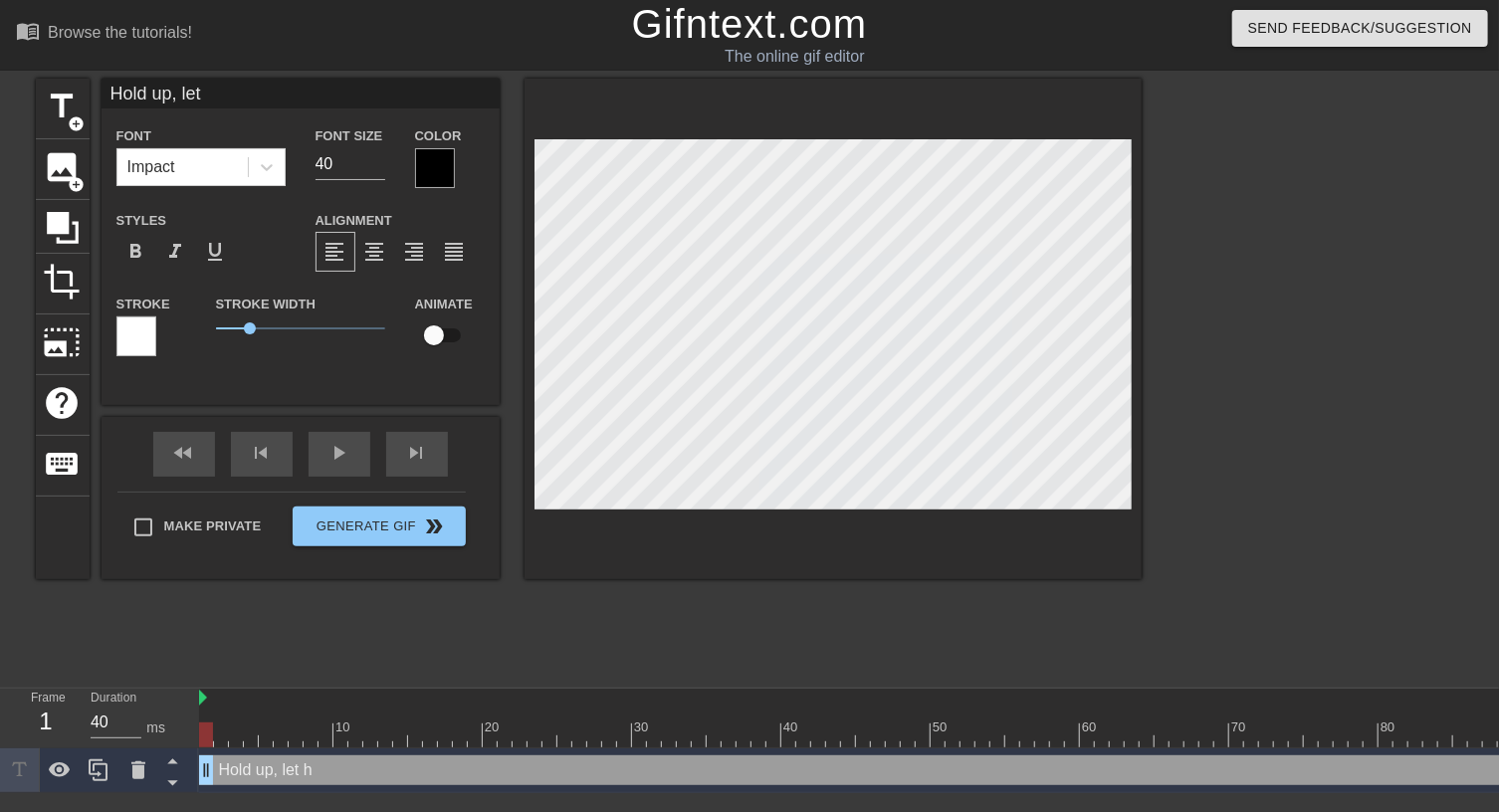 type on "Hold up, let" 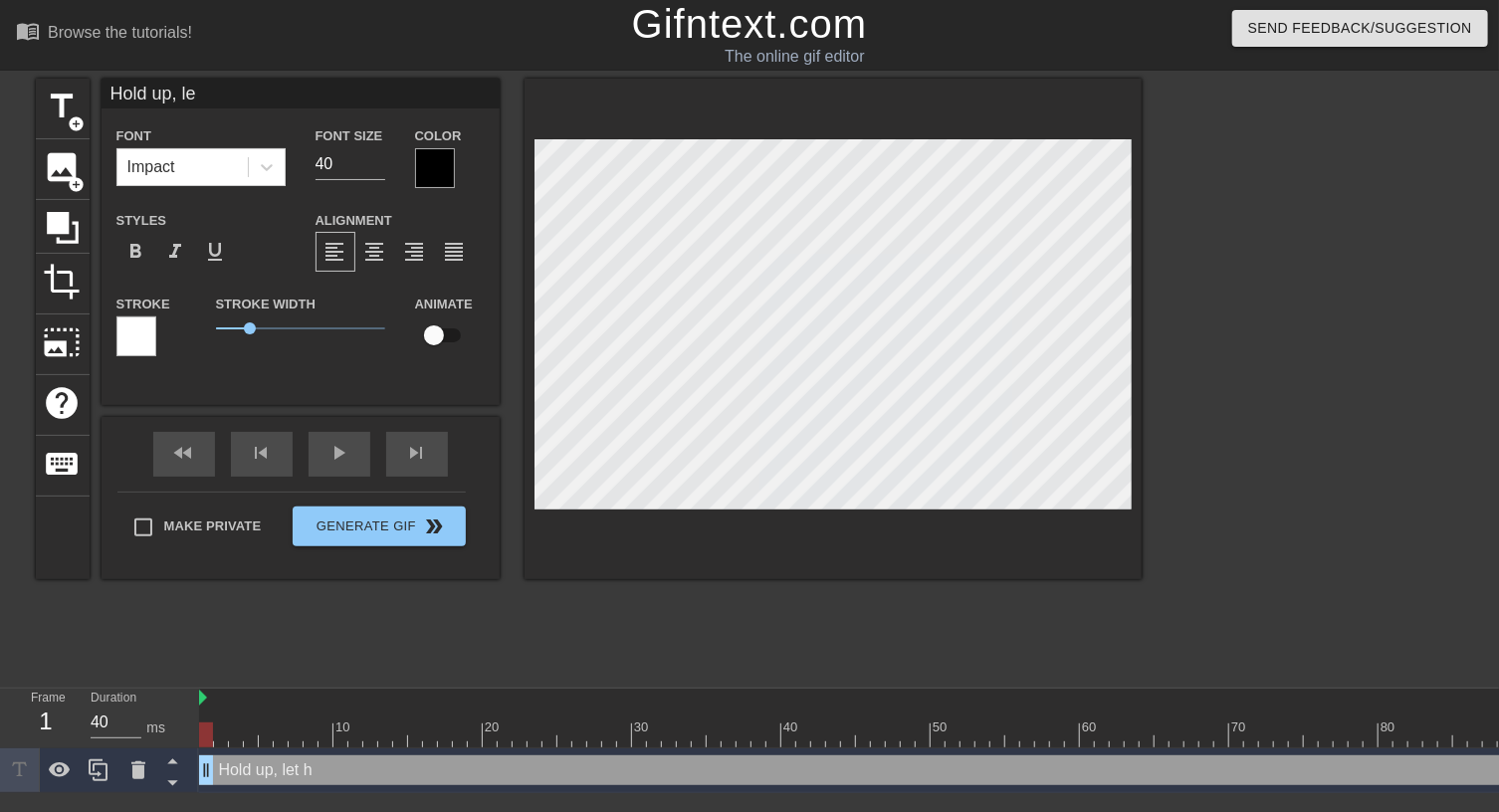 type on "Hold up, l" 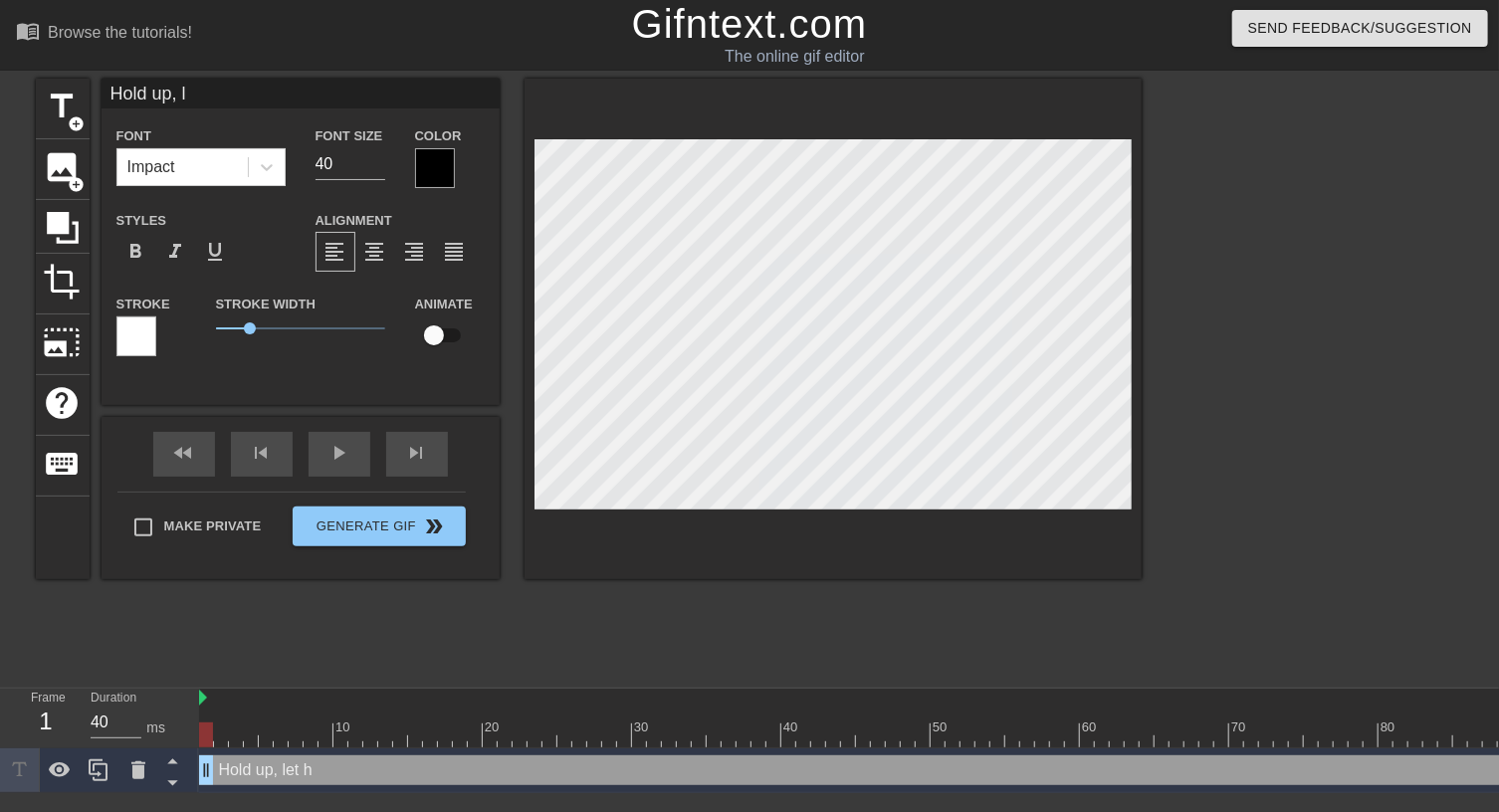 type on "Hold up," 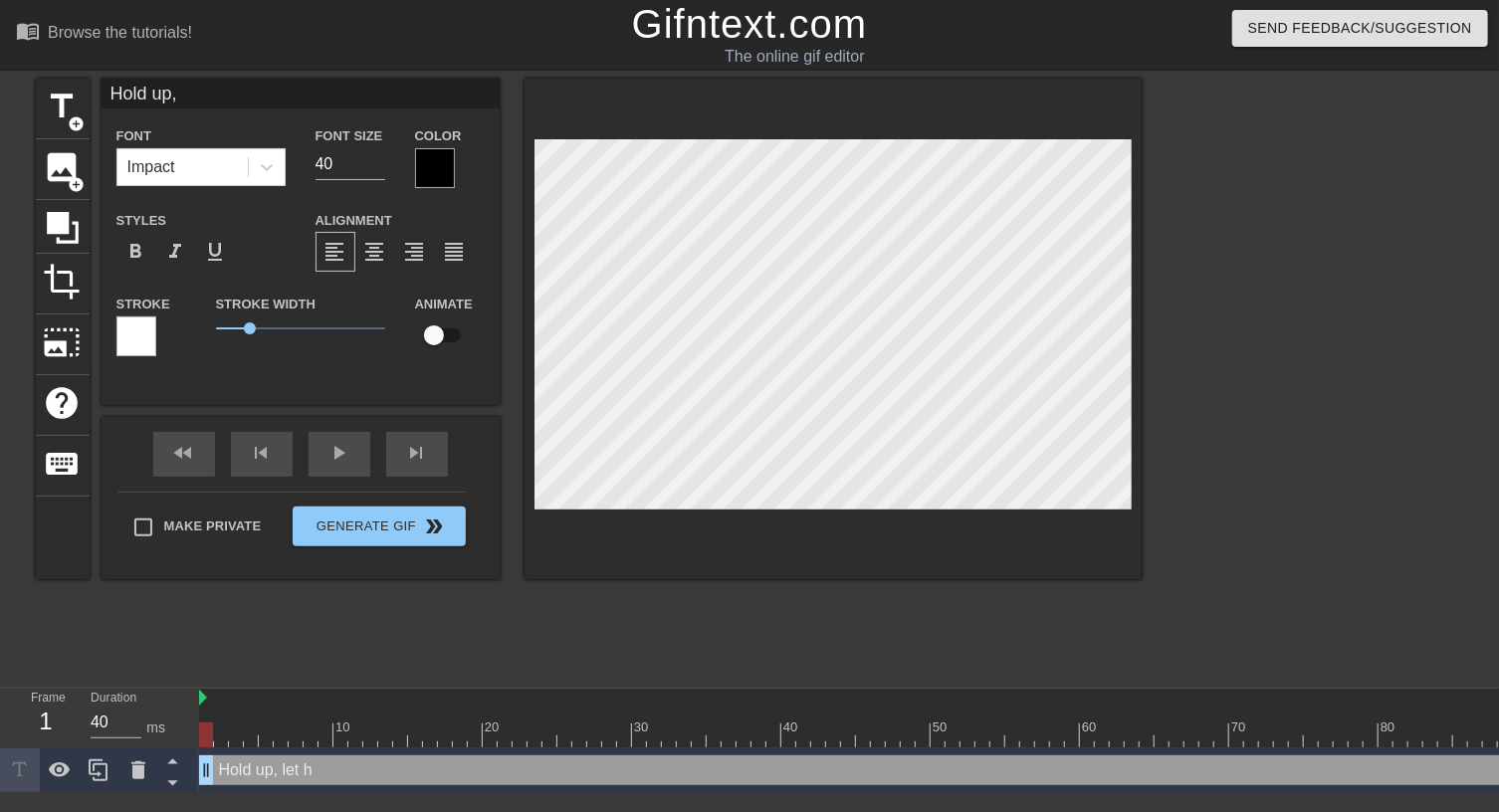 type on "Hold up," 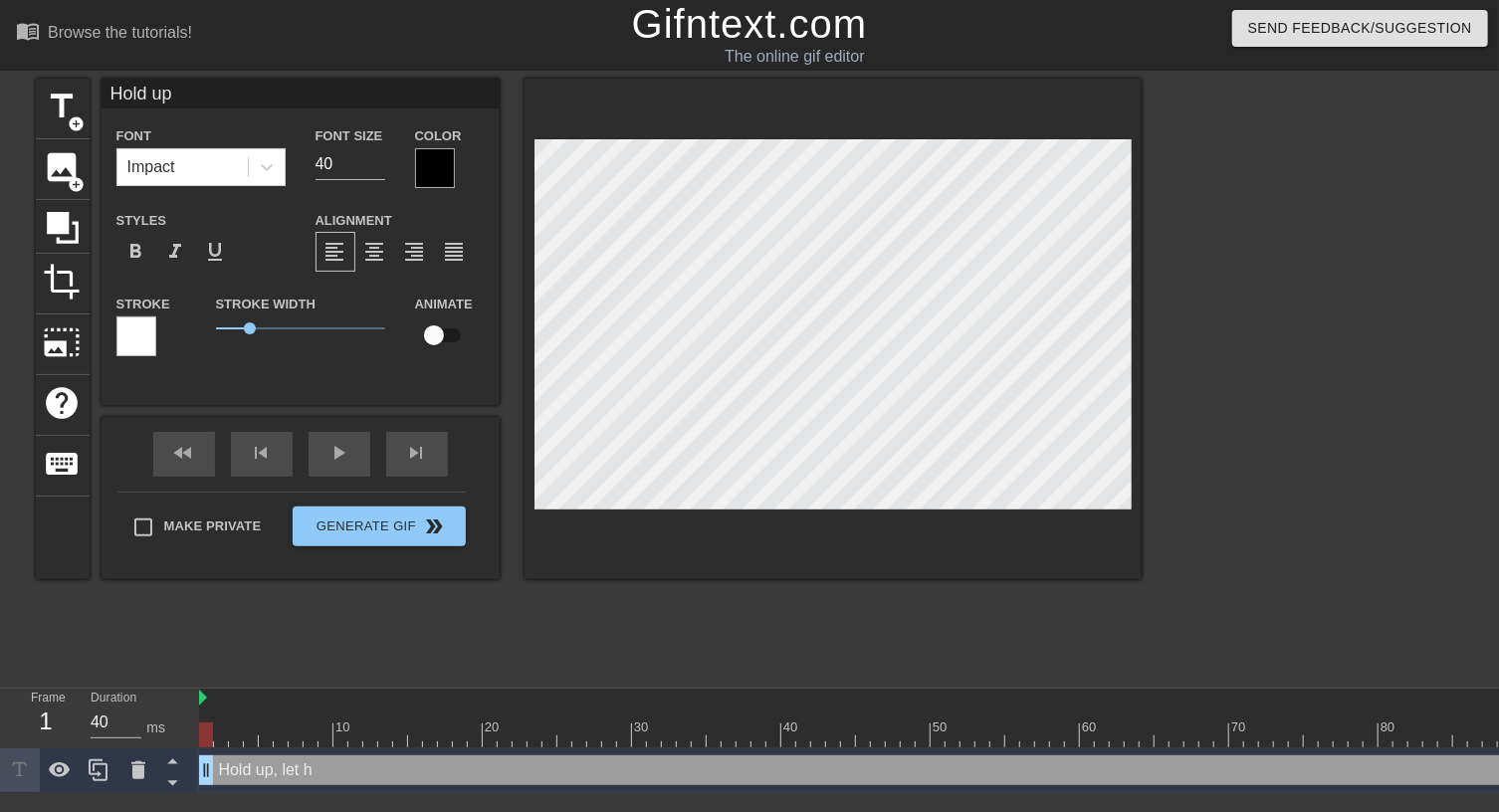 type on "Hold u" 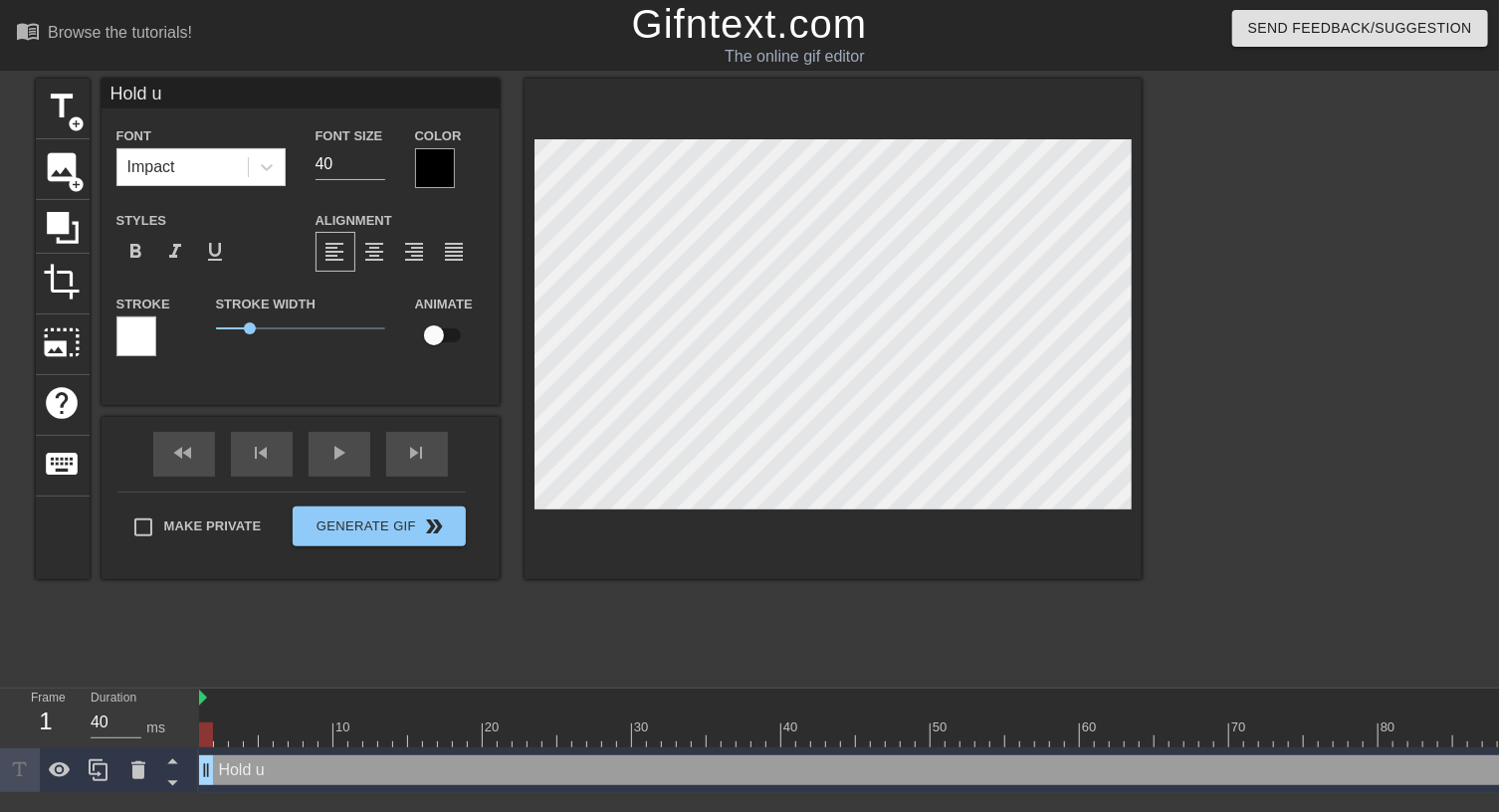 type on "Hold" 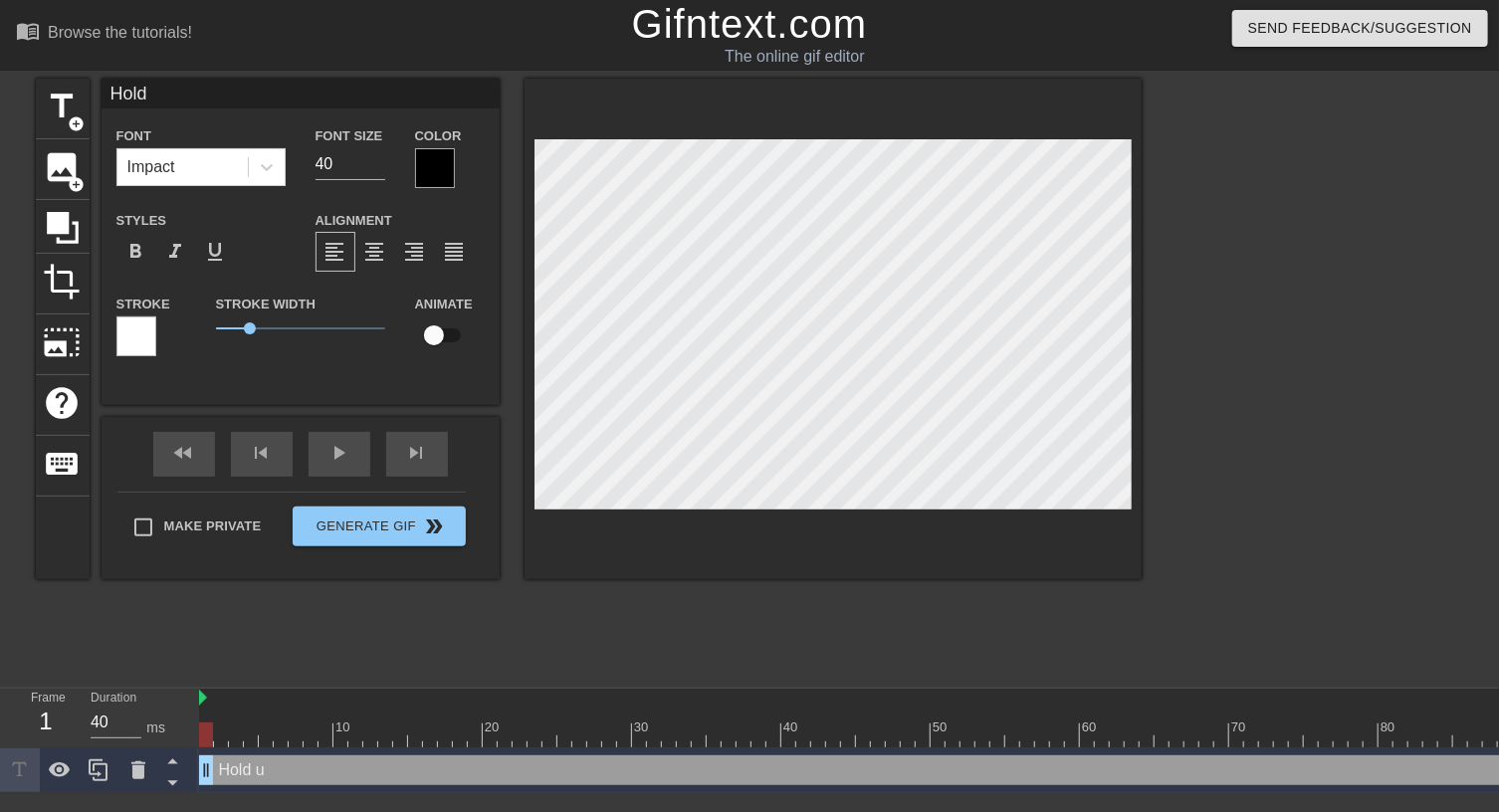 type on "Hold" 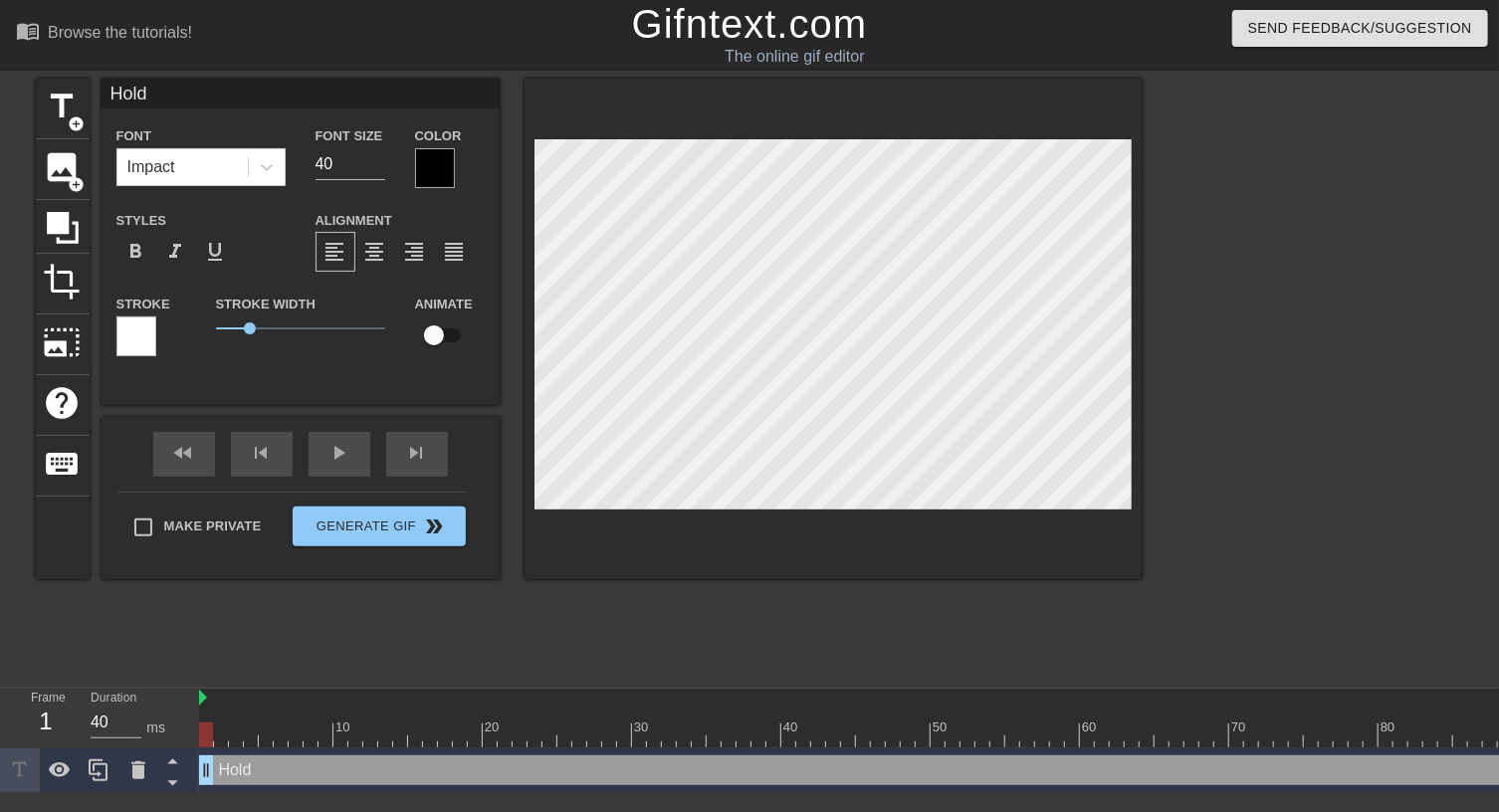 type on "Hol" 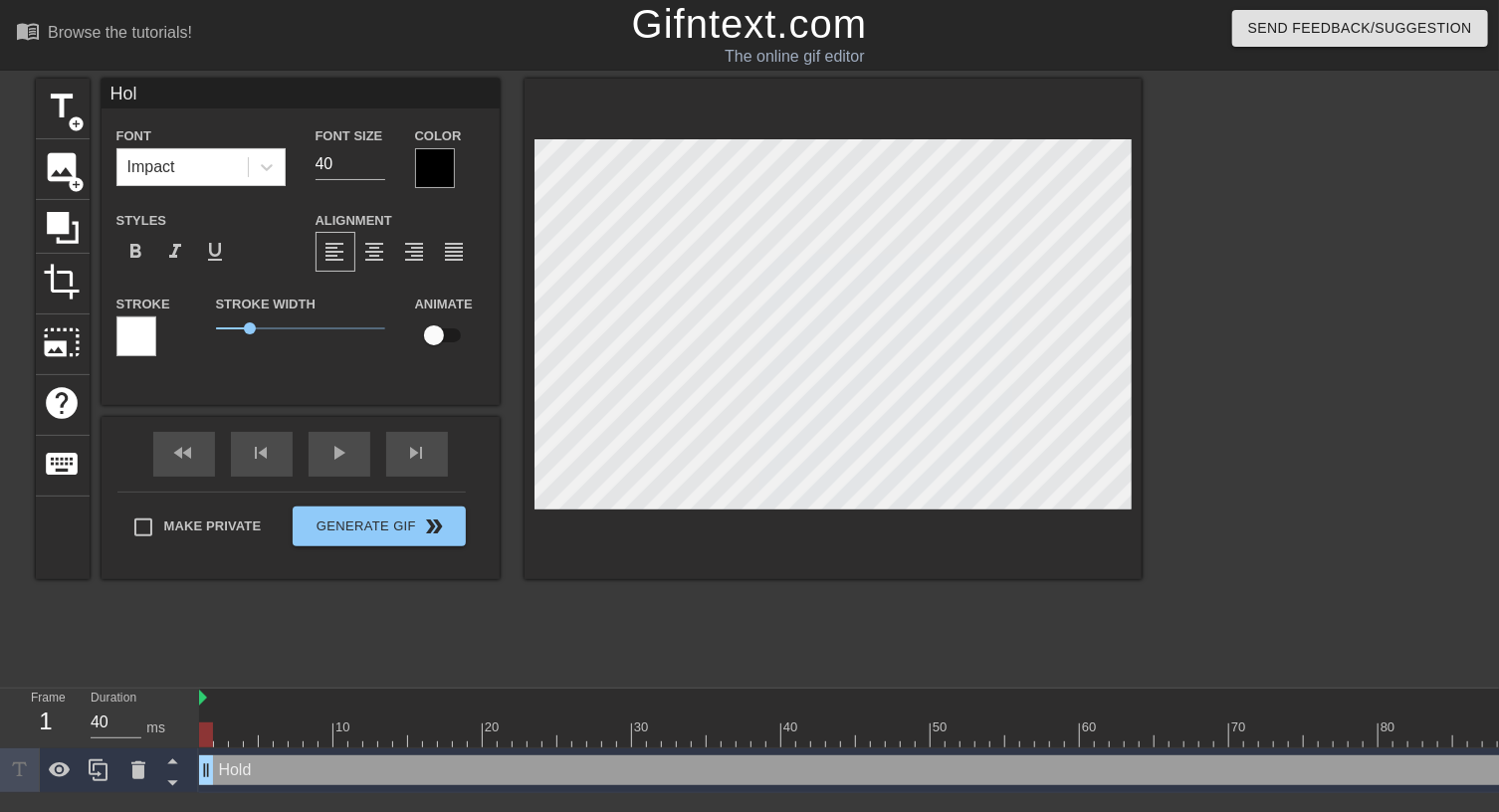 type on "Ho" 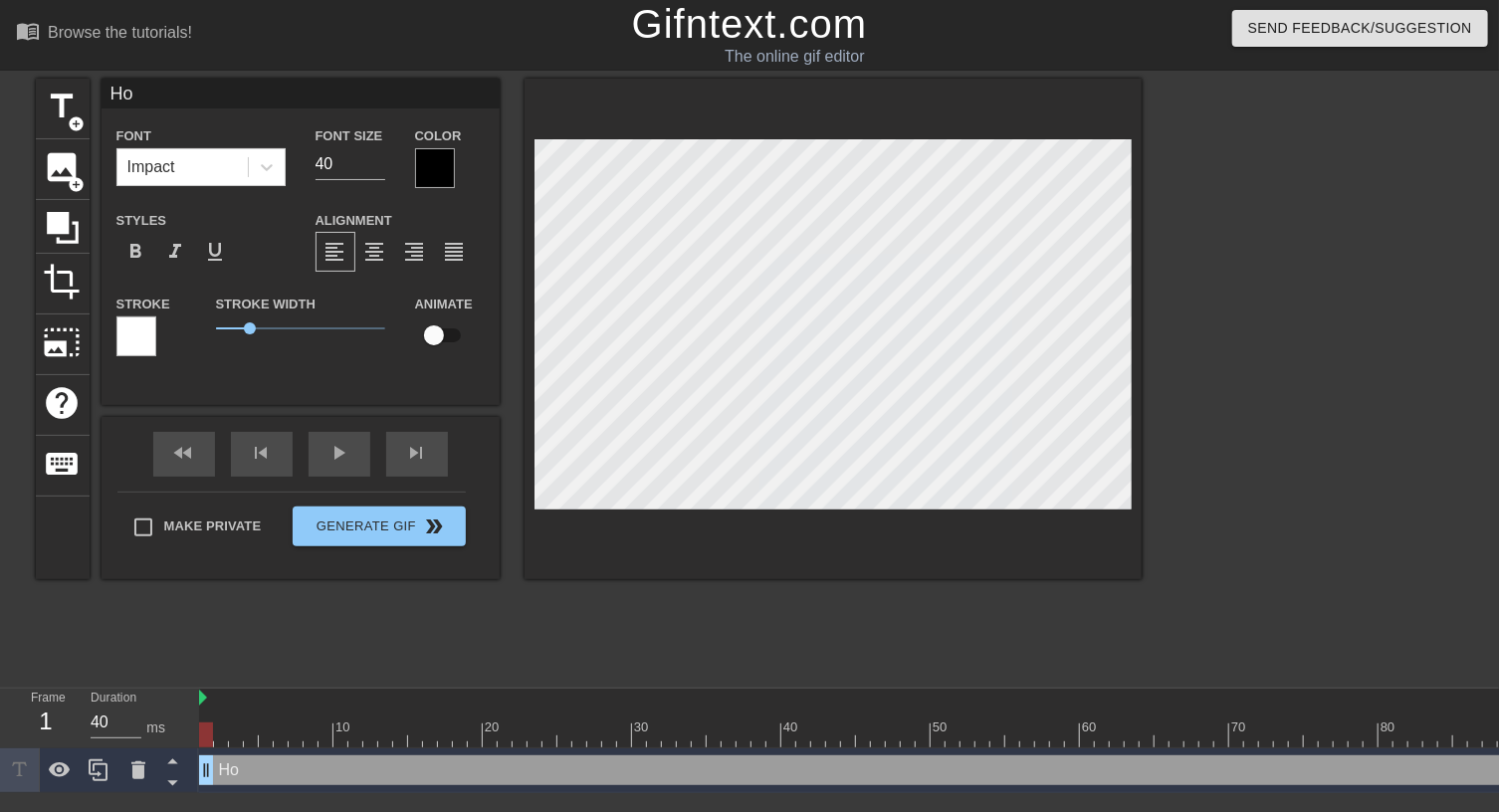 type on "H" 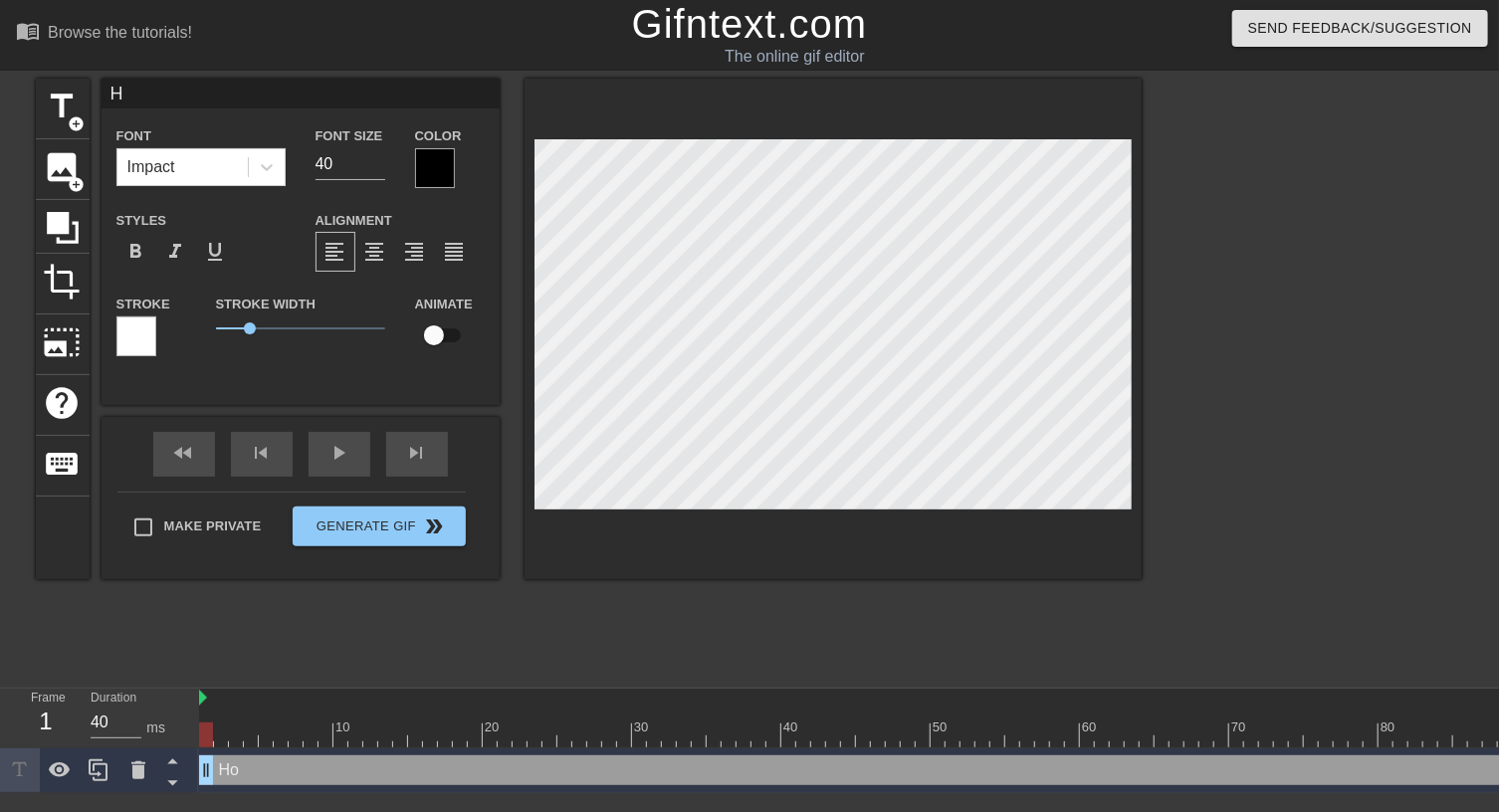 scroll, scrollTop: 2, scrollLeft: 2, axis: both 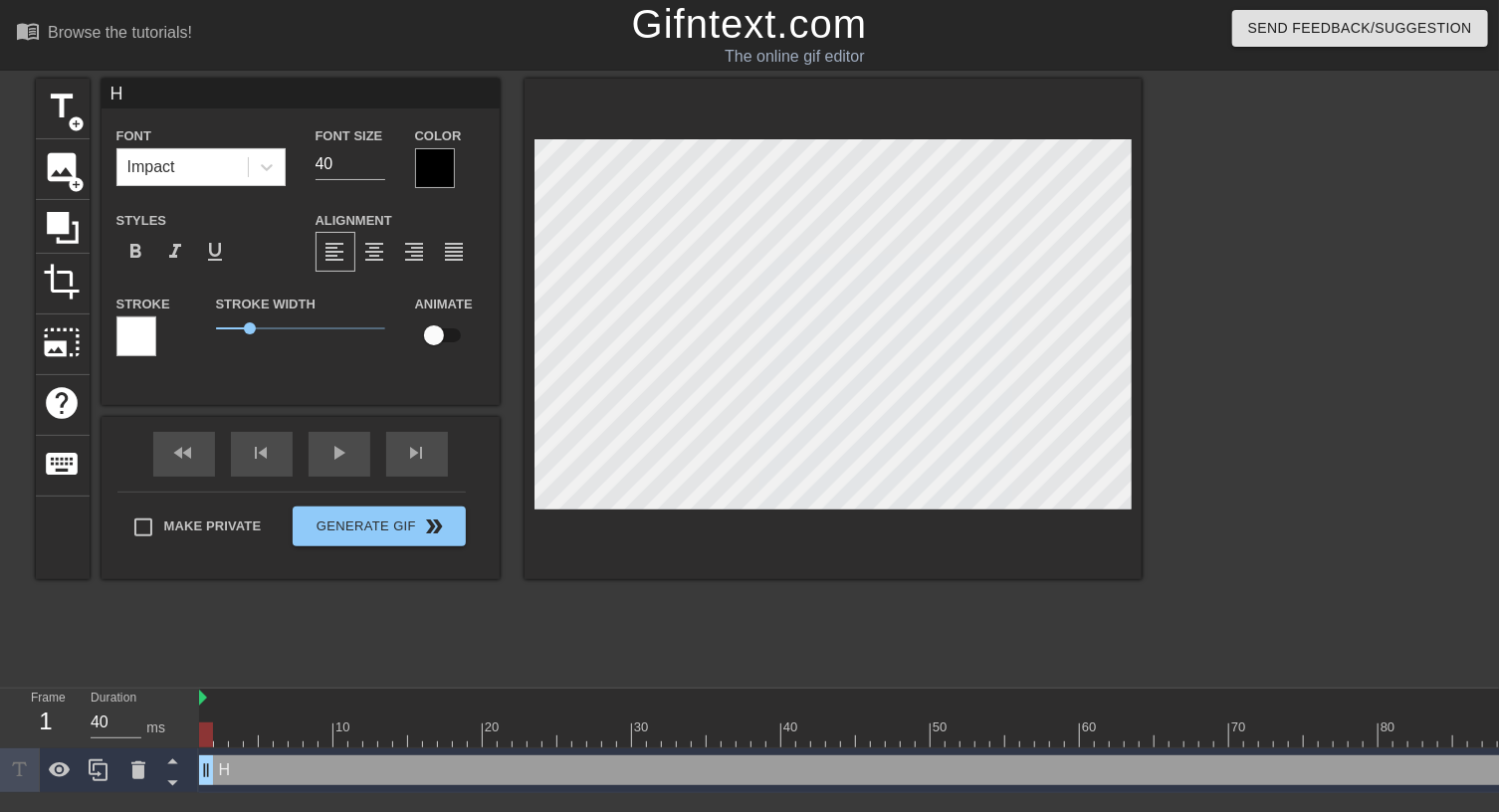 type 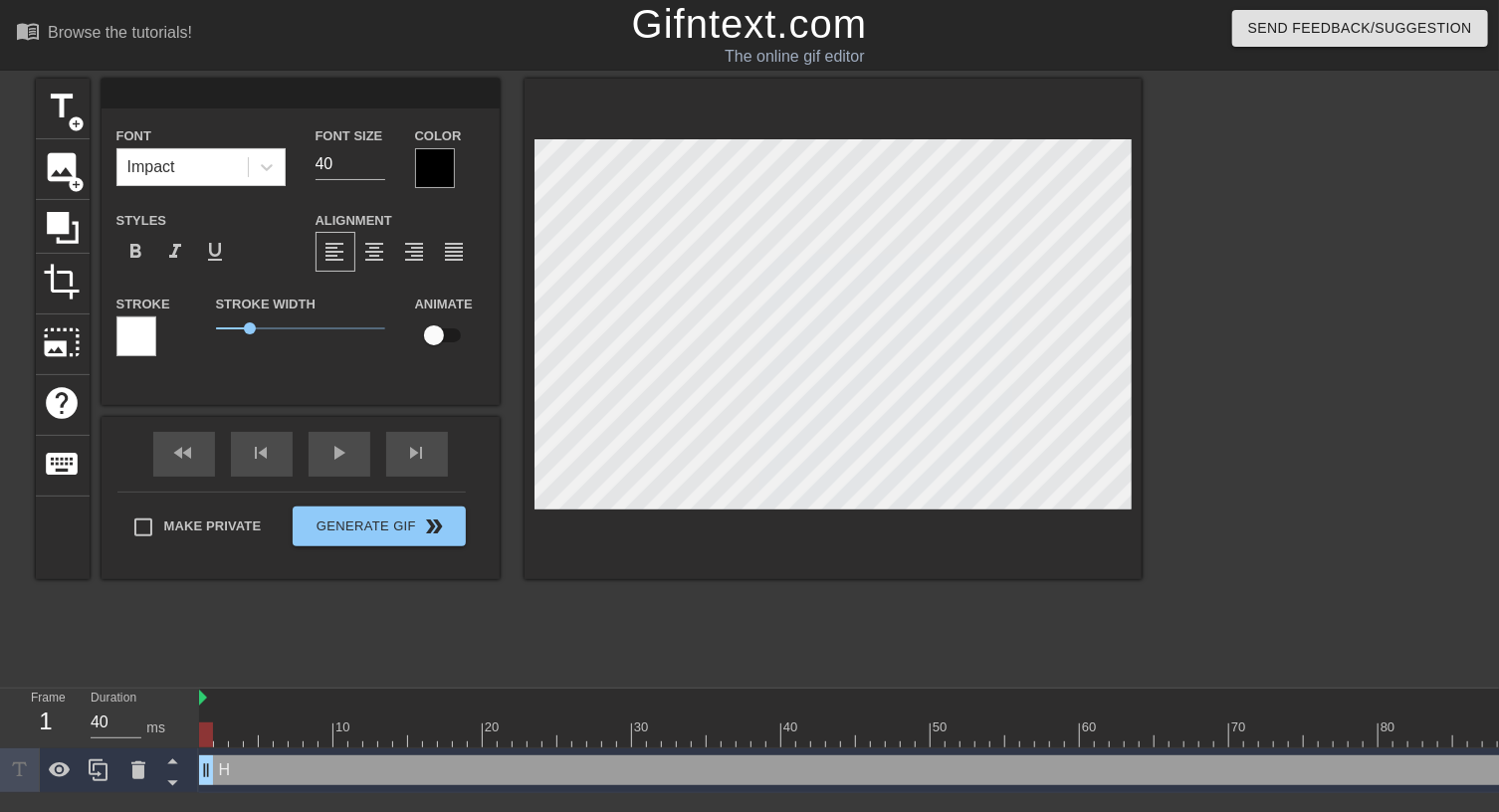 type on "b" 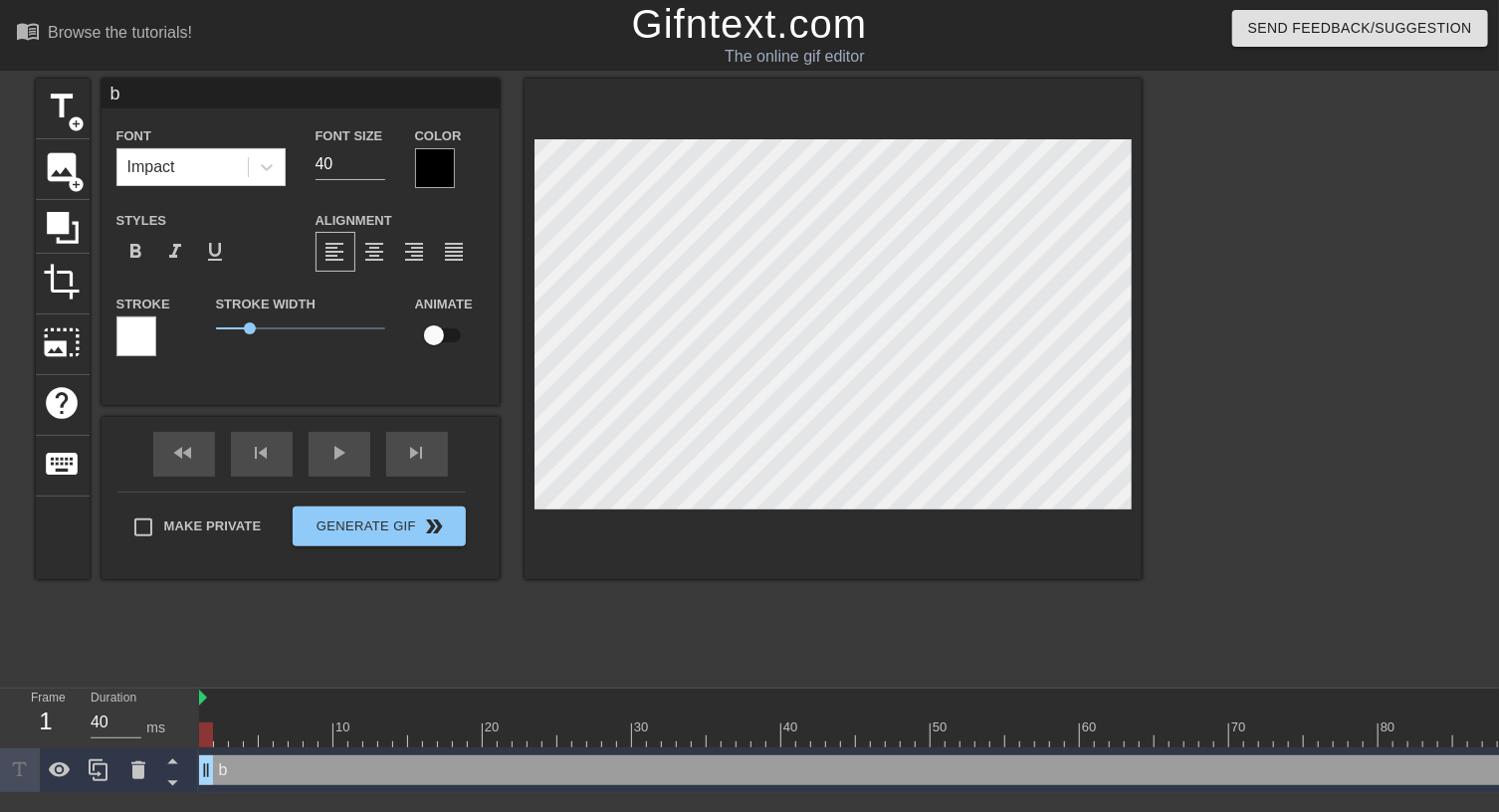 type on "br" 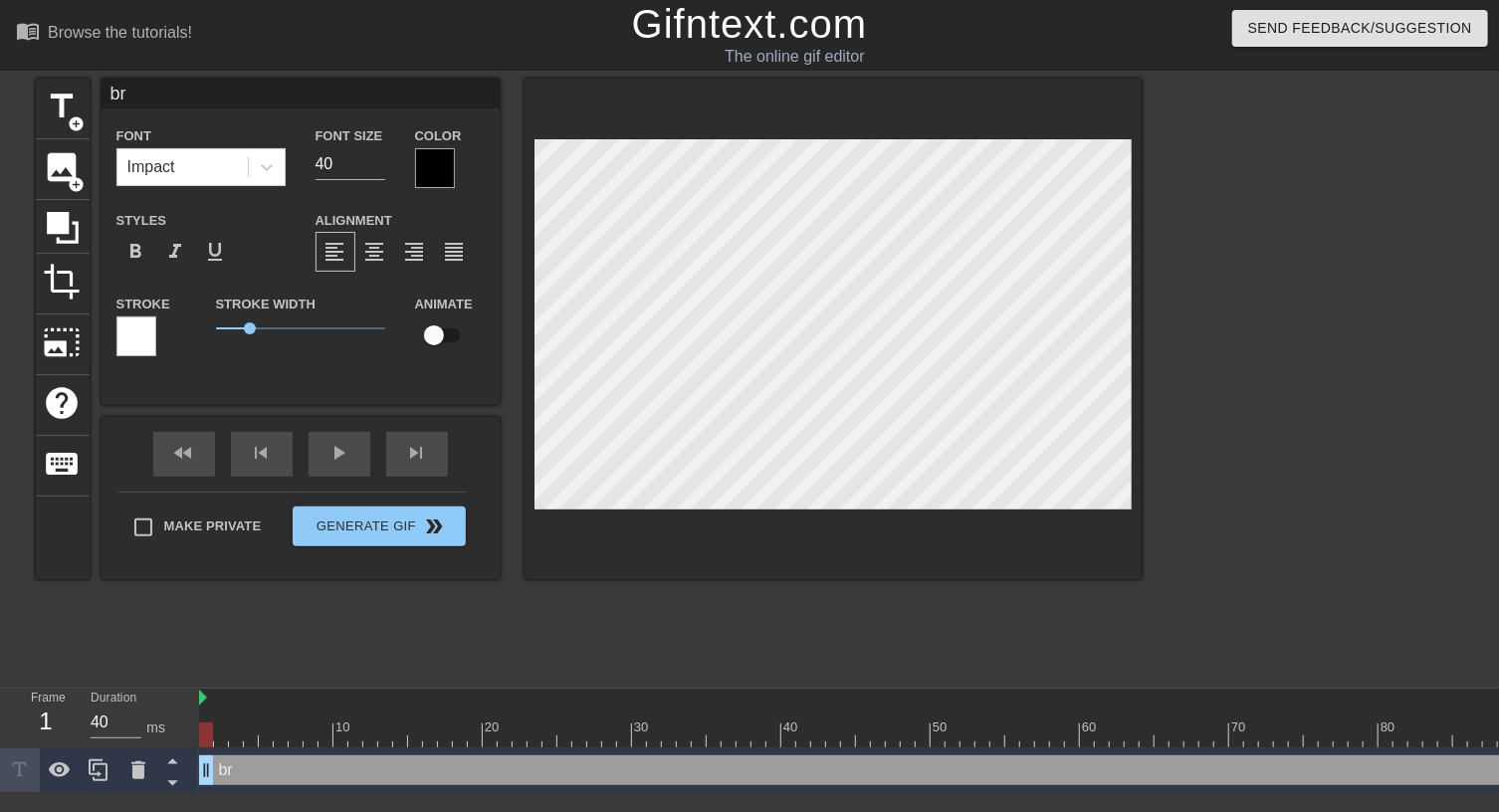 type on "brb" 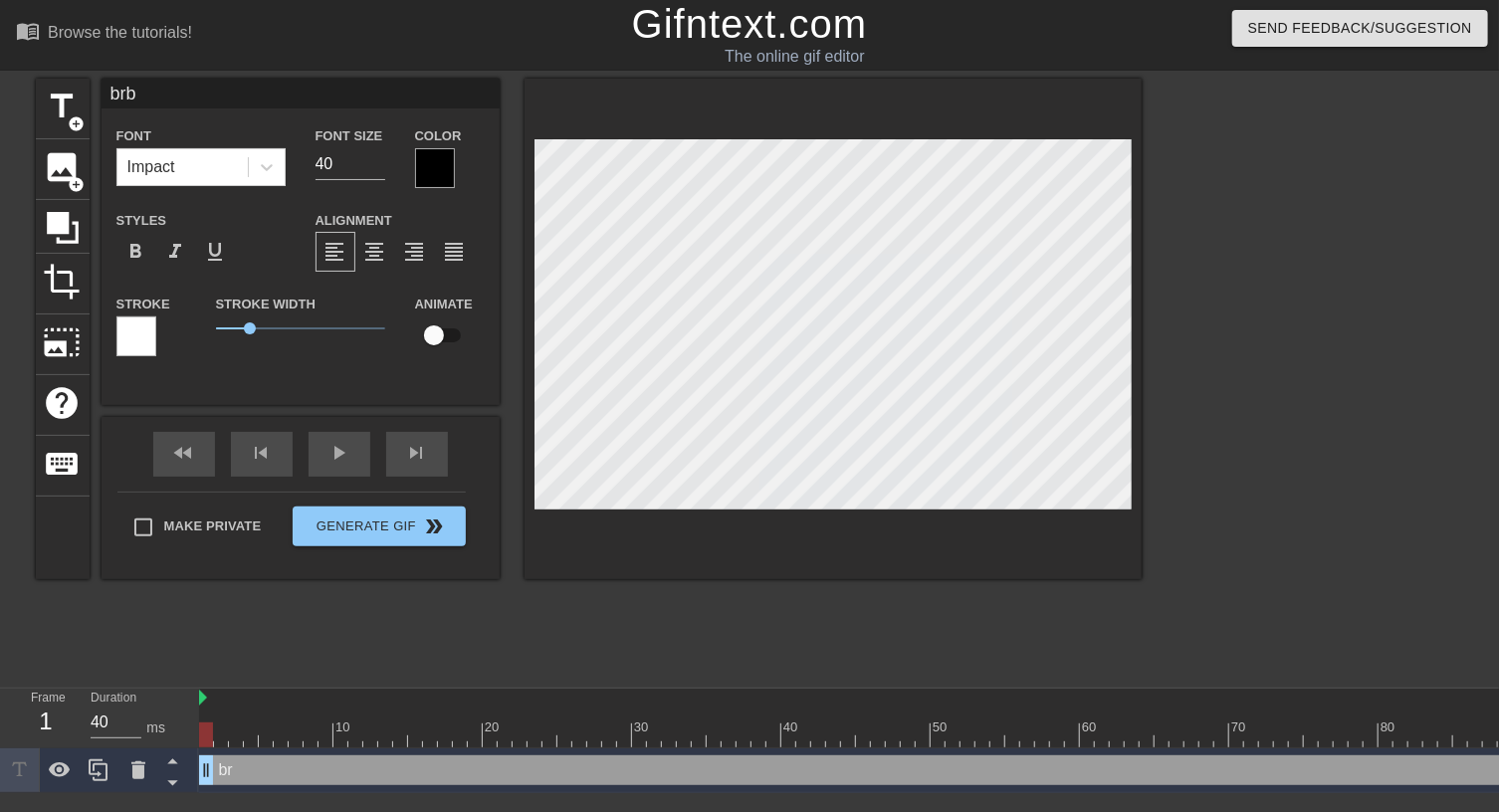 type on "brb" 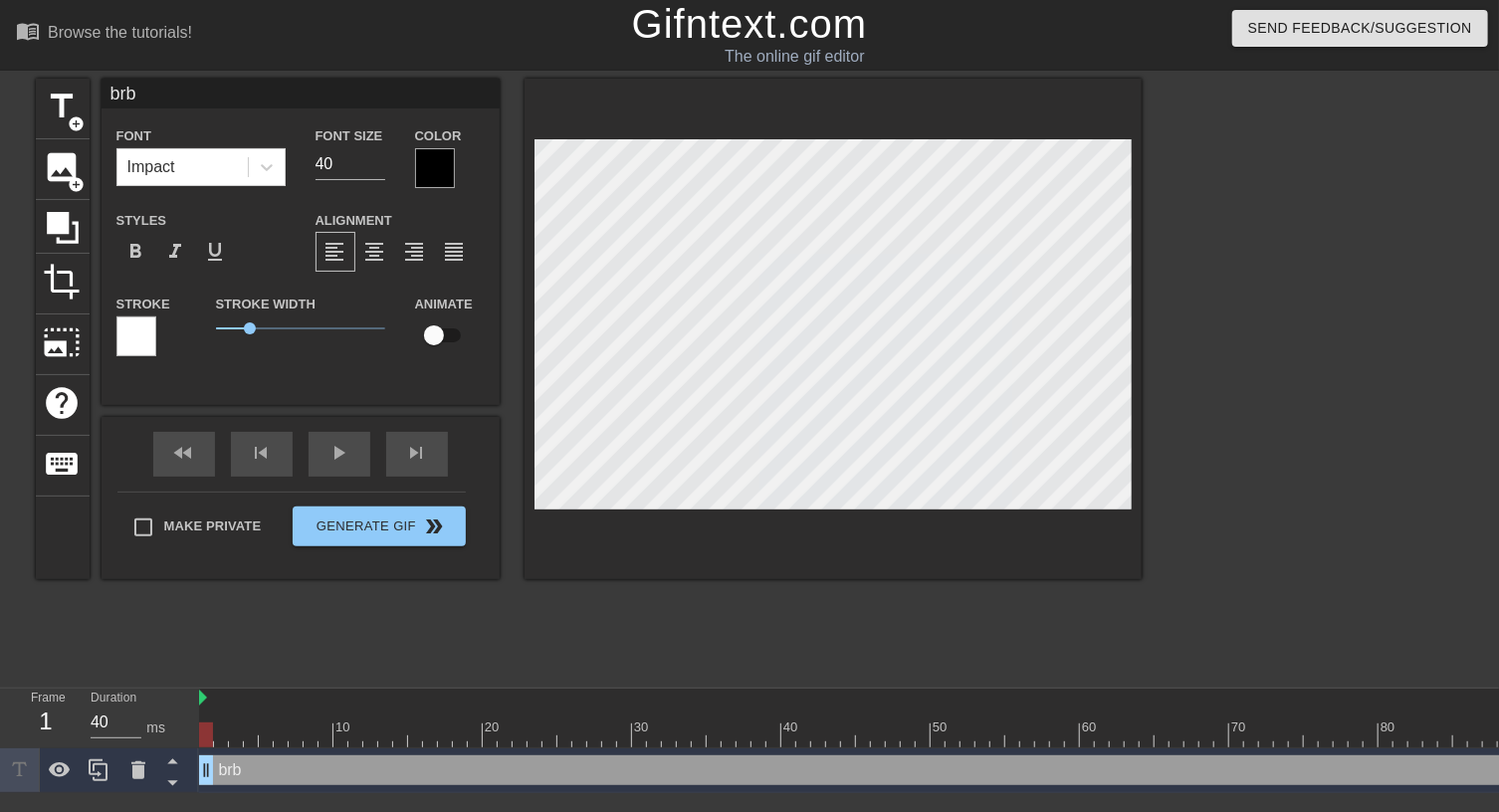 type on "brb I" 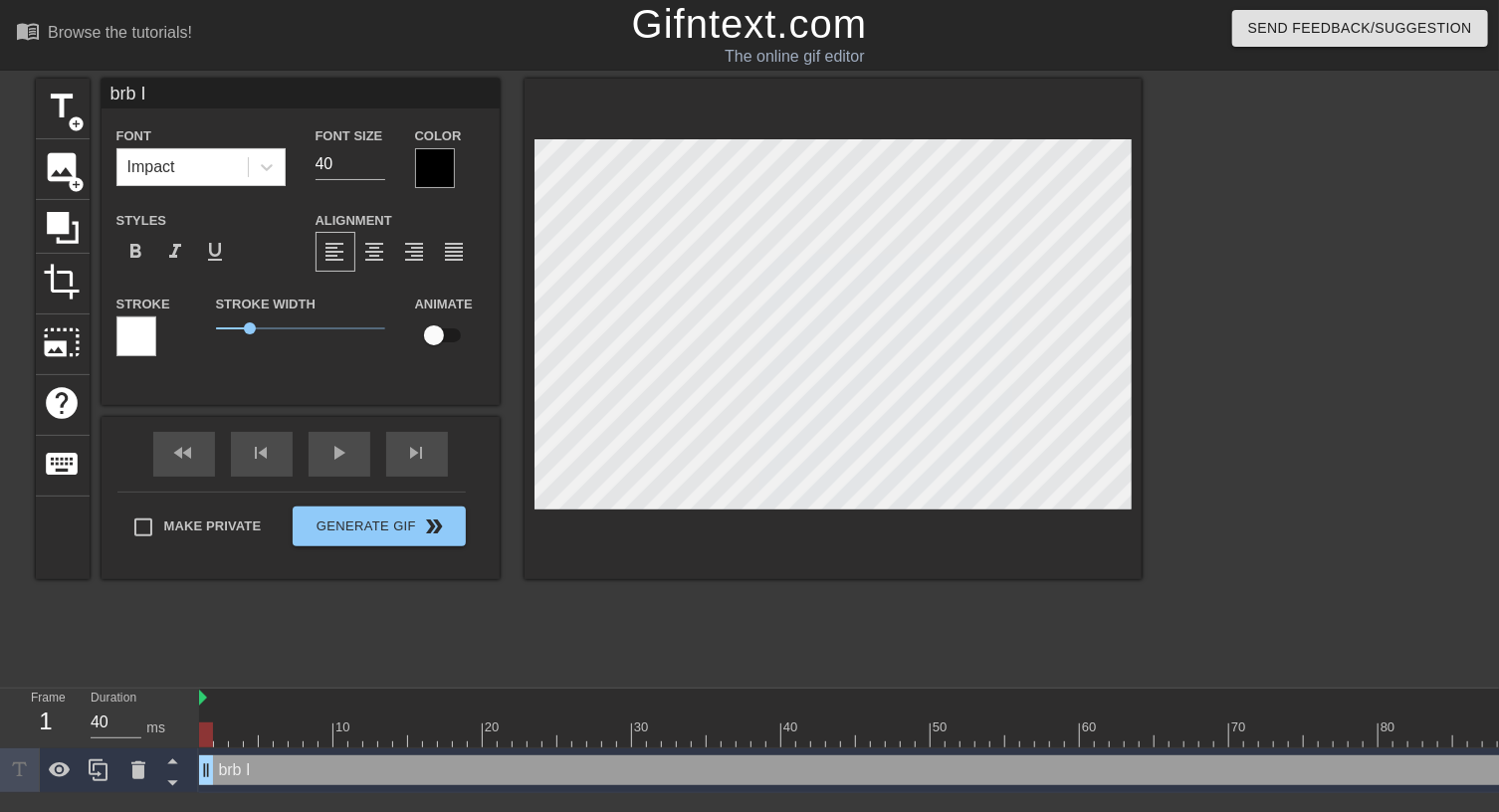 type on "brb I'" 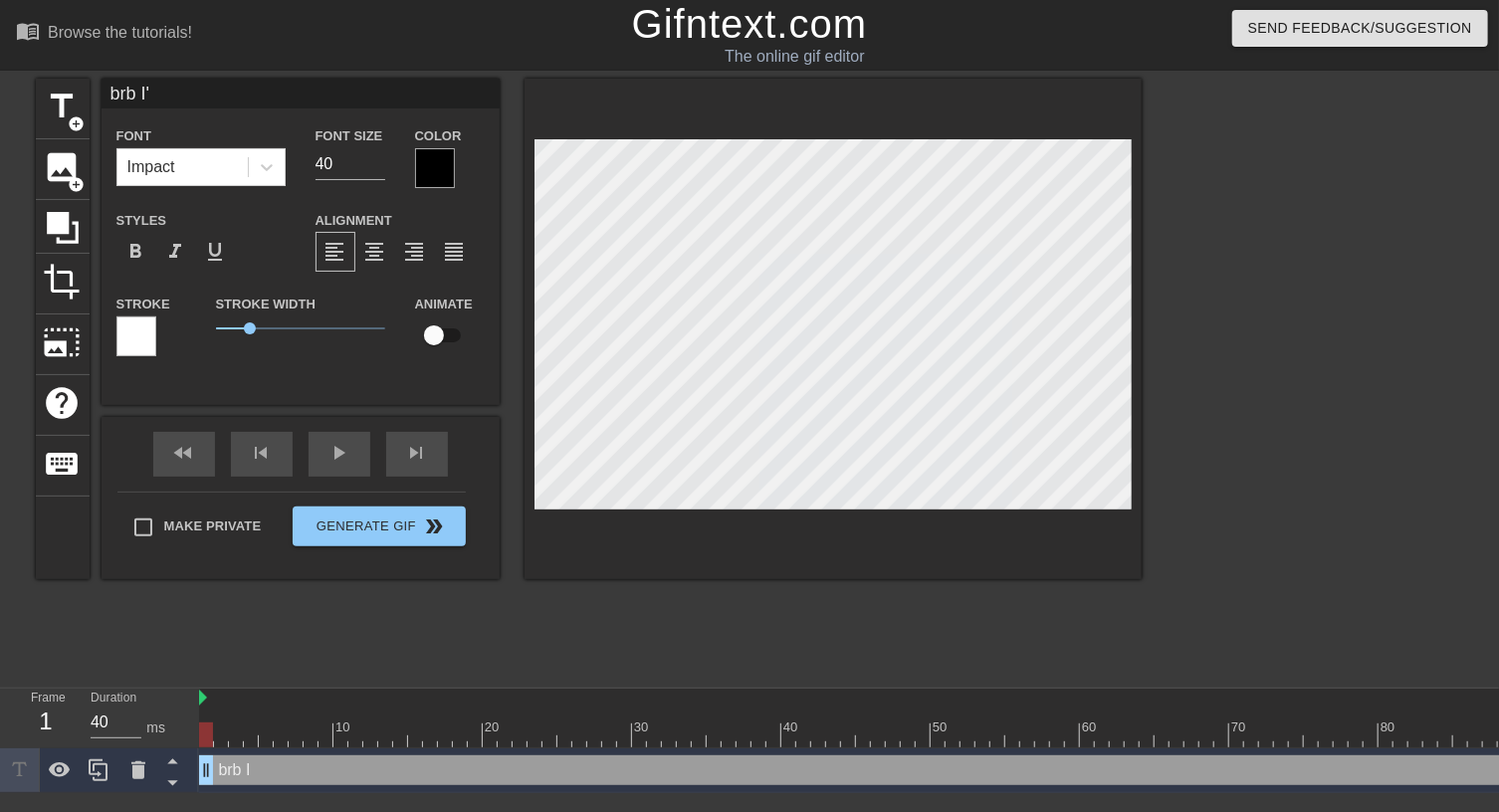 type on "brb I'm" 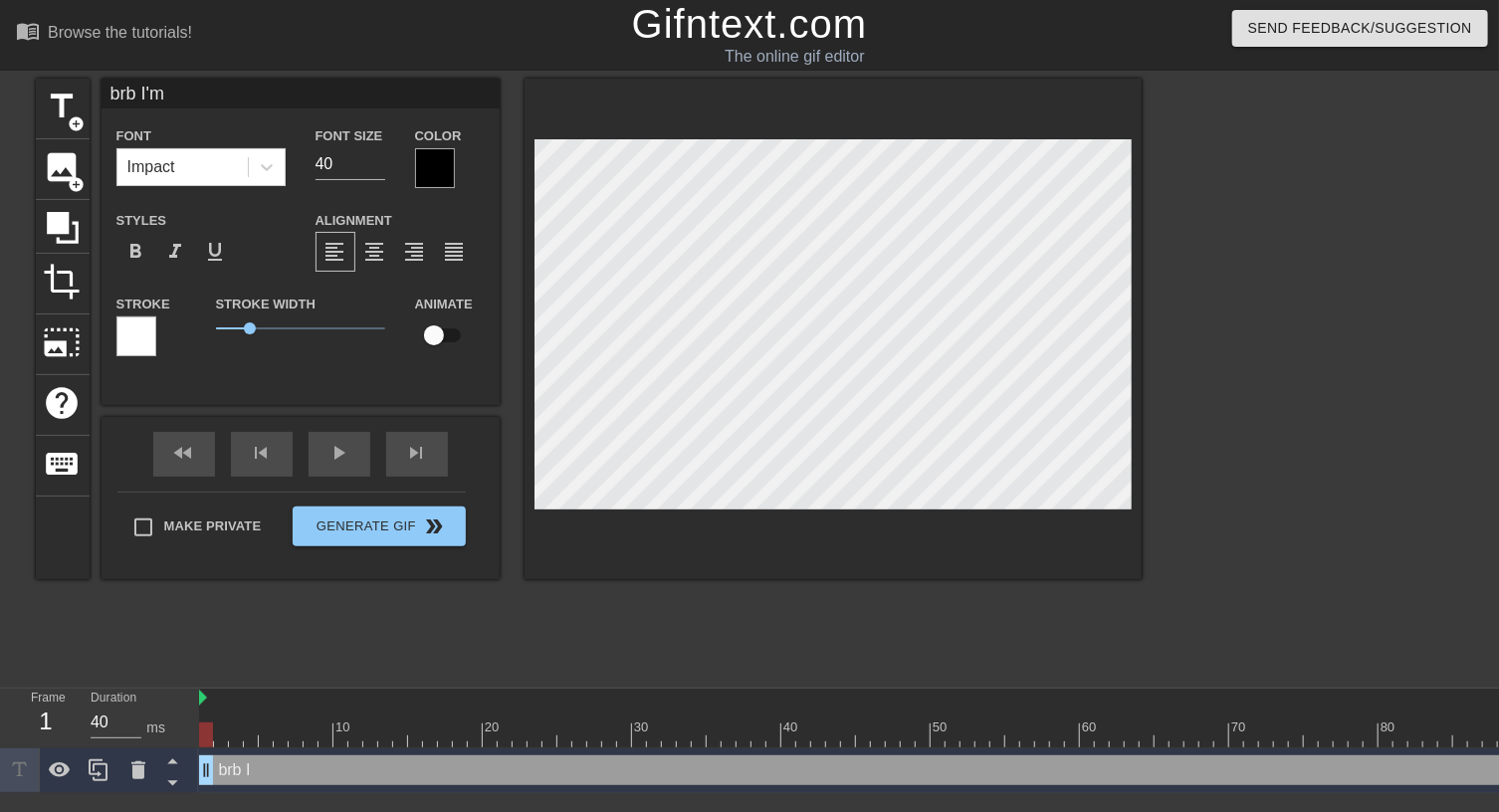 type on "brb I'm" 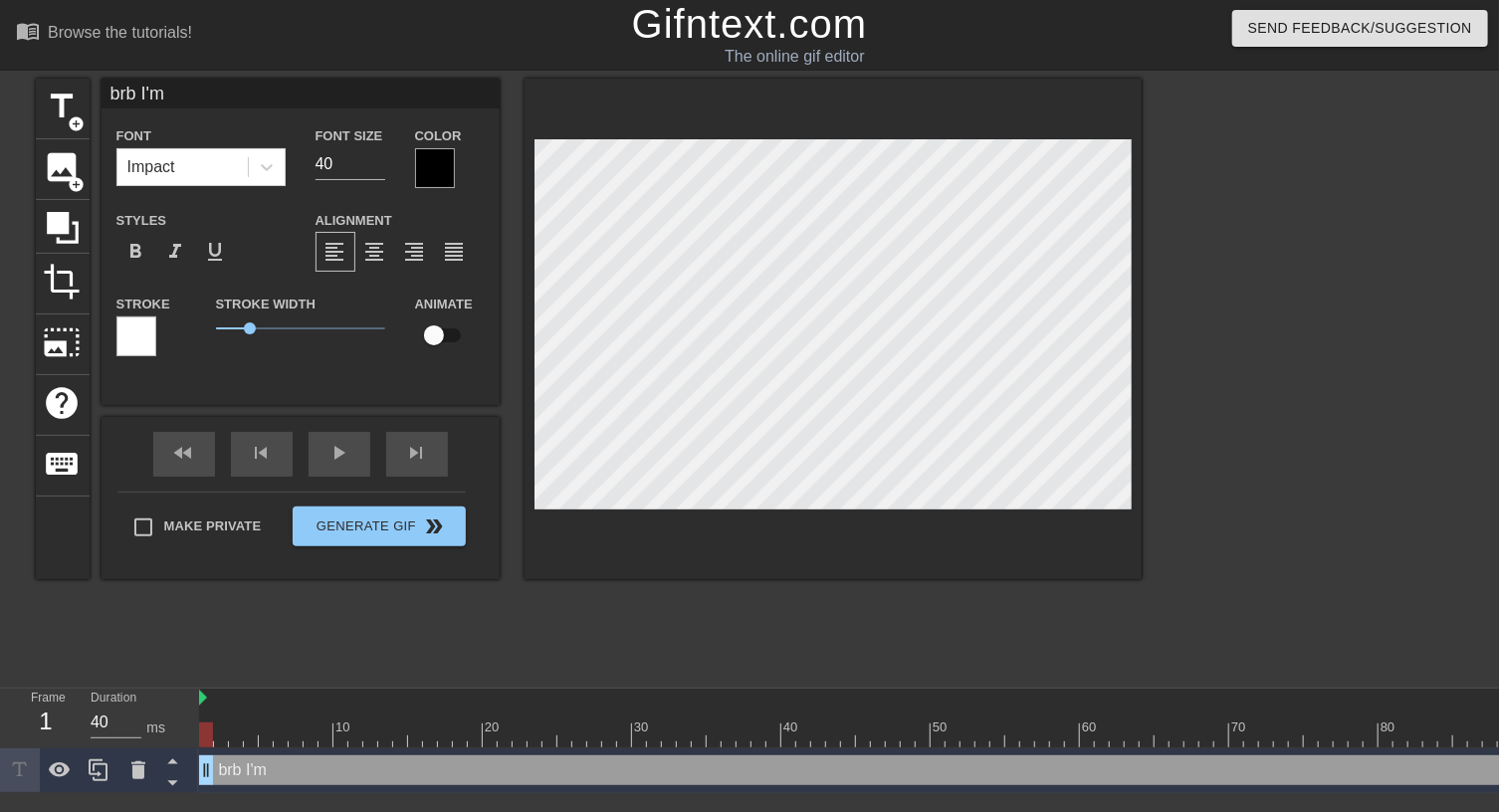 type on "brb I'm c" 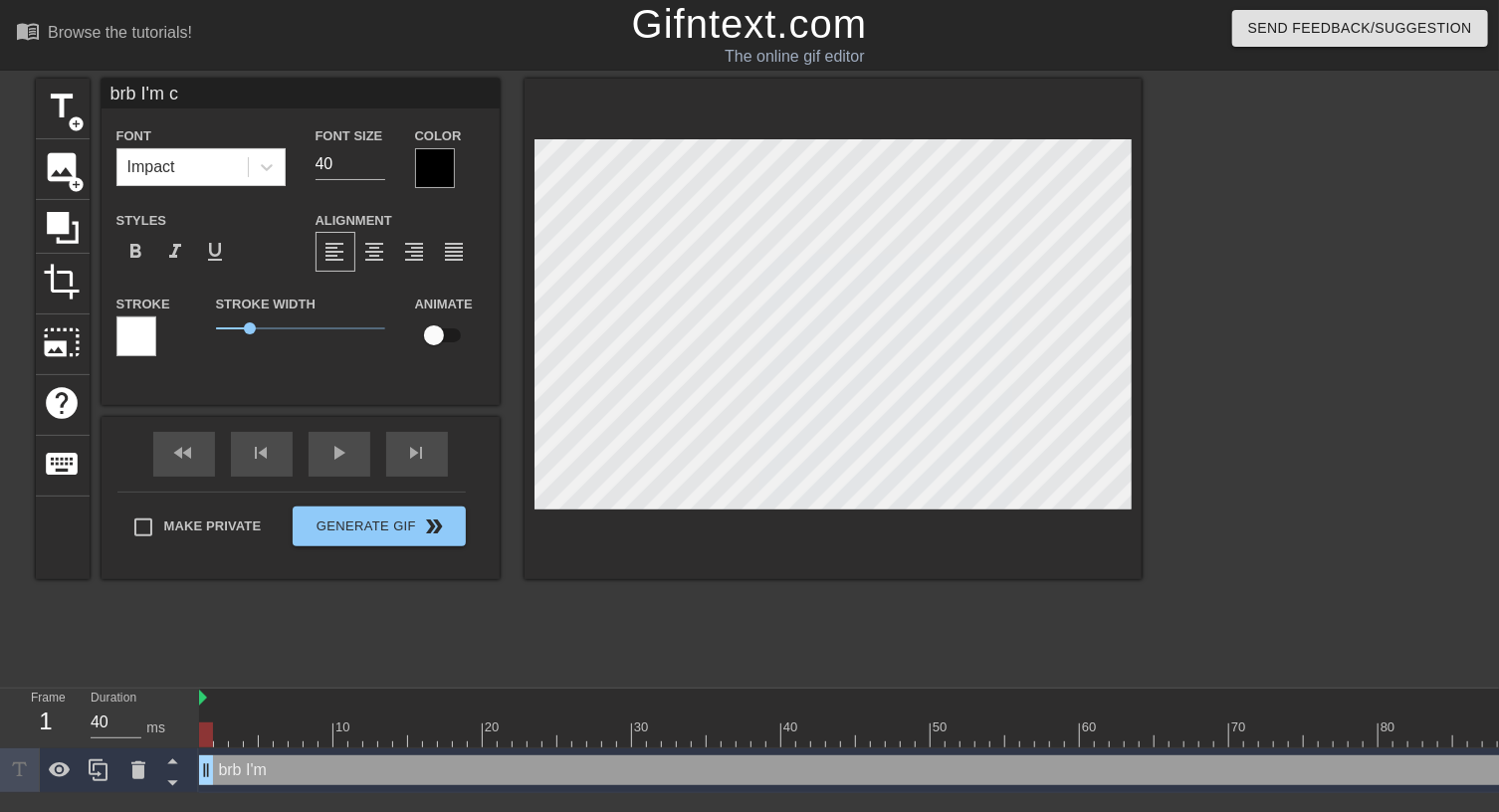 type on "brb I'm co" 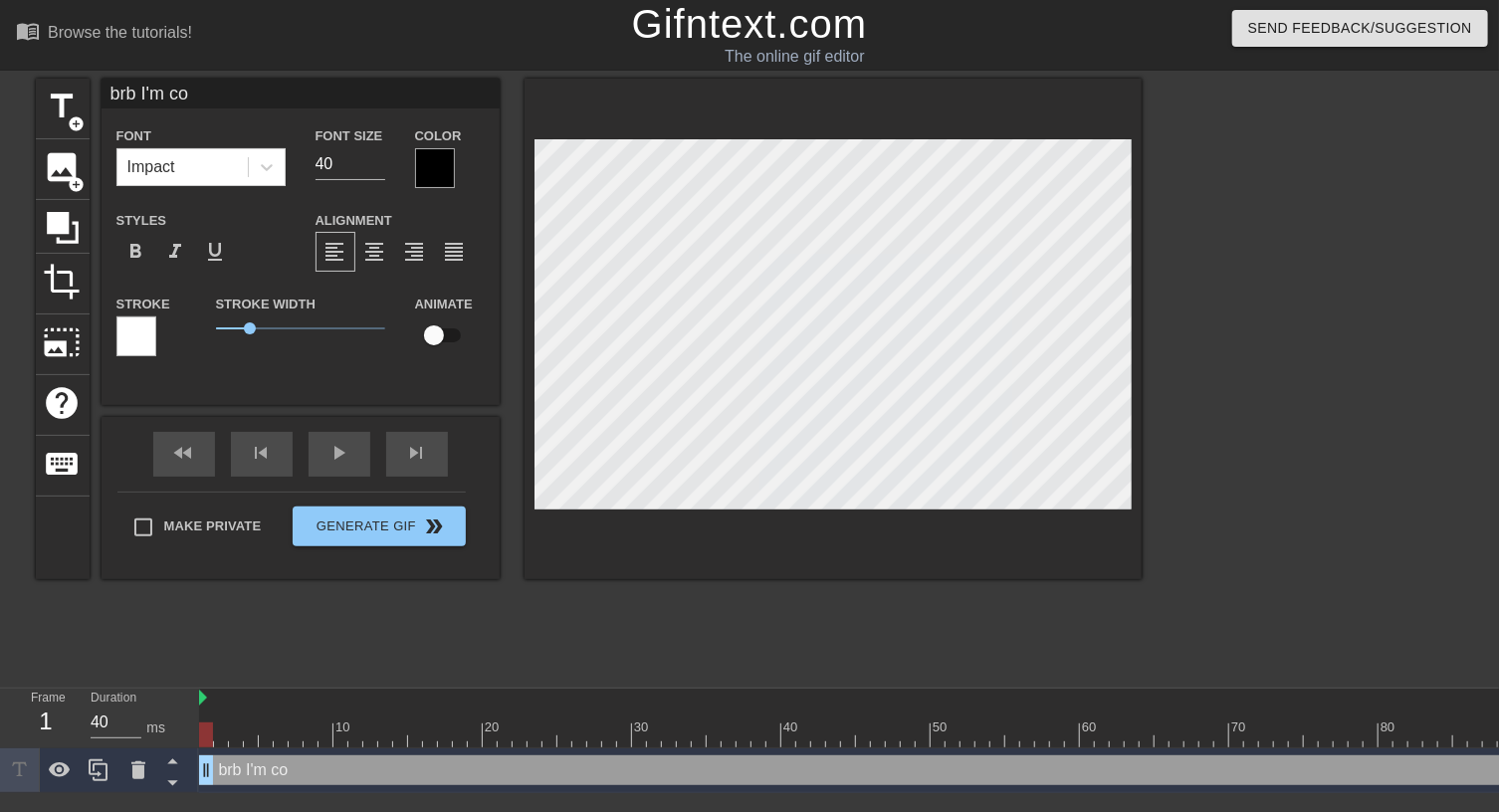 type on "brb I'm c" 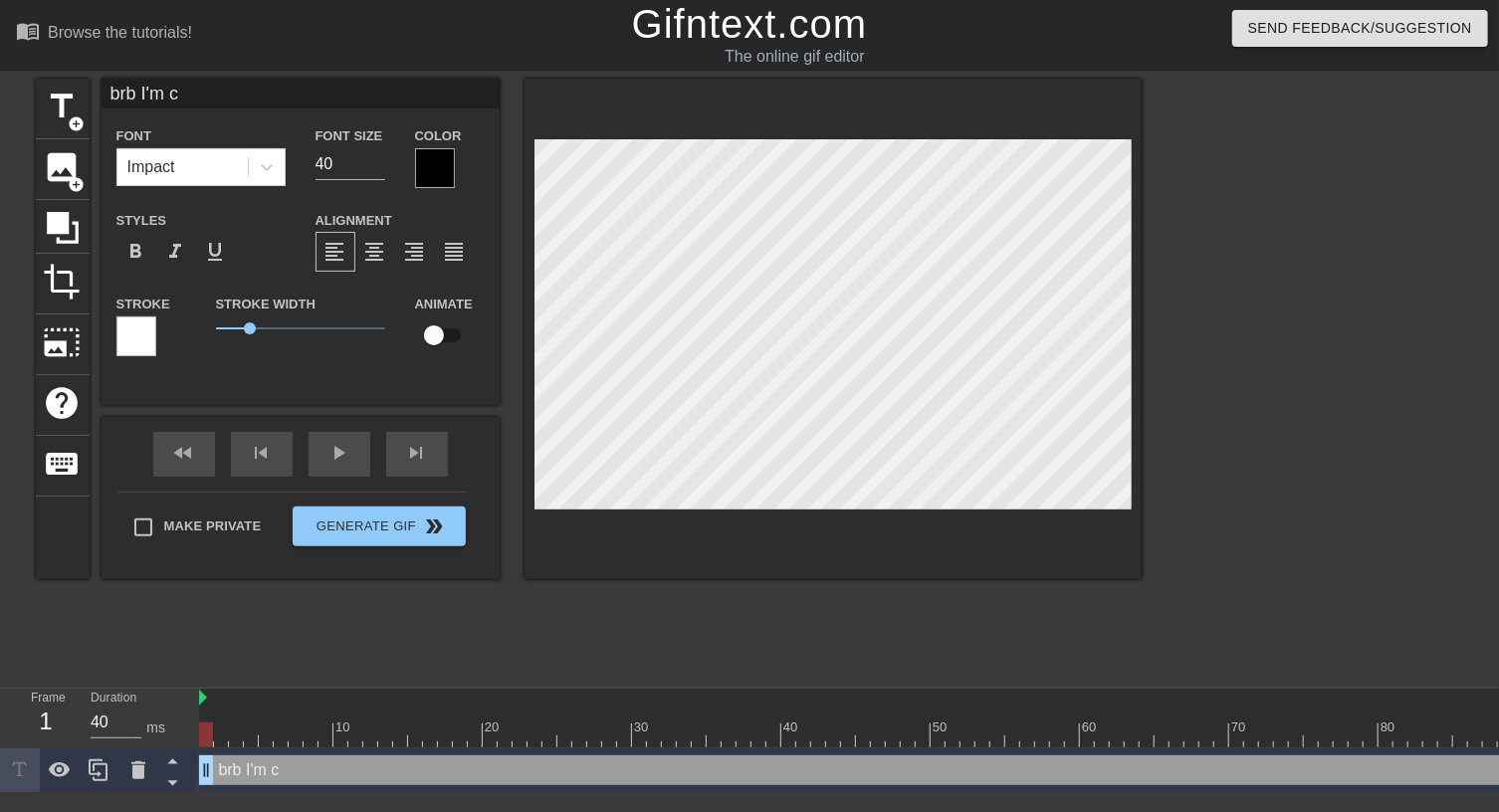 type on "brb I'm" 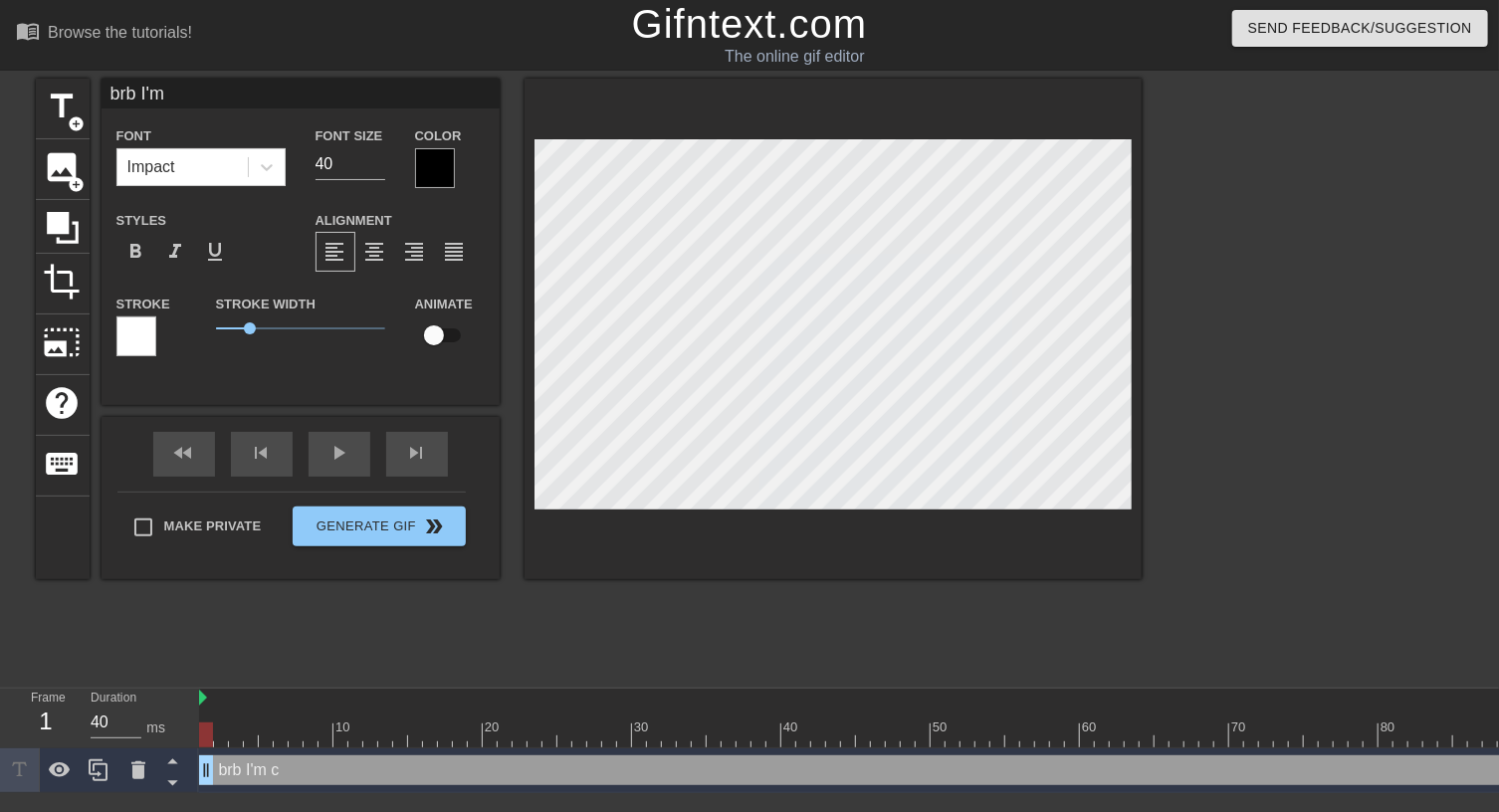 type on "brb I'm" 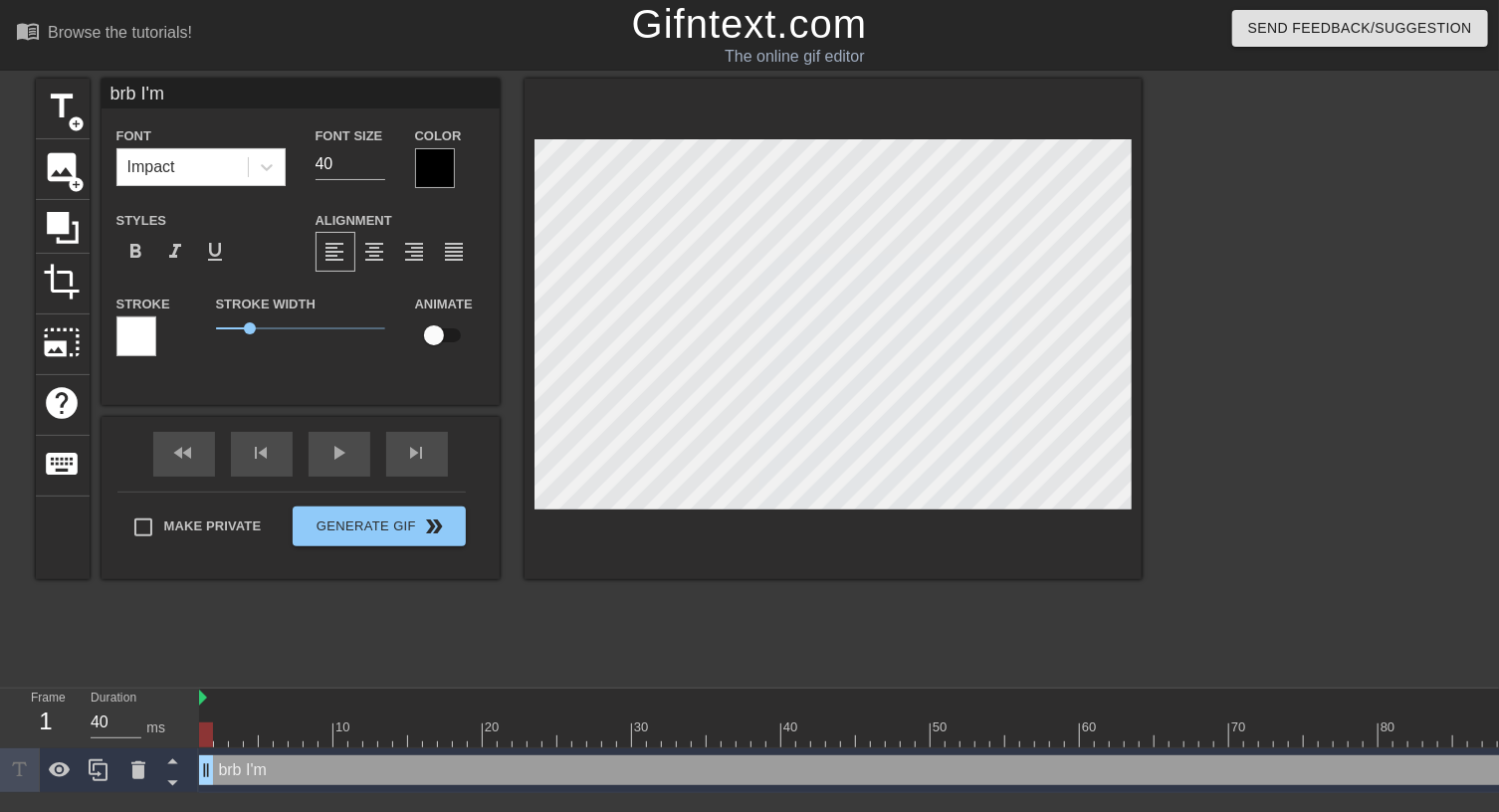 type on "brb I'" 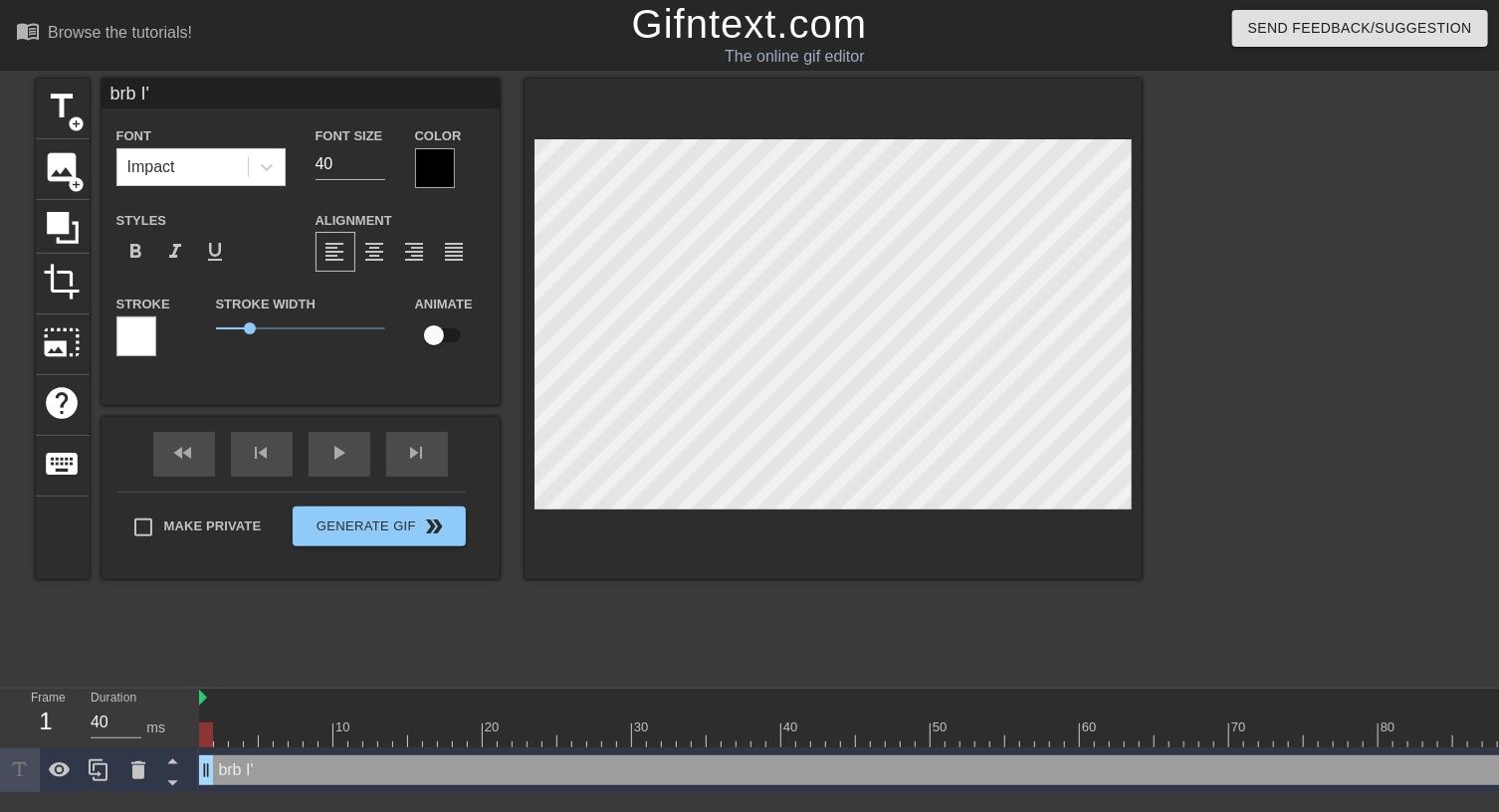 type on "brb I" 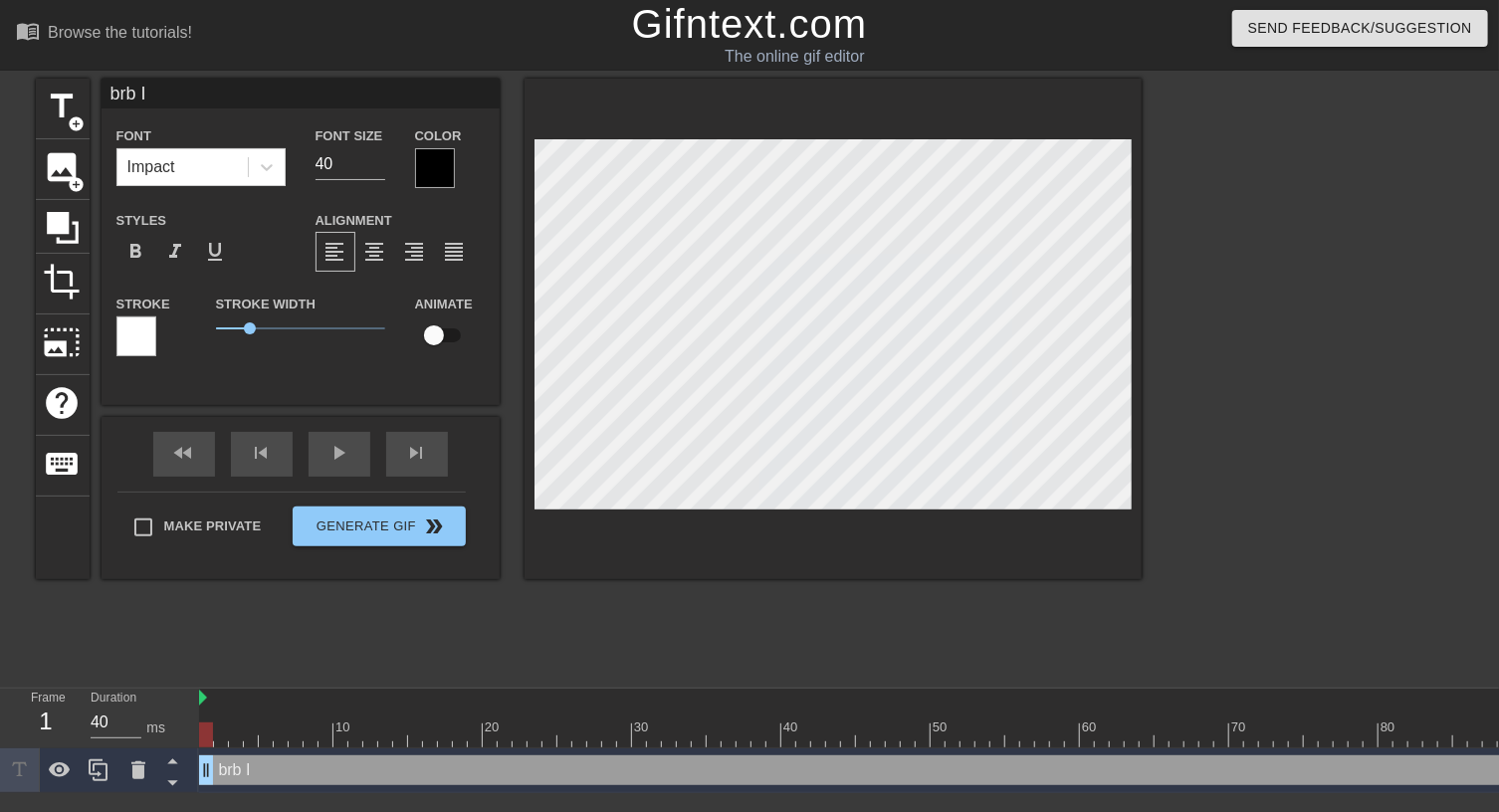type on "brb" 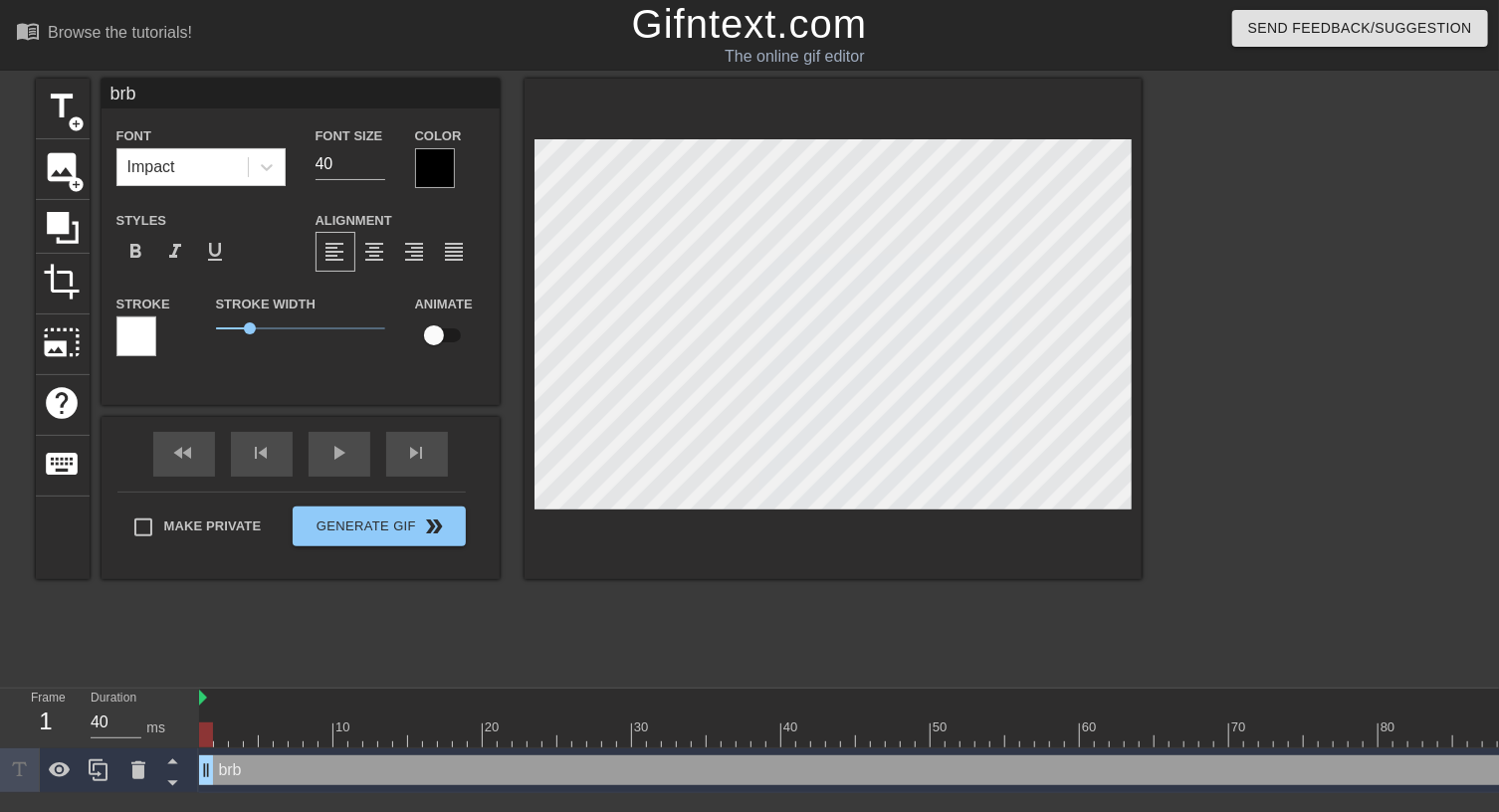 scroll, scrollTop: 2, scrollLeft: 3, axis: both 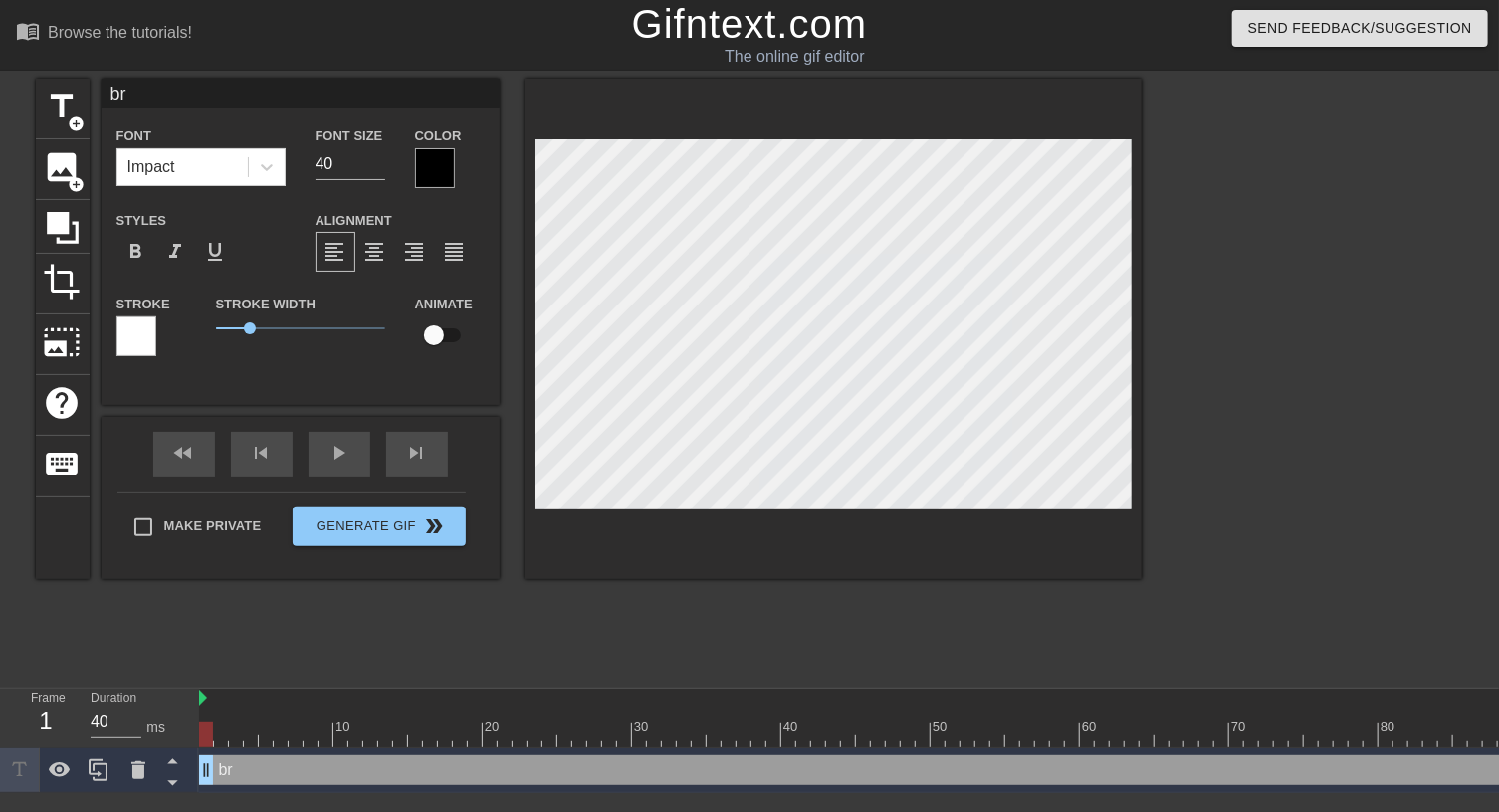 type on "b" 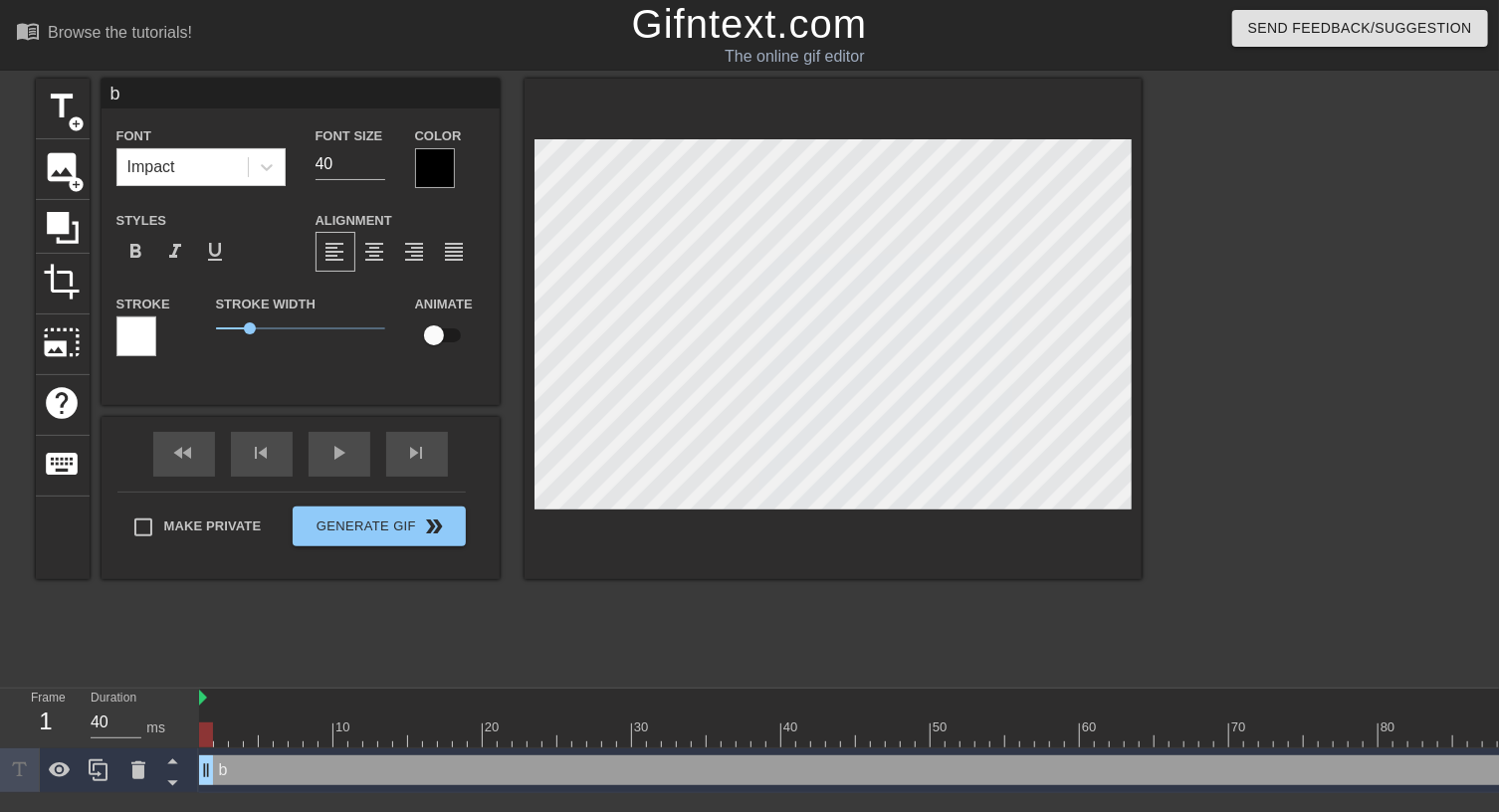 type 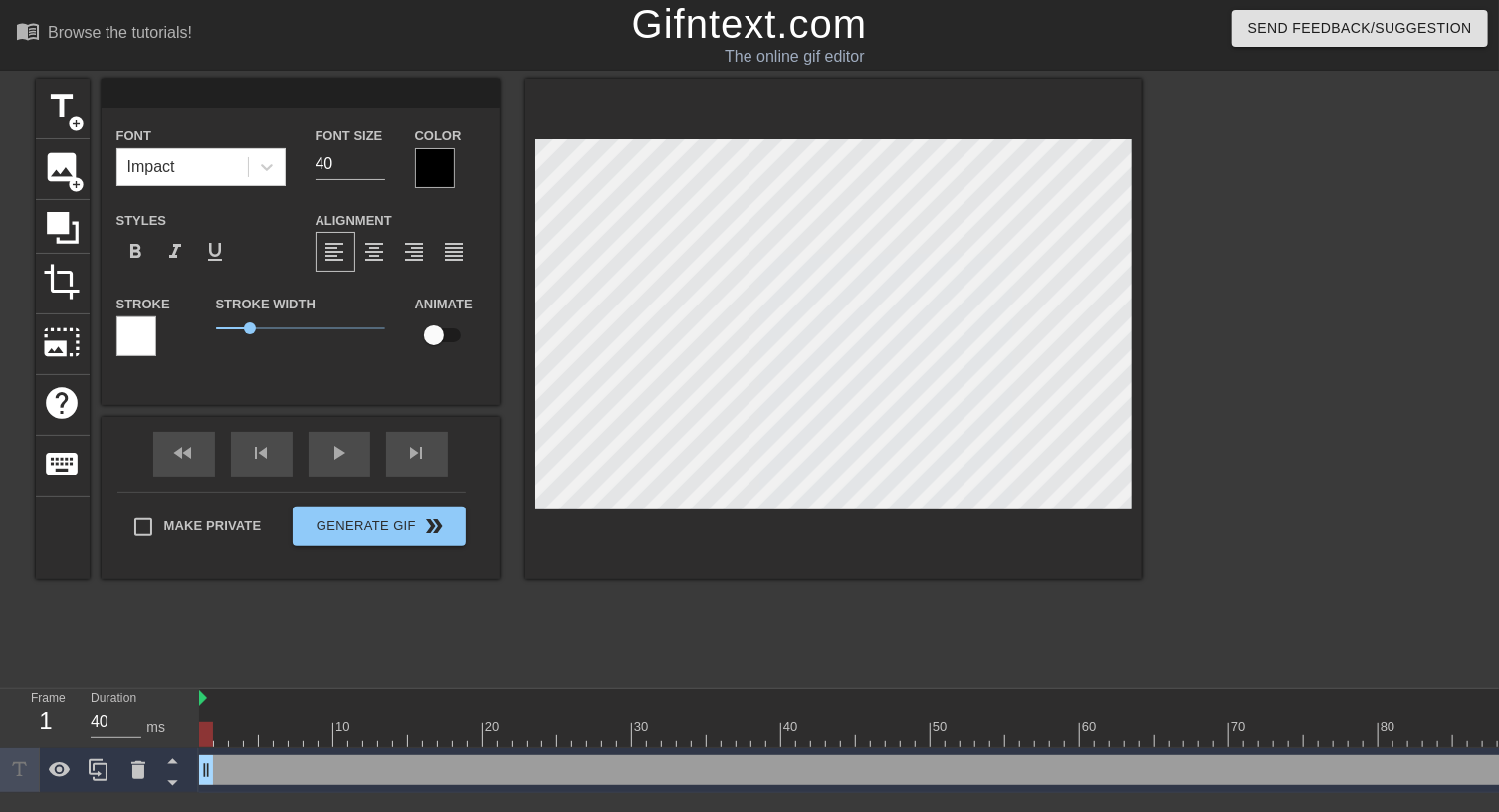 type on "H" 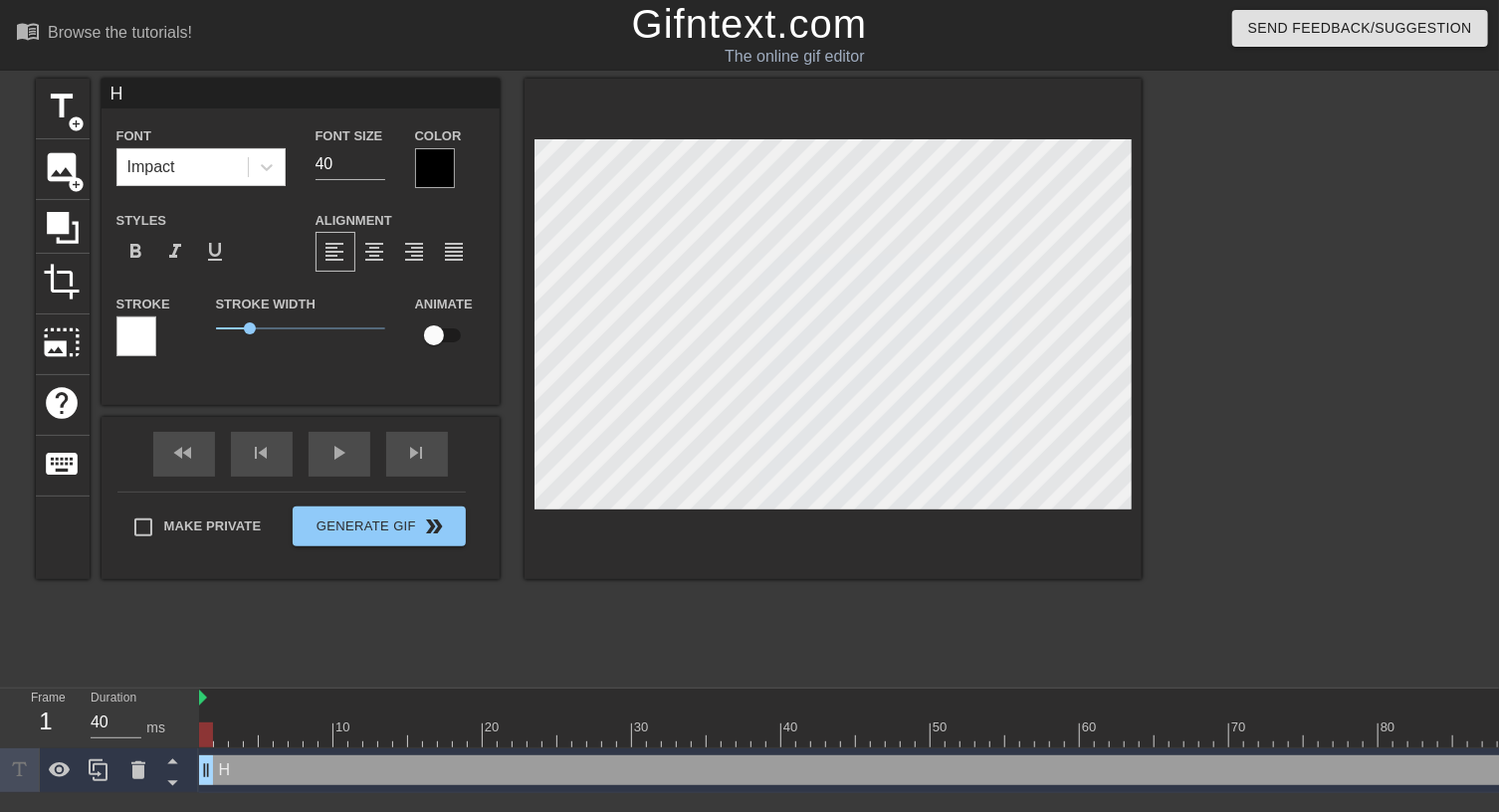 type on "Ho" 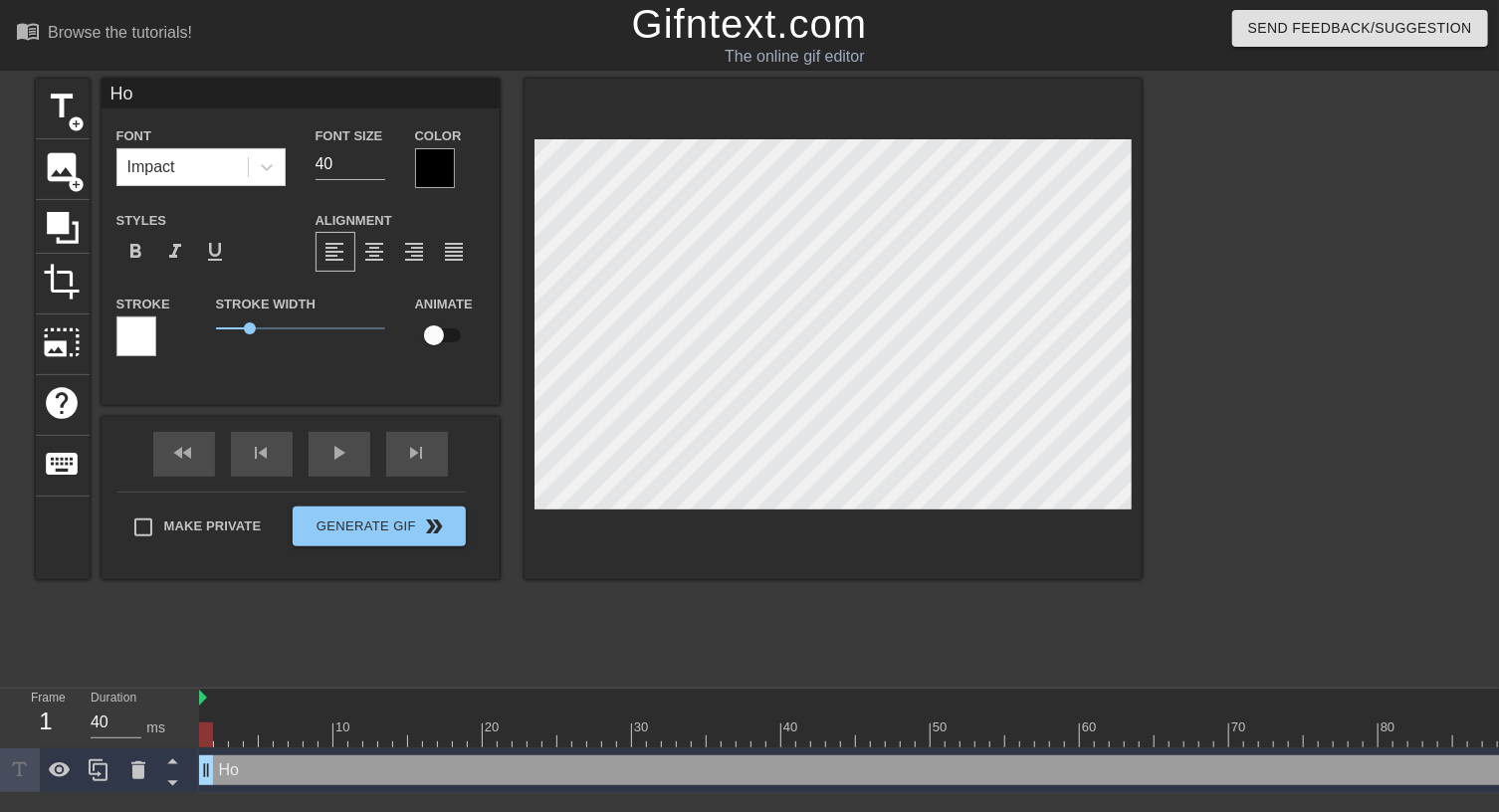 type on "Hol" 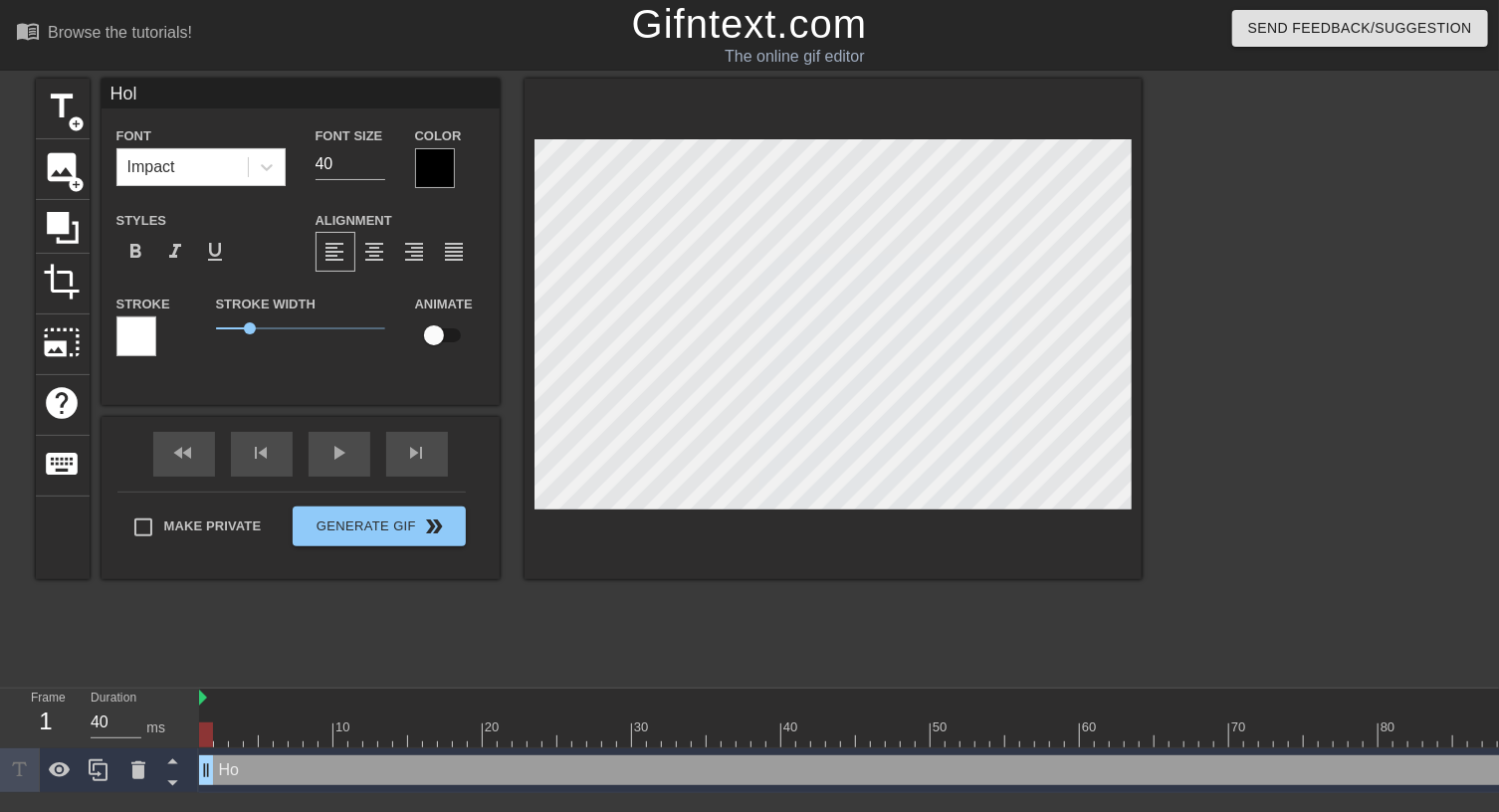 type on "Hold" 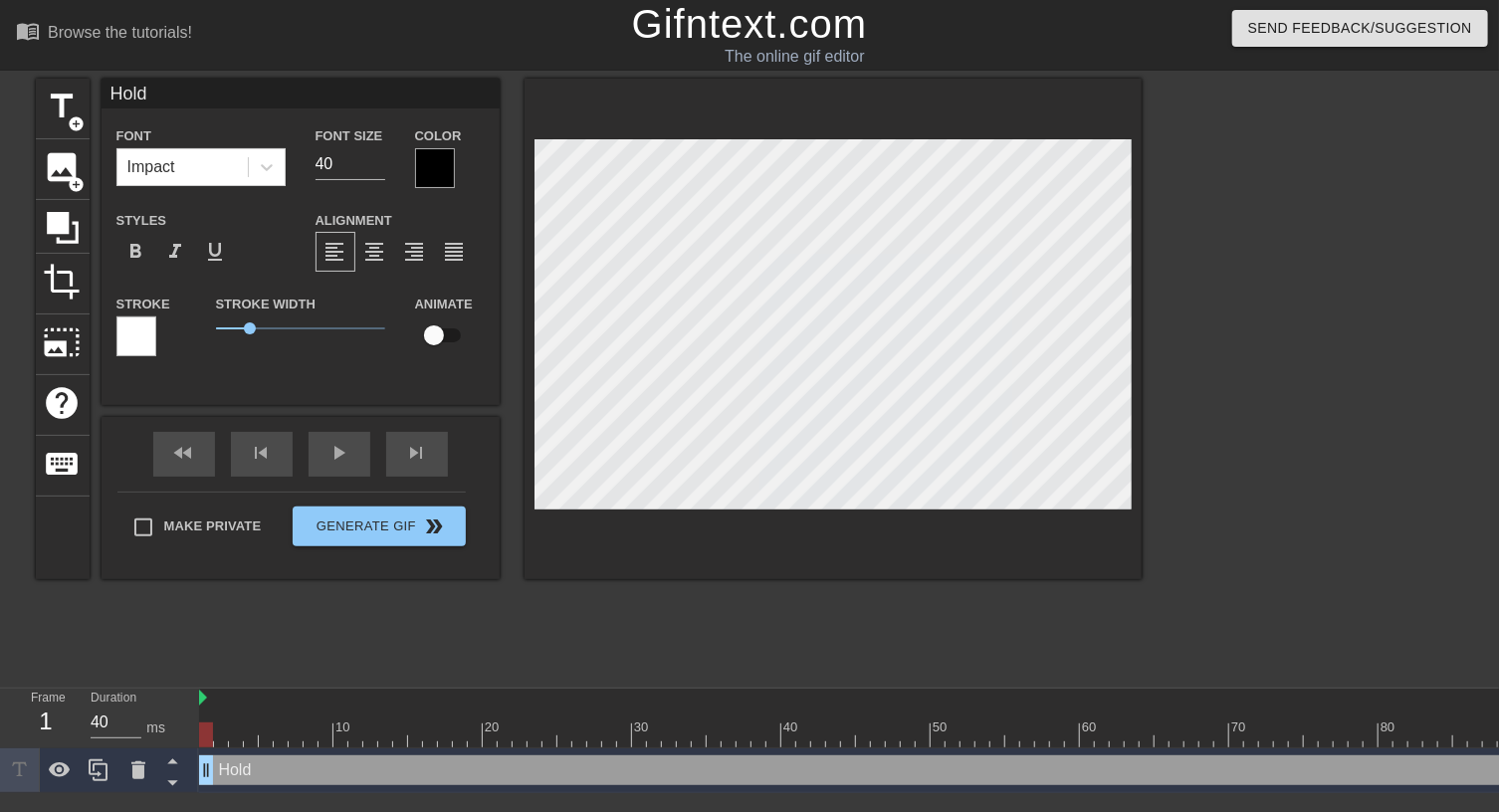 type on "Hold" 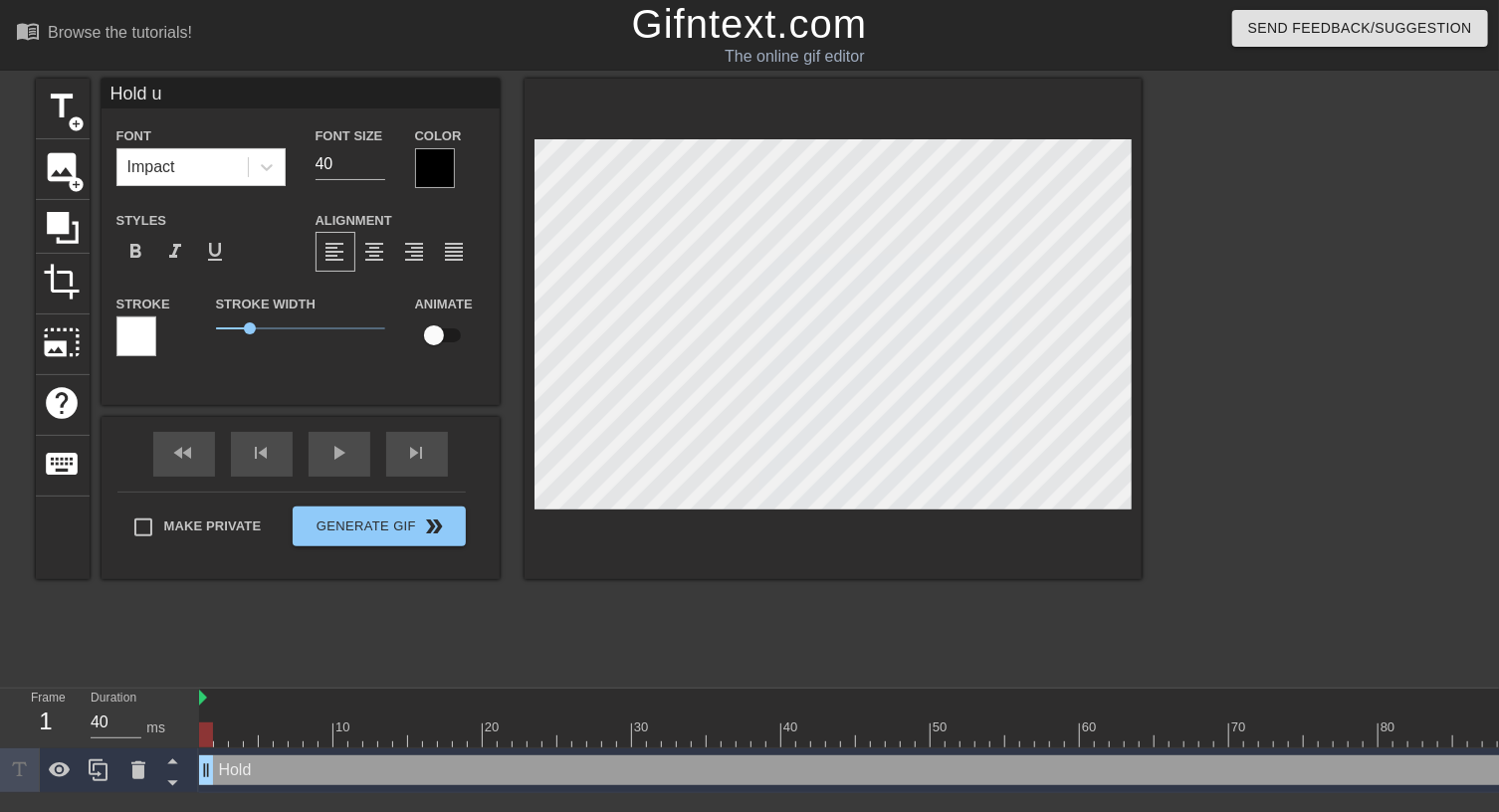 type on "Hold up" 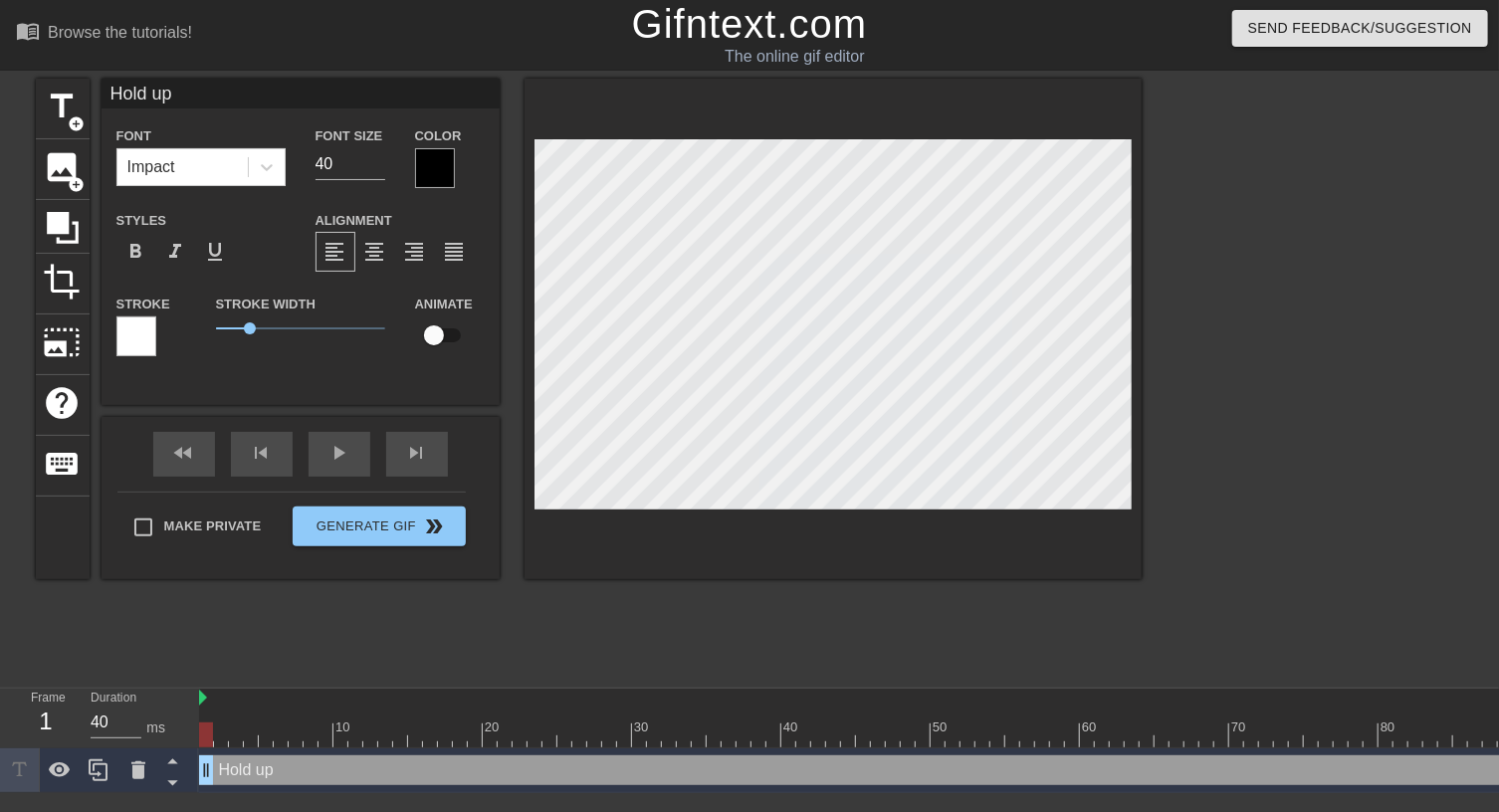 type on "Hold up," 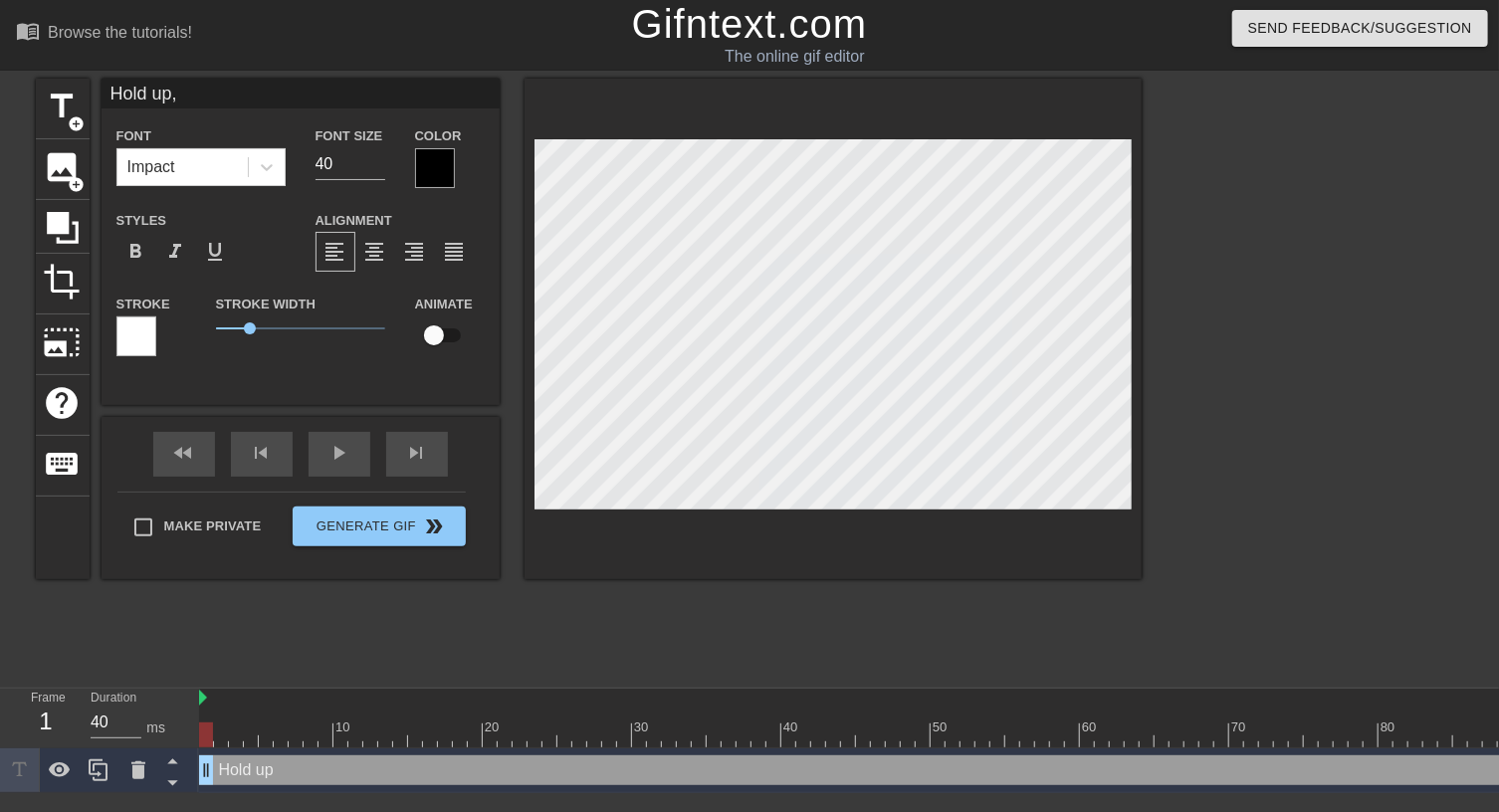 type on "Hold up," 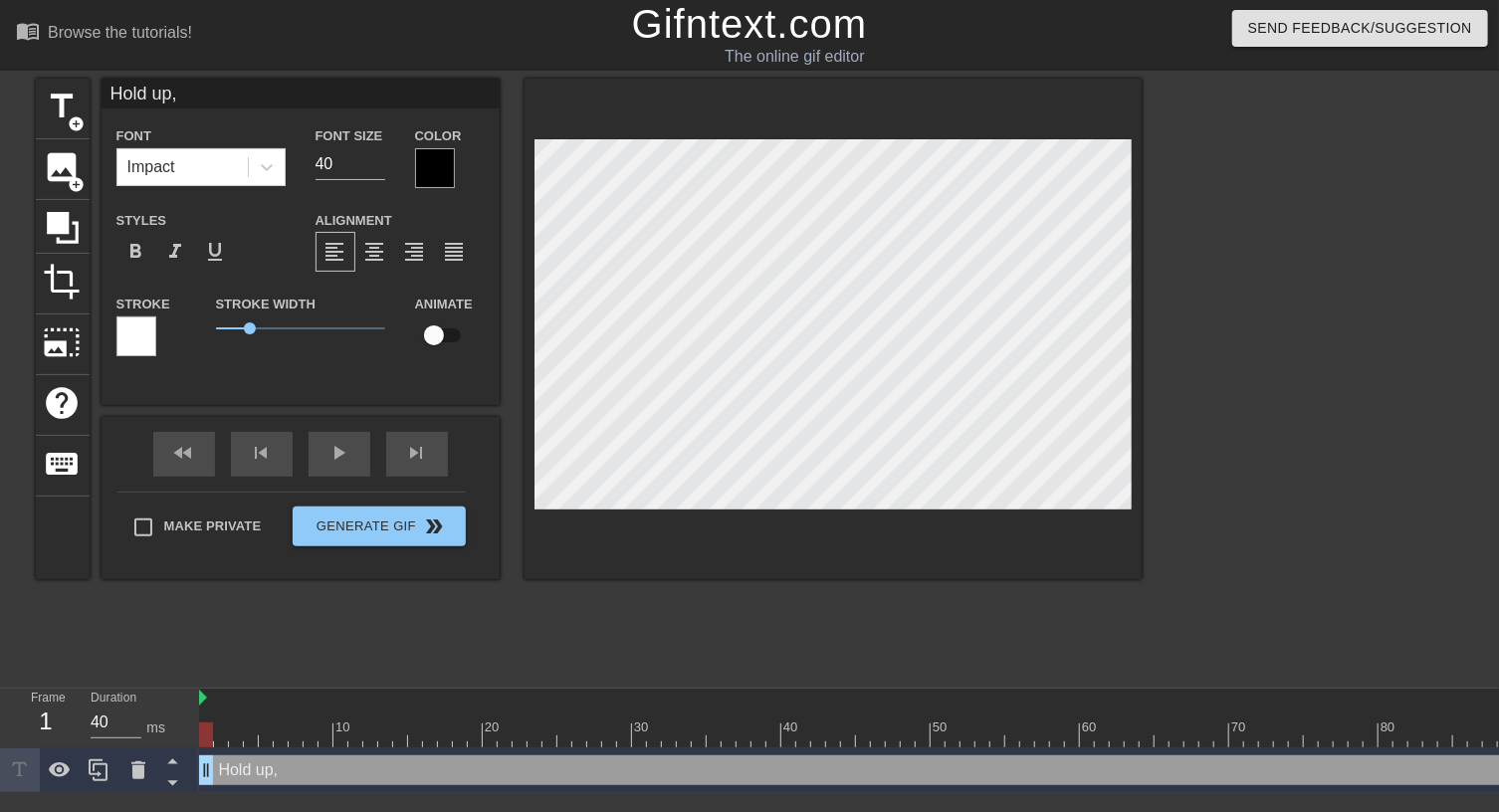 type on "Hold up, l" 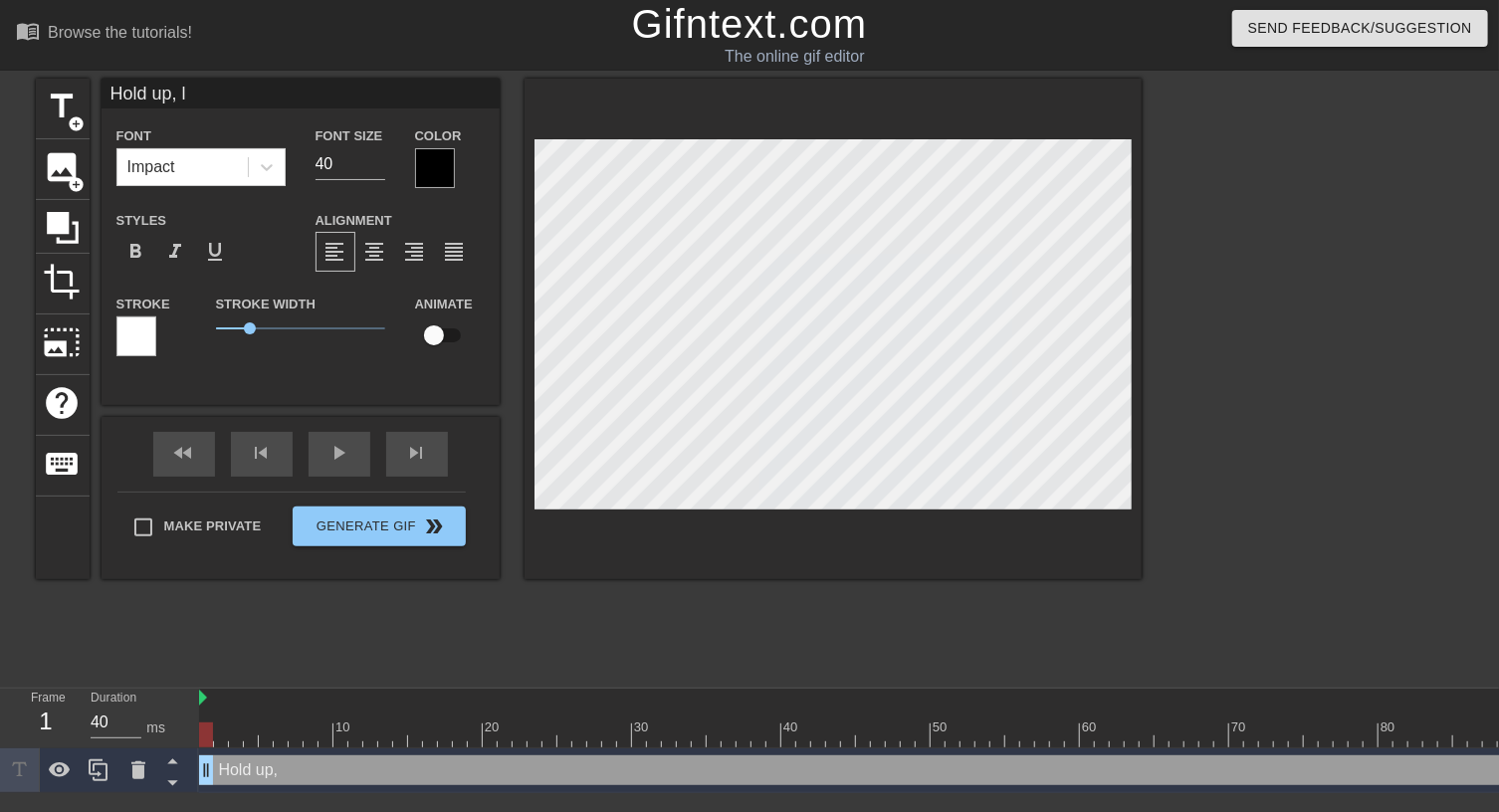 type on "Hold up, le" 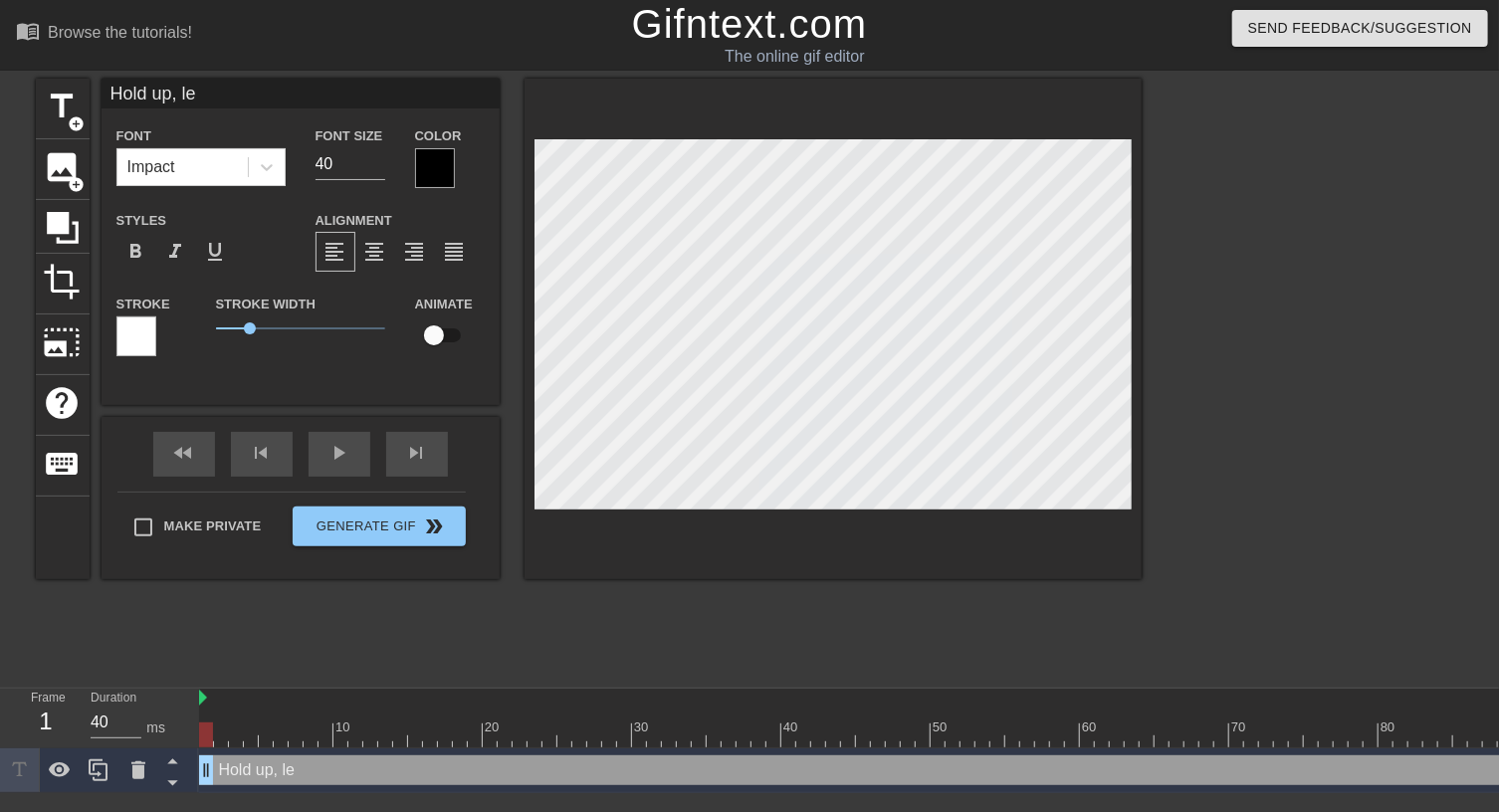 type on "Hold up, let" 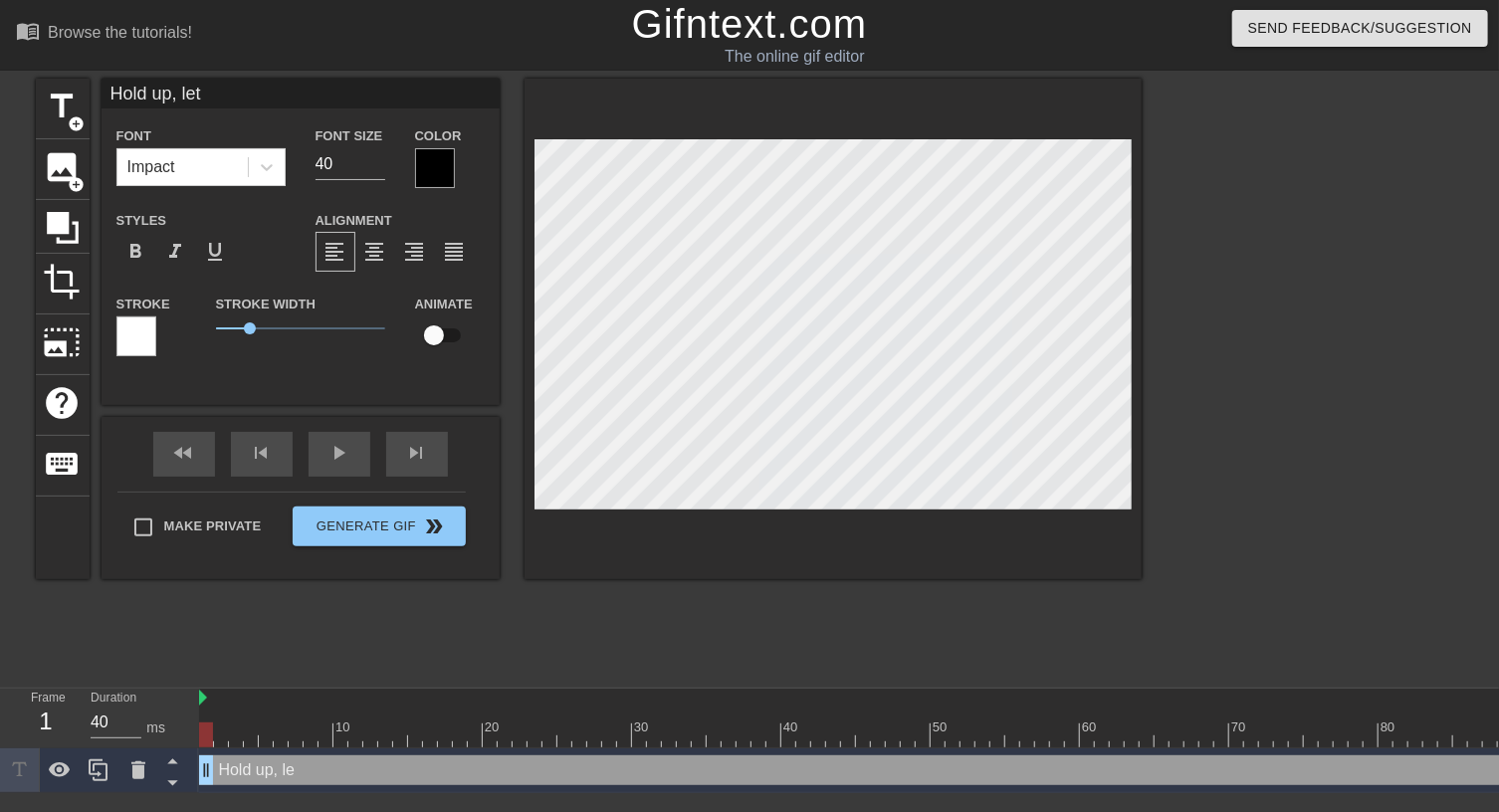 type on "Hold up, let" 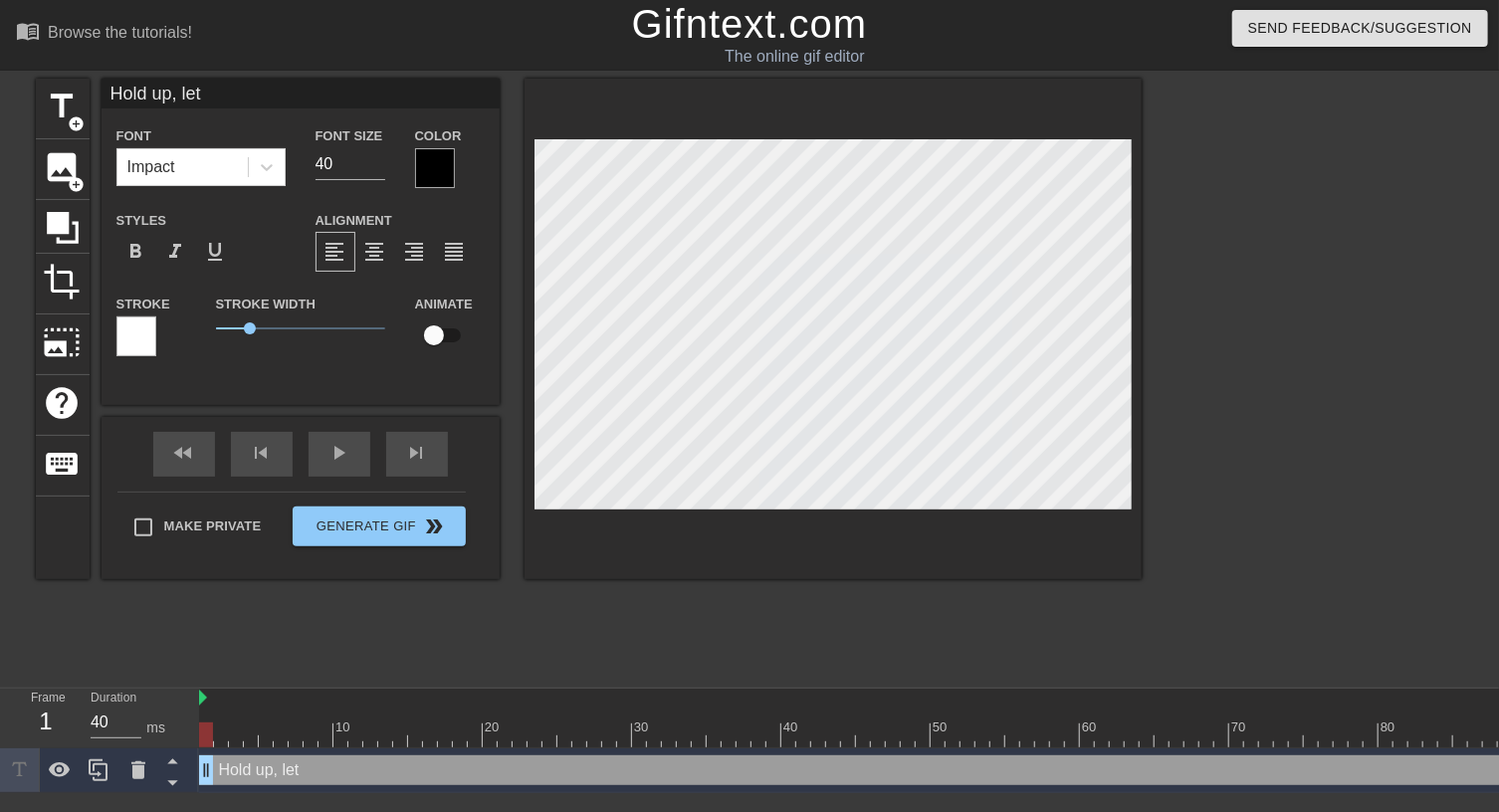type on "Hold up, let" 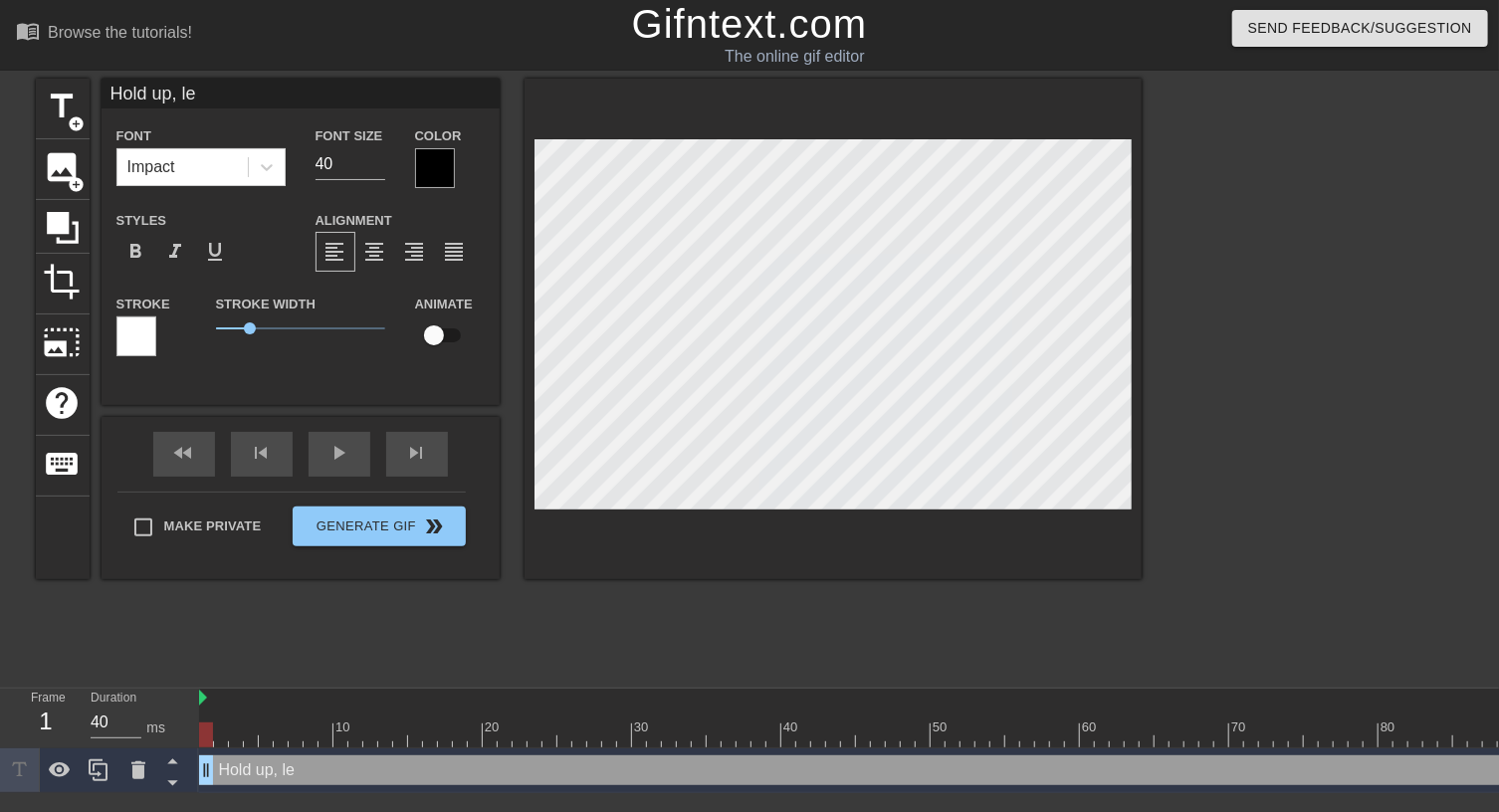 type on "Hold up, lem" 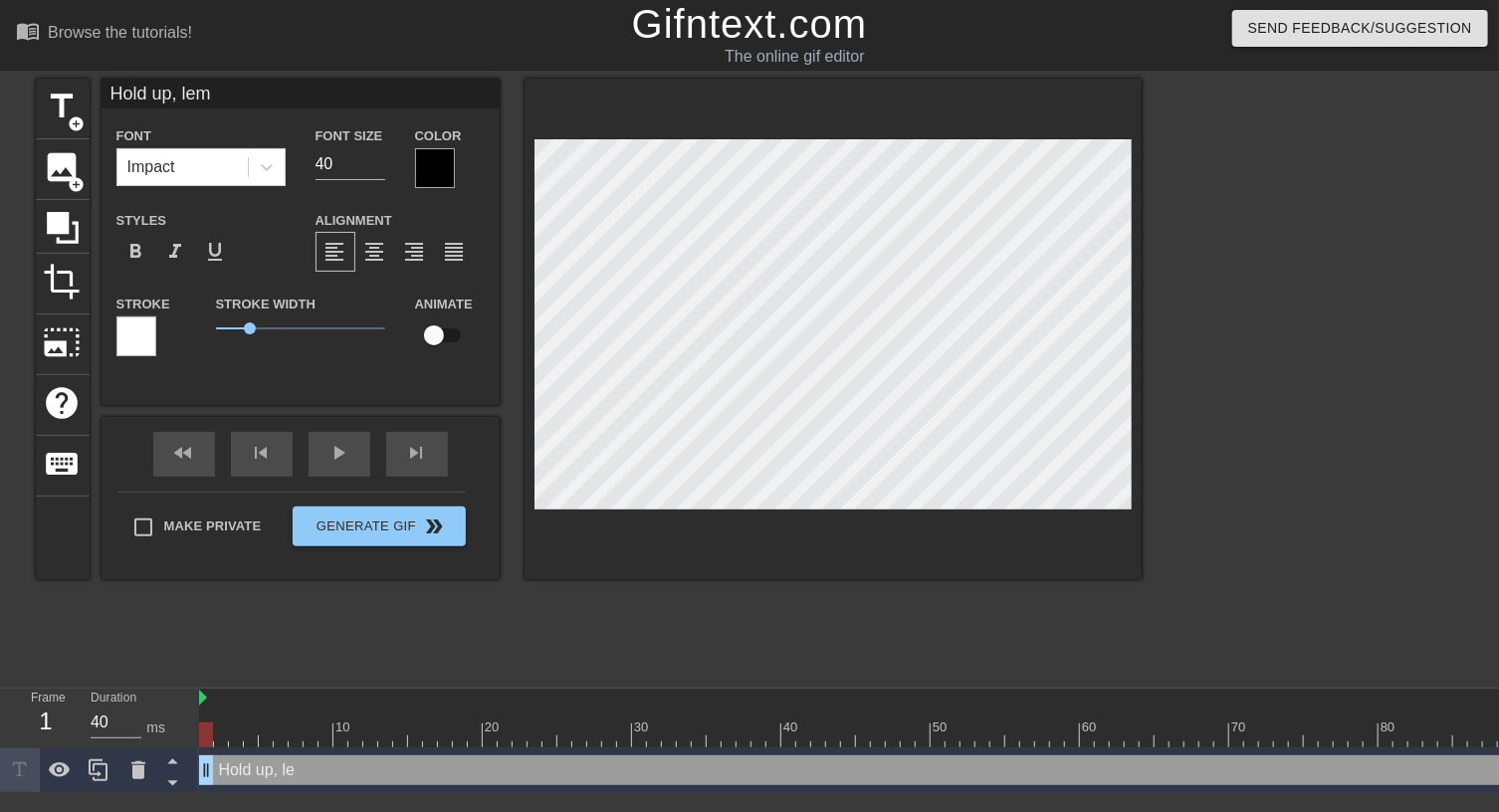 type on "Hold up, lemm" 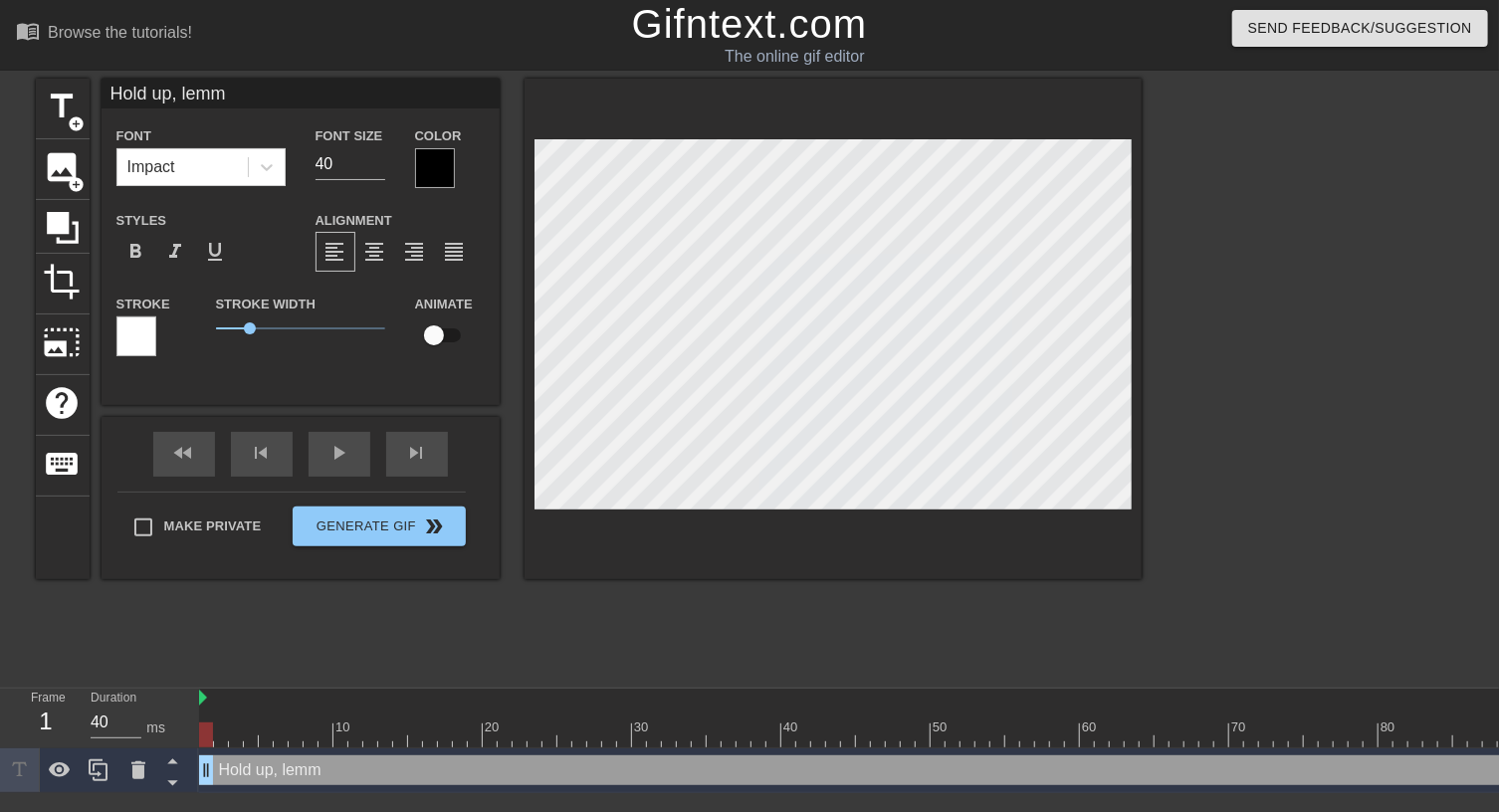 type on "Hold up, lemme" 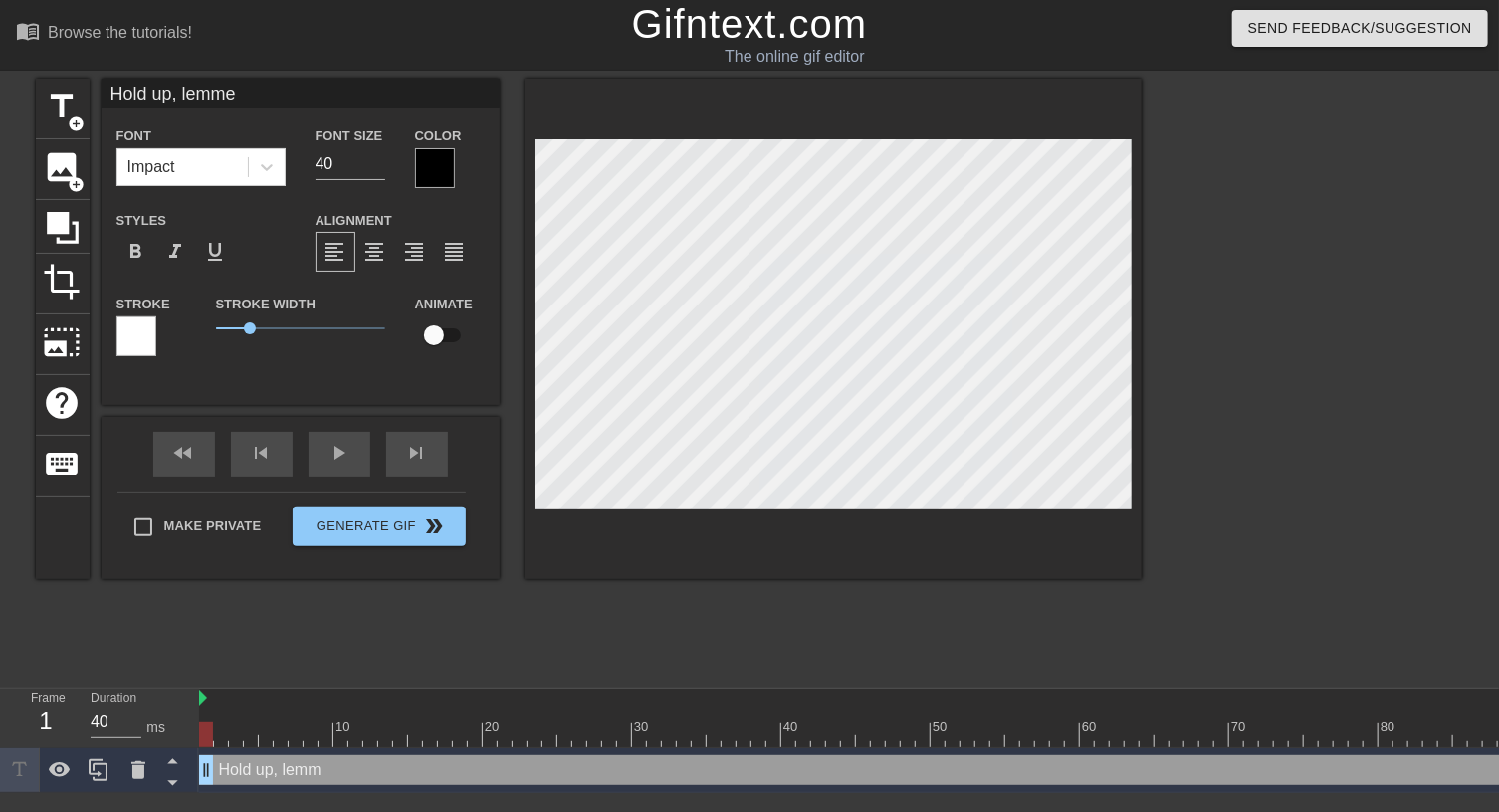 type on "Hold up, lemme" 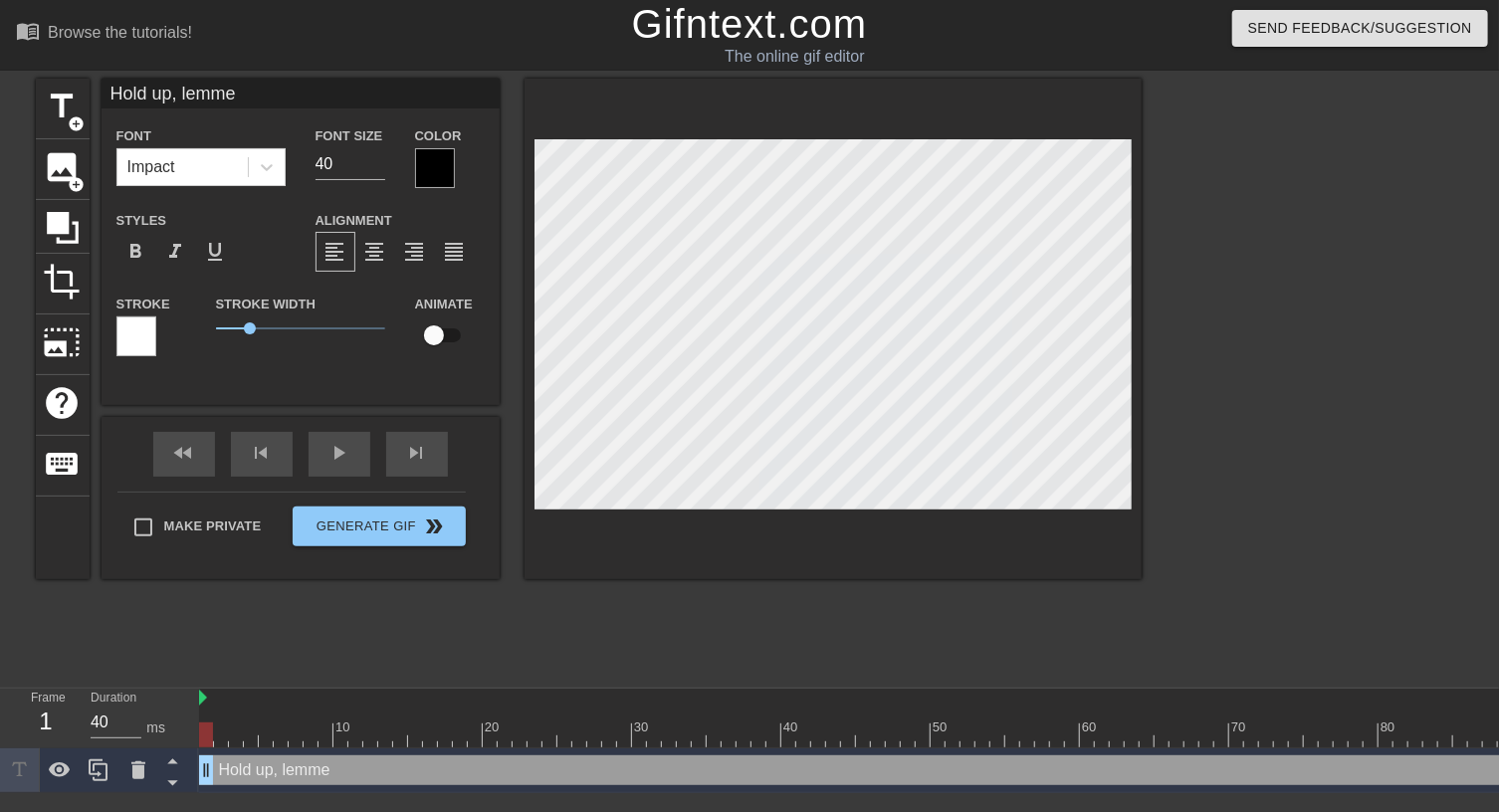 type on "Hold up, lemme c" 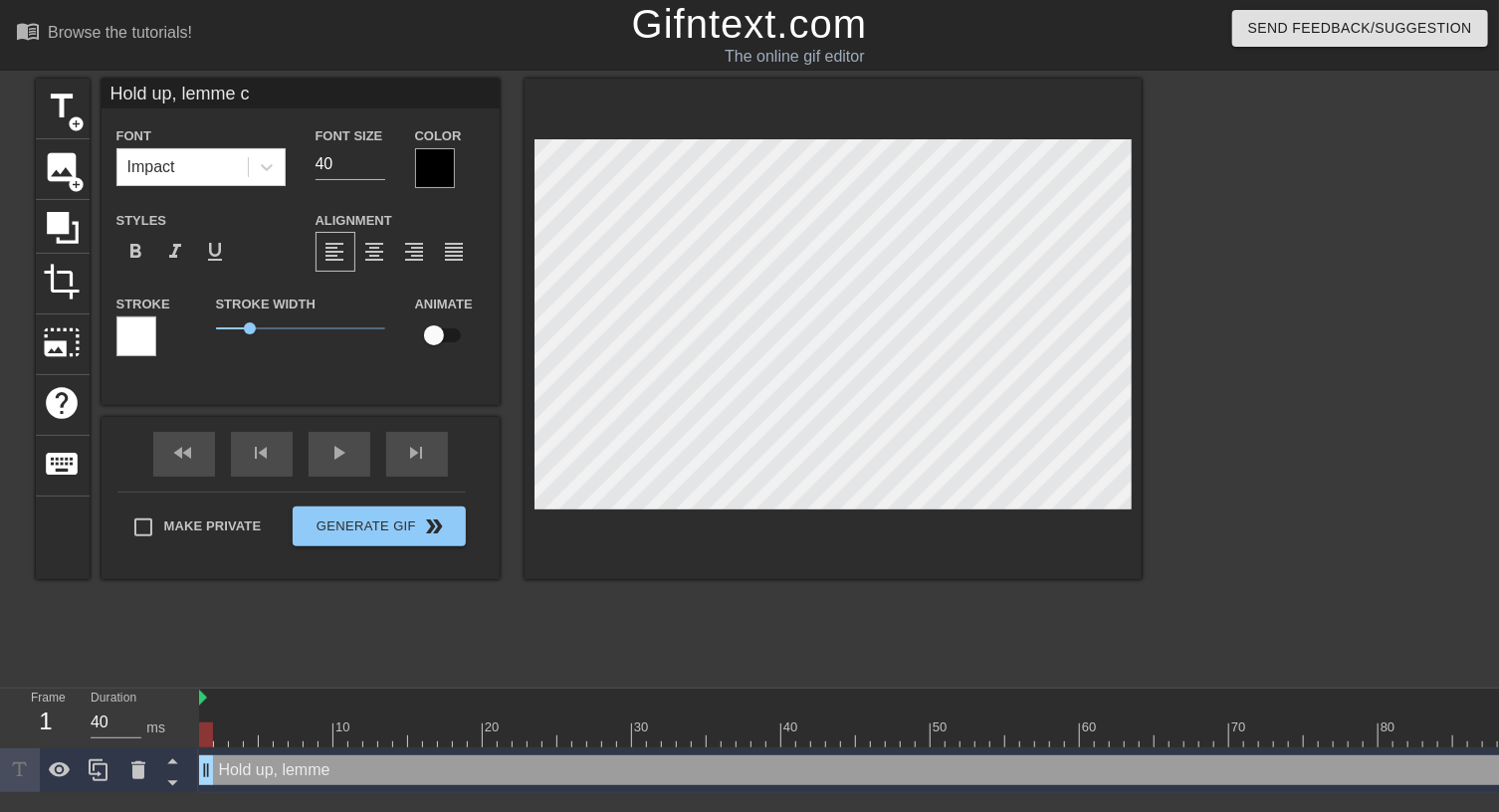 type on "Hold up, lemme co" 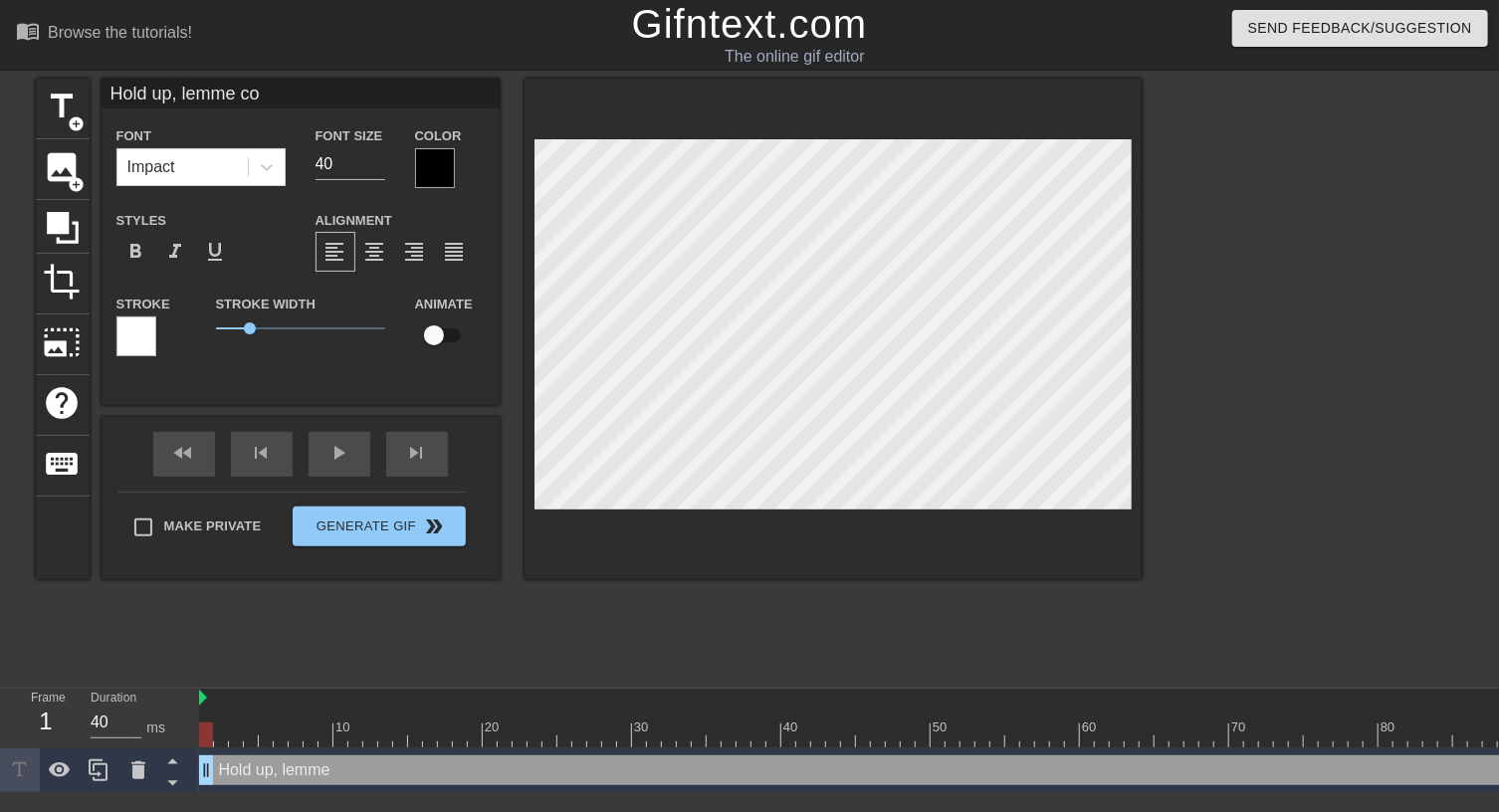 type on "Hold up, lemme coo" 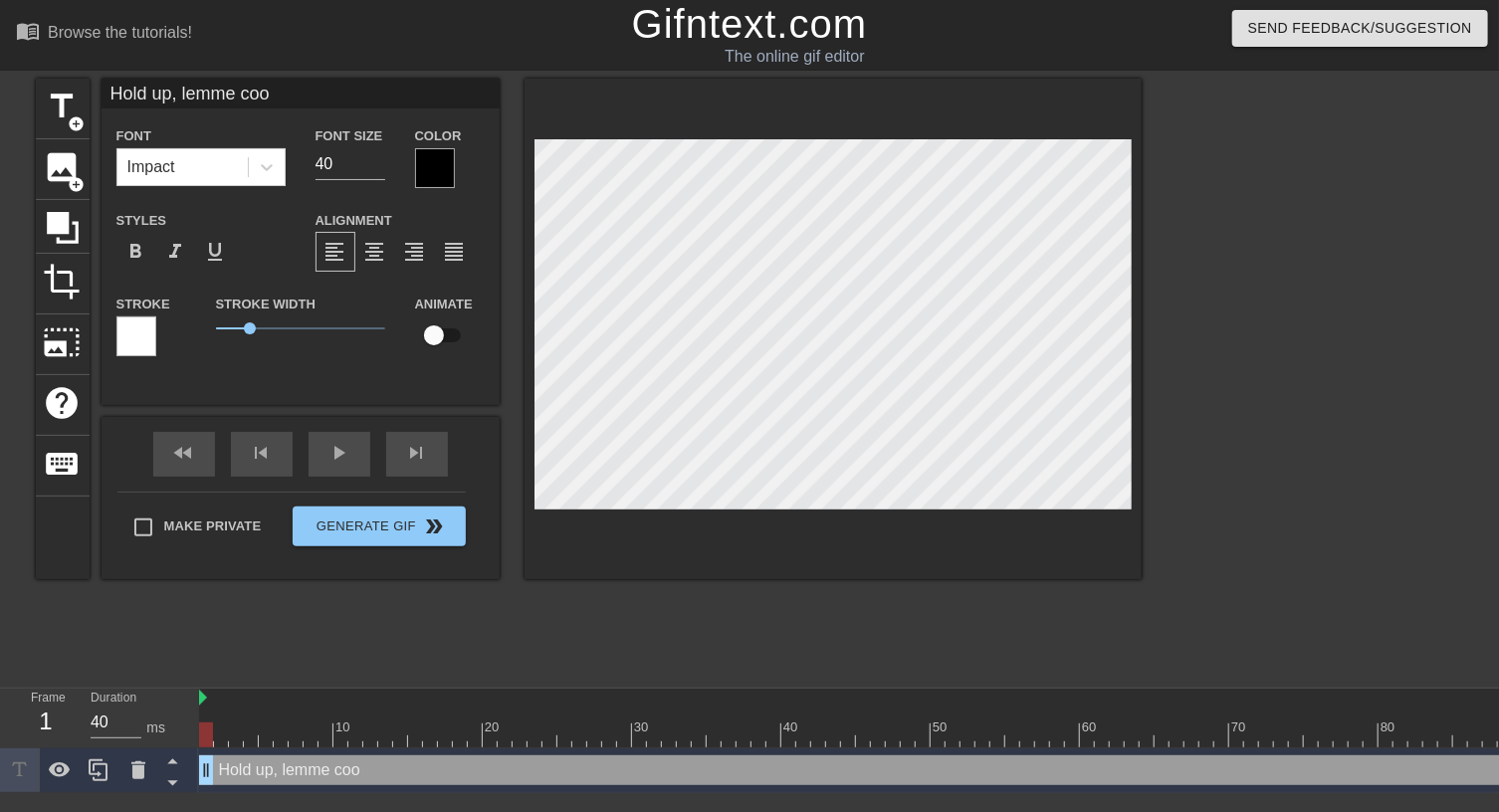 type on "Hold up, lemme cook" 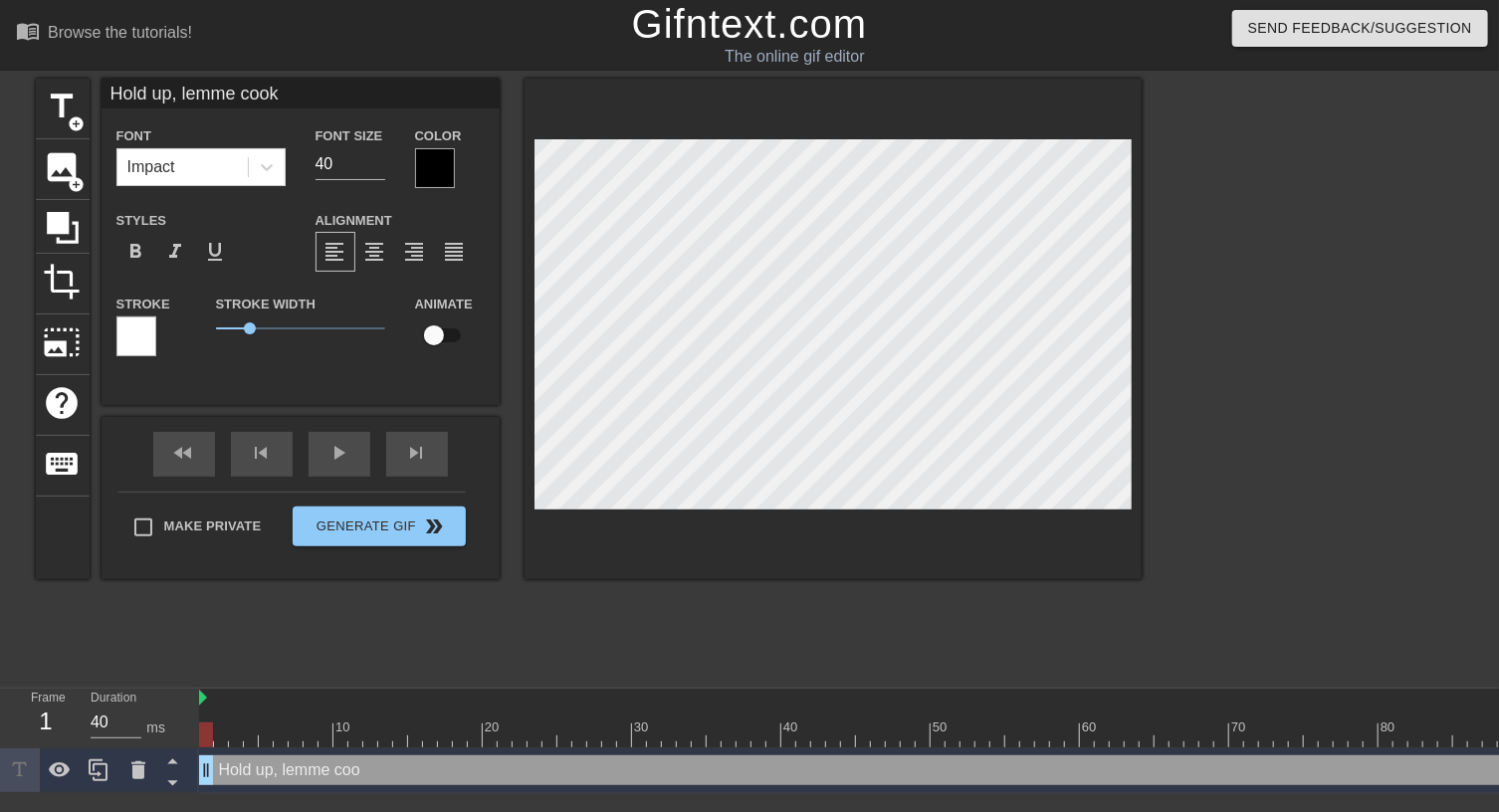 scroll, scrollTop: 2, scrollLeft: 9, axis: both 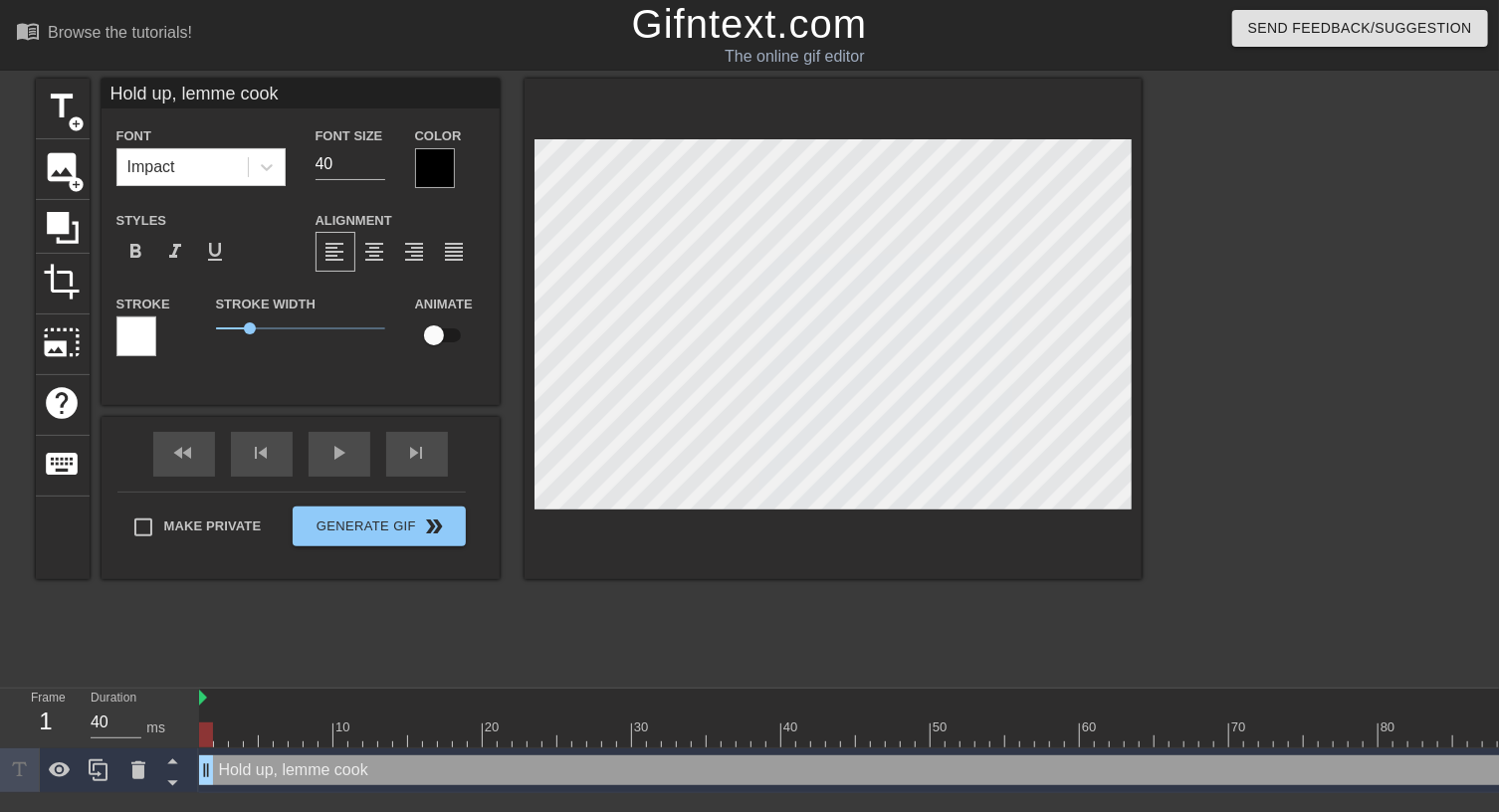 type on "Hold up, lemme cook" 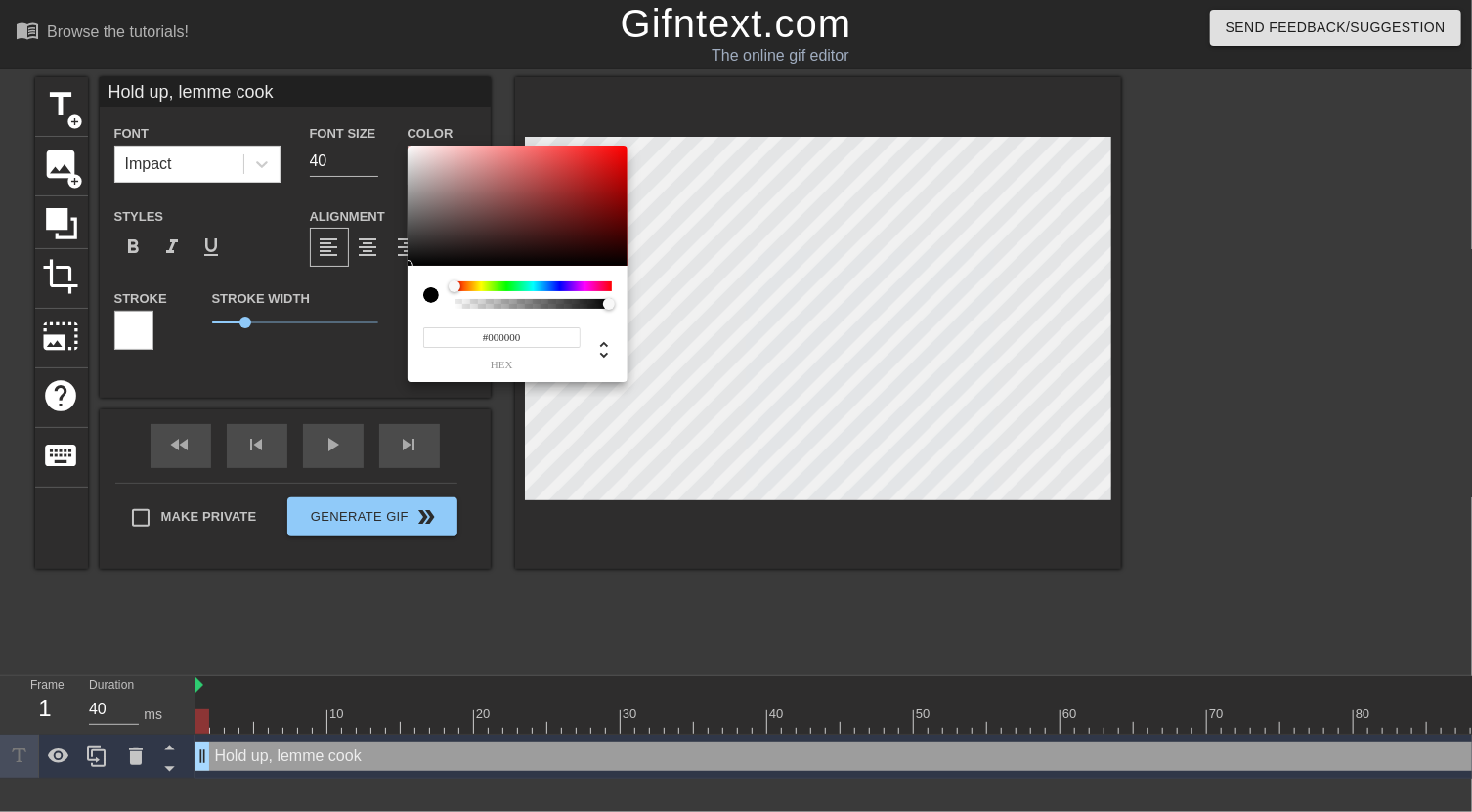 click at bounding box center (431, 295) 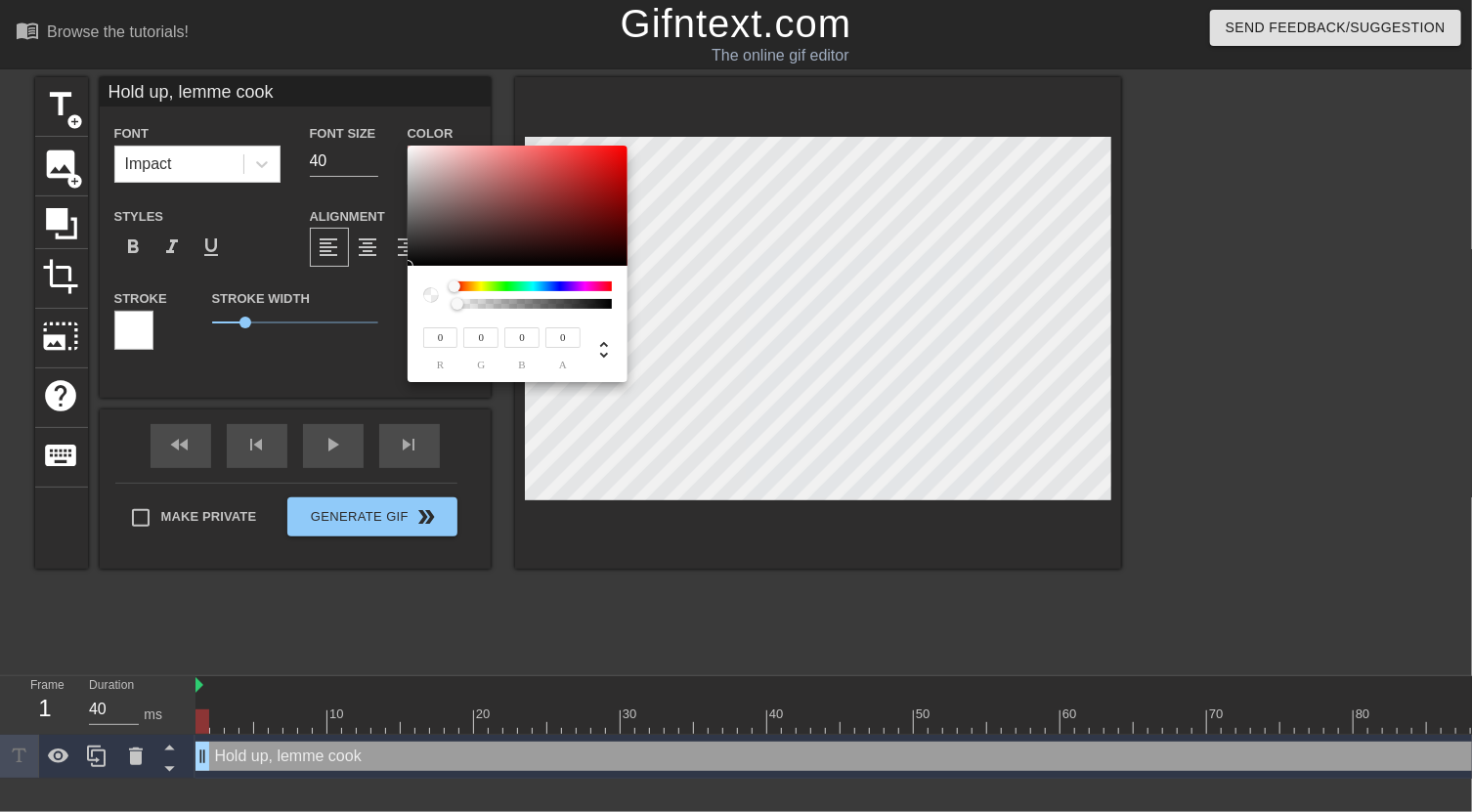 drag, startPoint x: 601, startPoint y: 303, endPoint x: 316, endPoint y: 311, distance: 285.11226 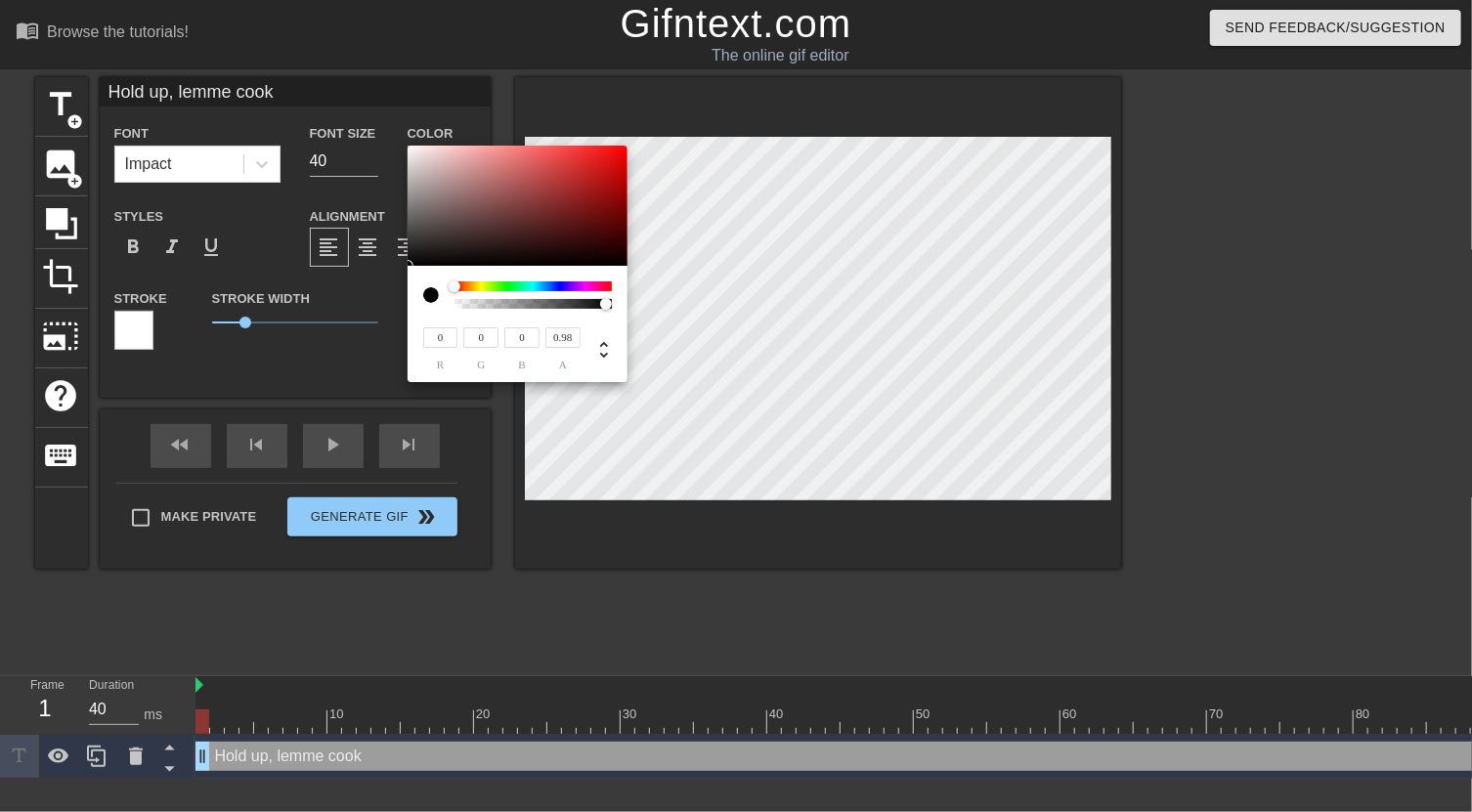 type on "1" 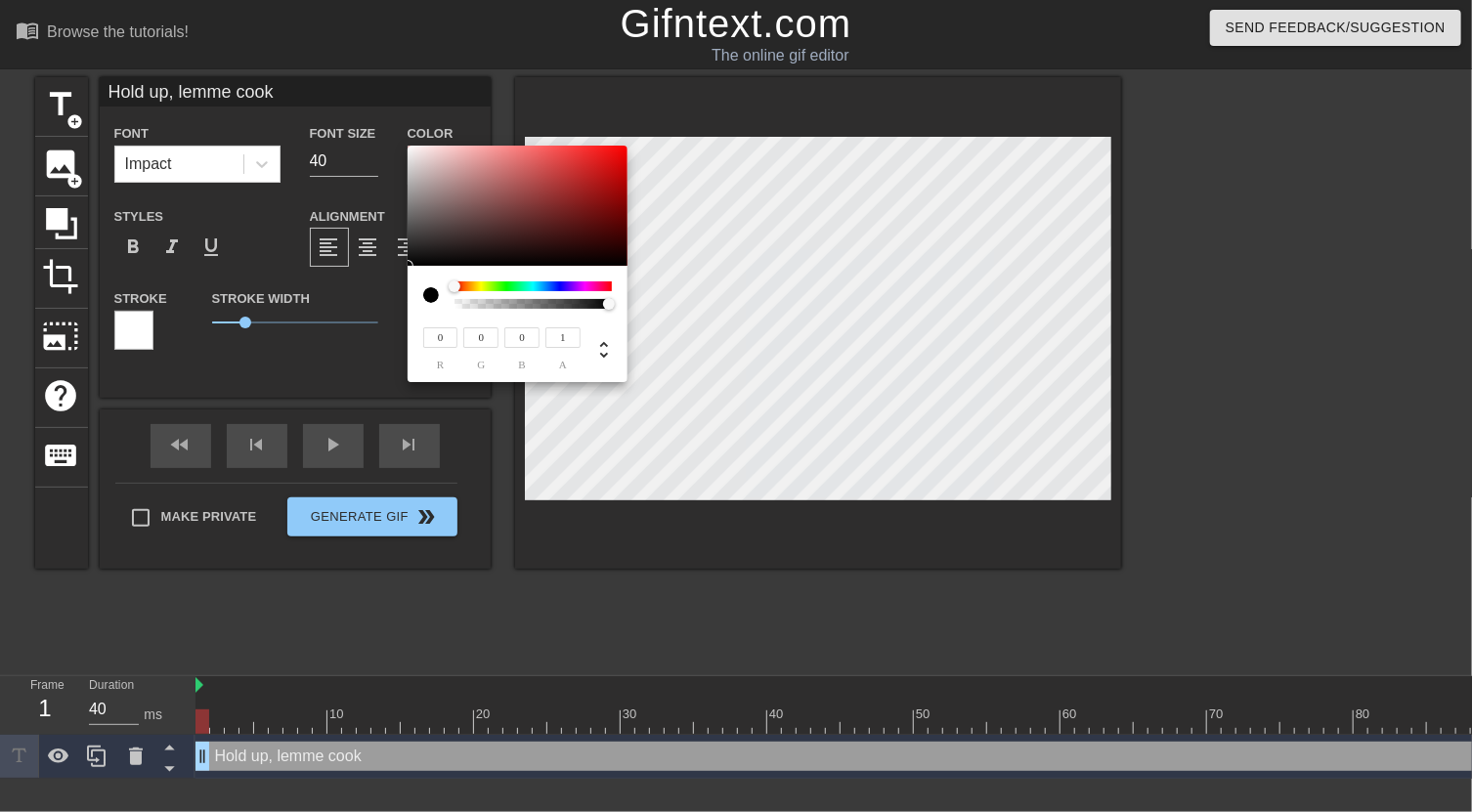 click at bounding box center [609, 304] 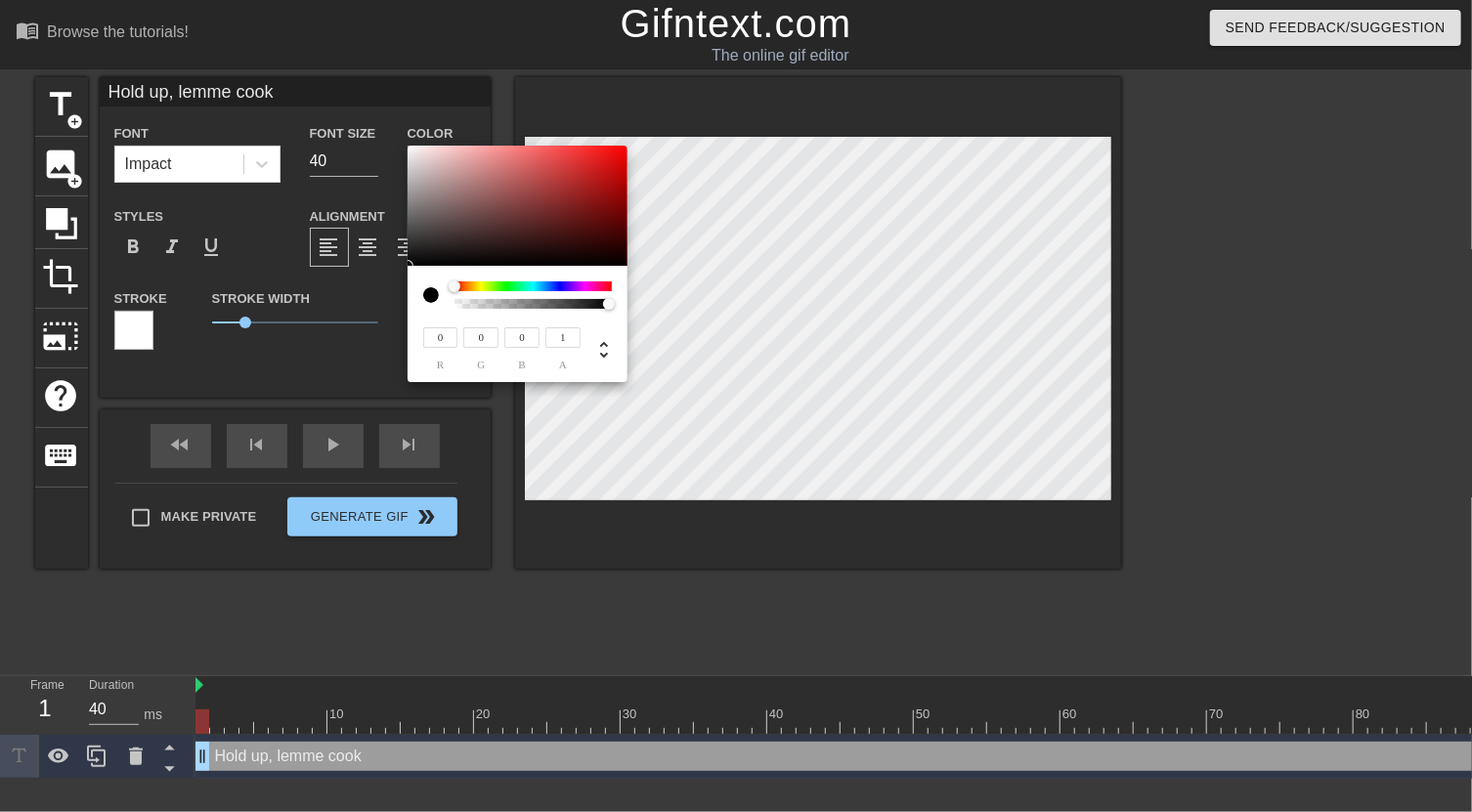 click on "1" at bounding box center [563, 337] 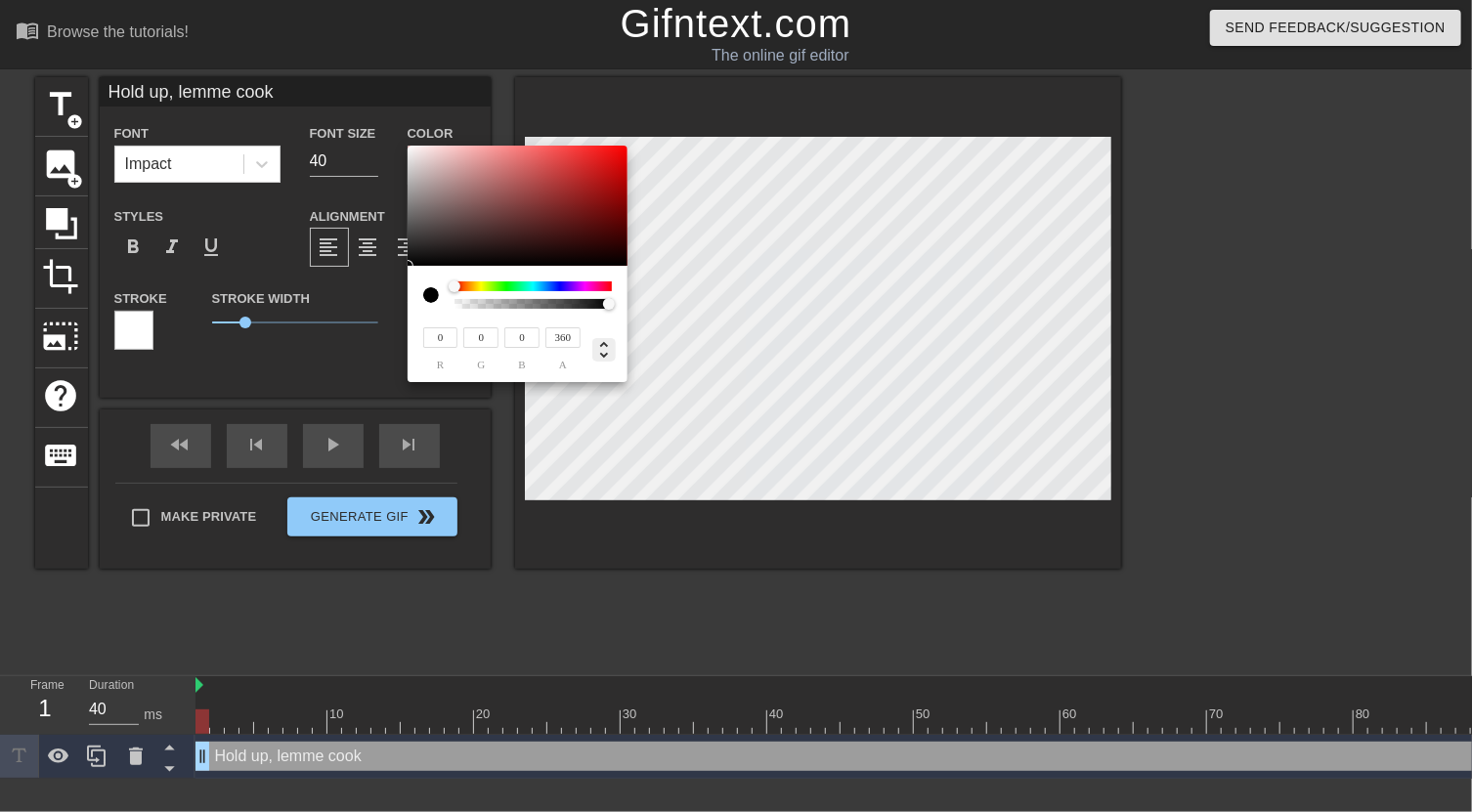type on "1" 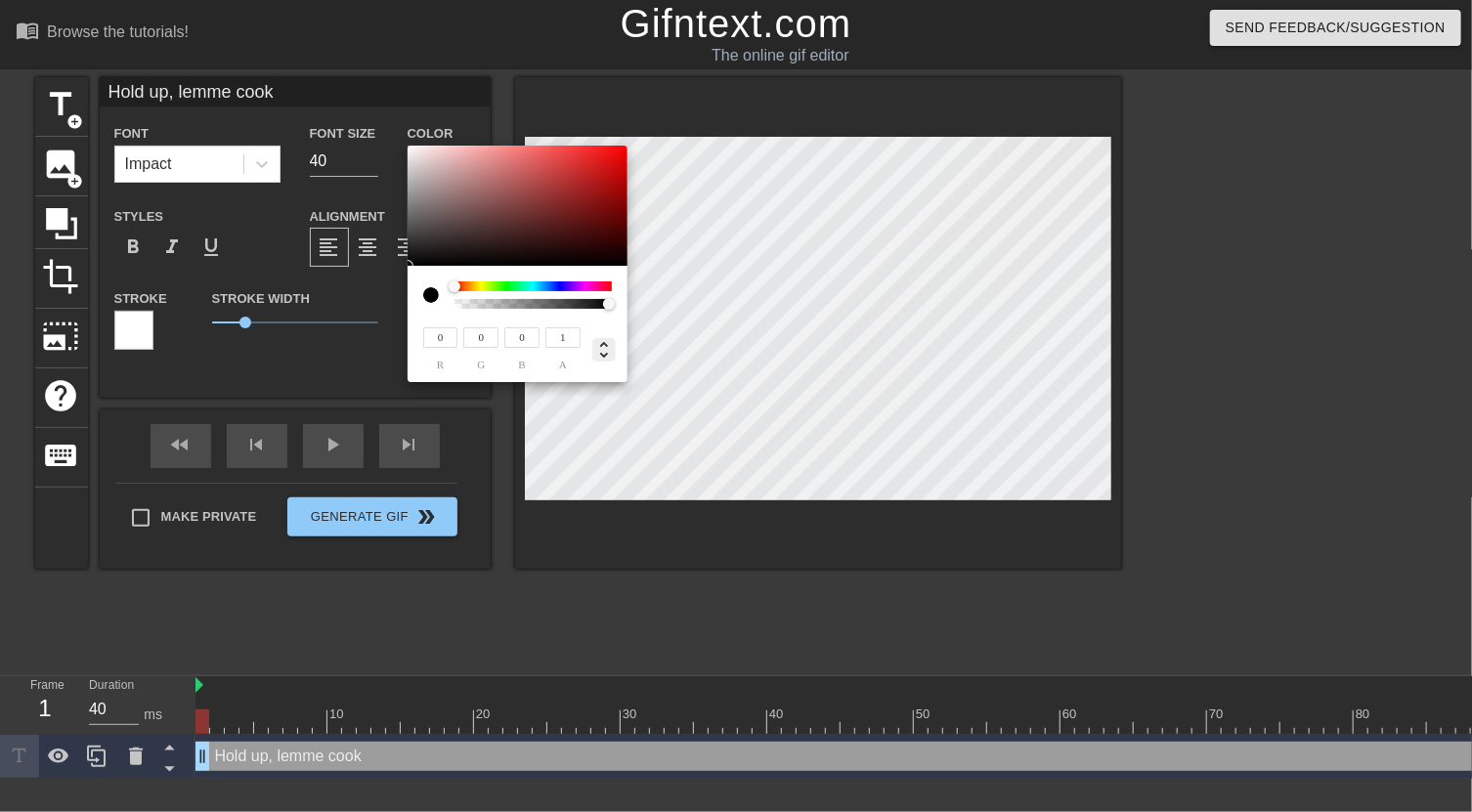click 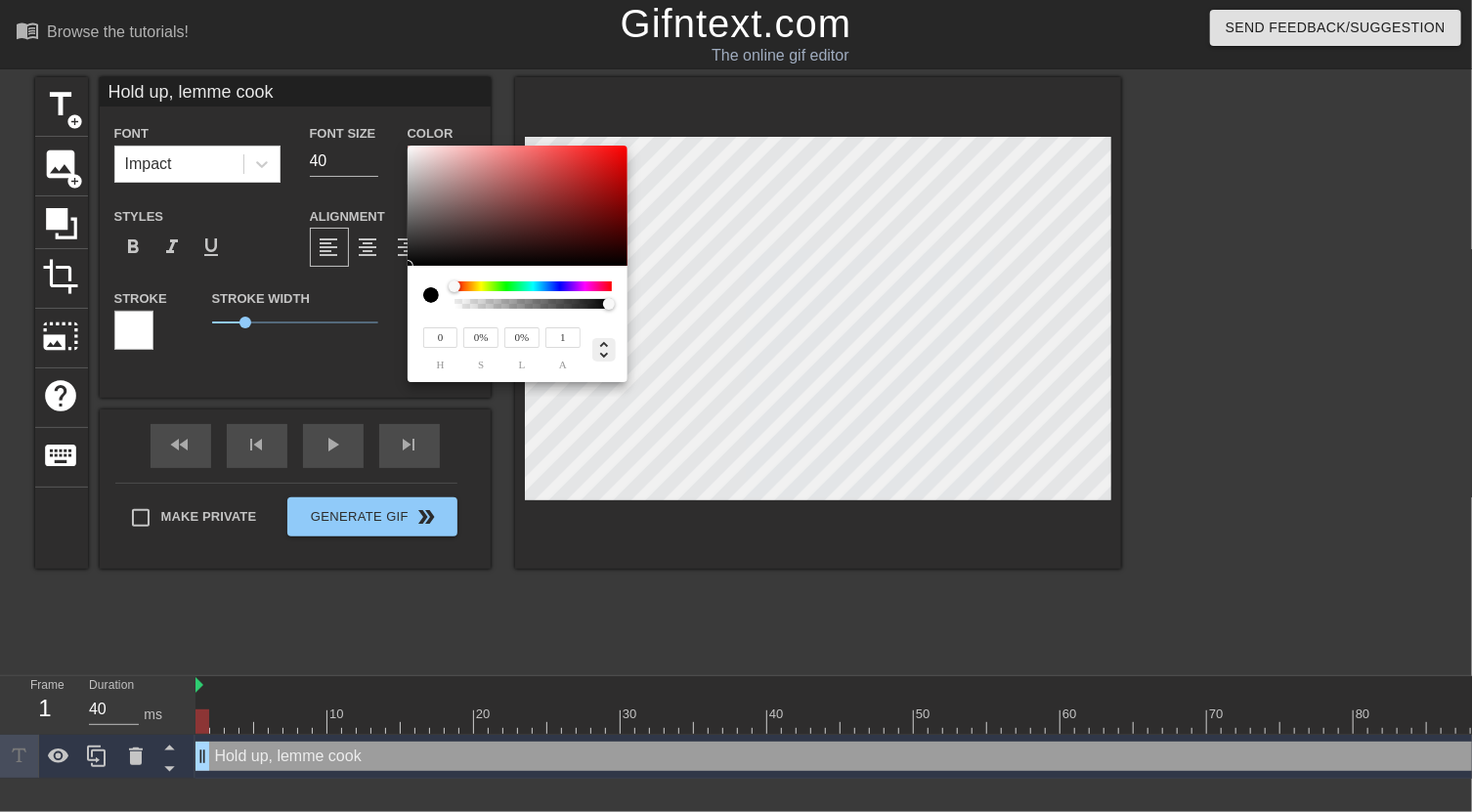 click 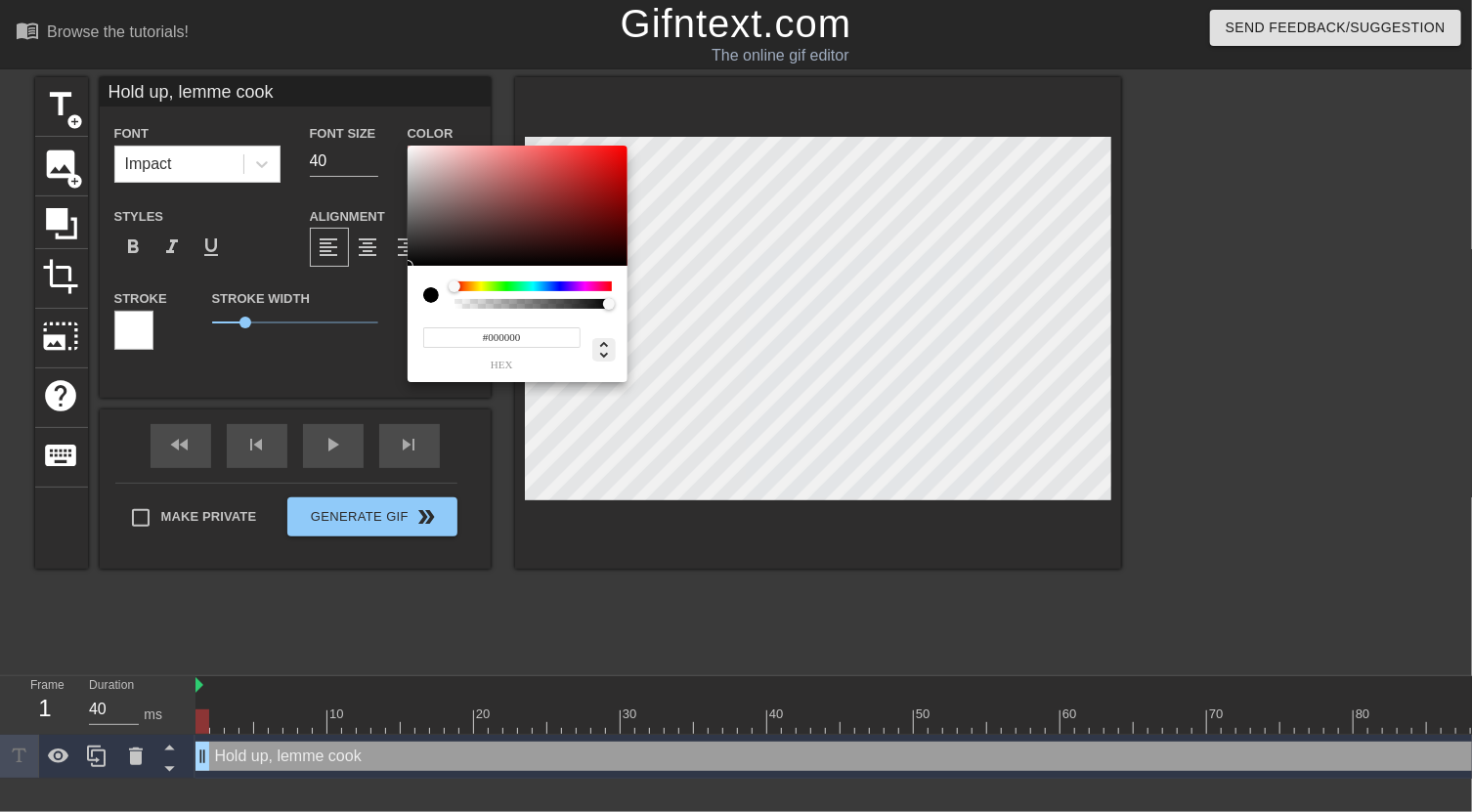 click 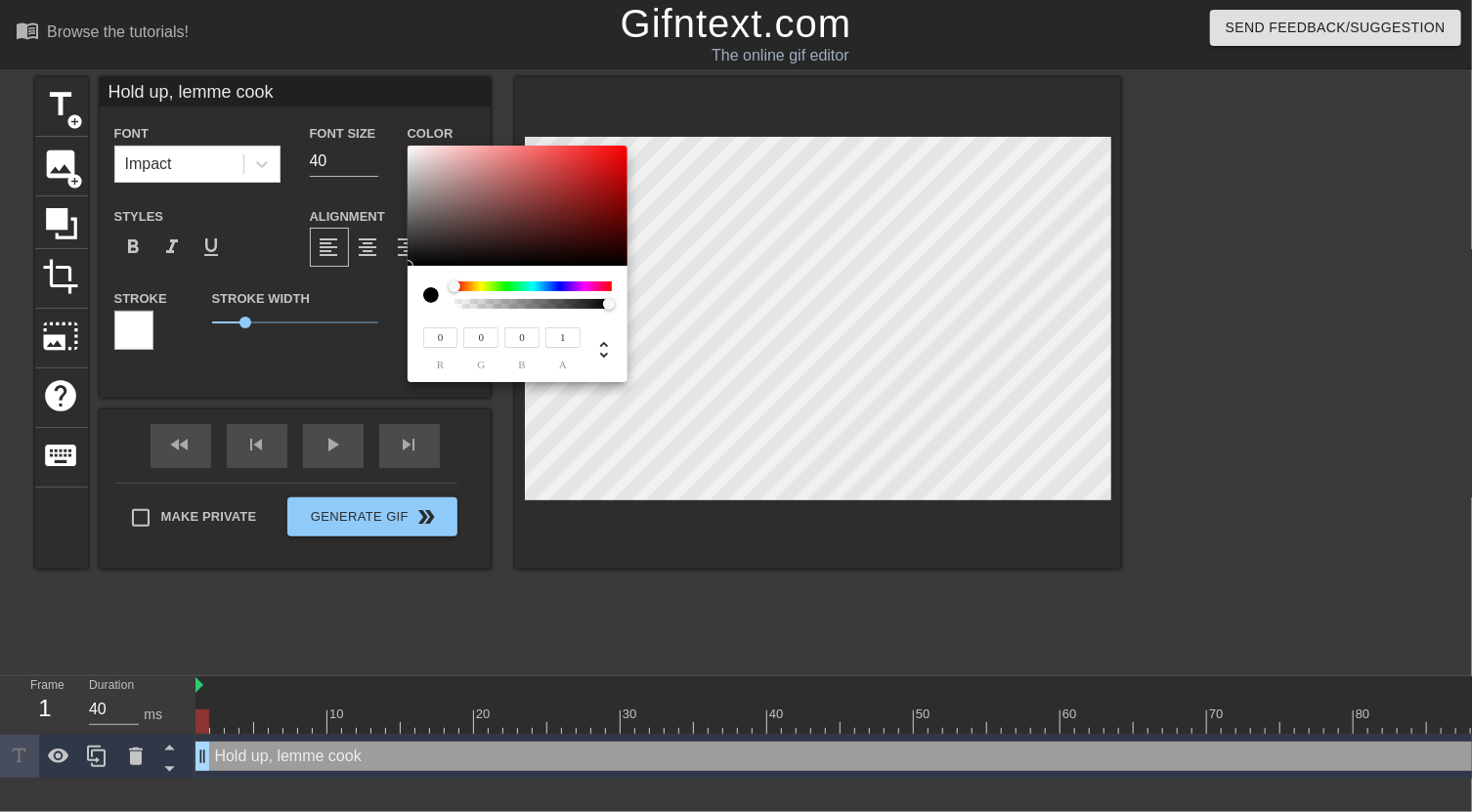 click on "1" at bounding box center [563, 337] 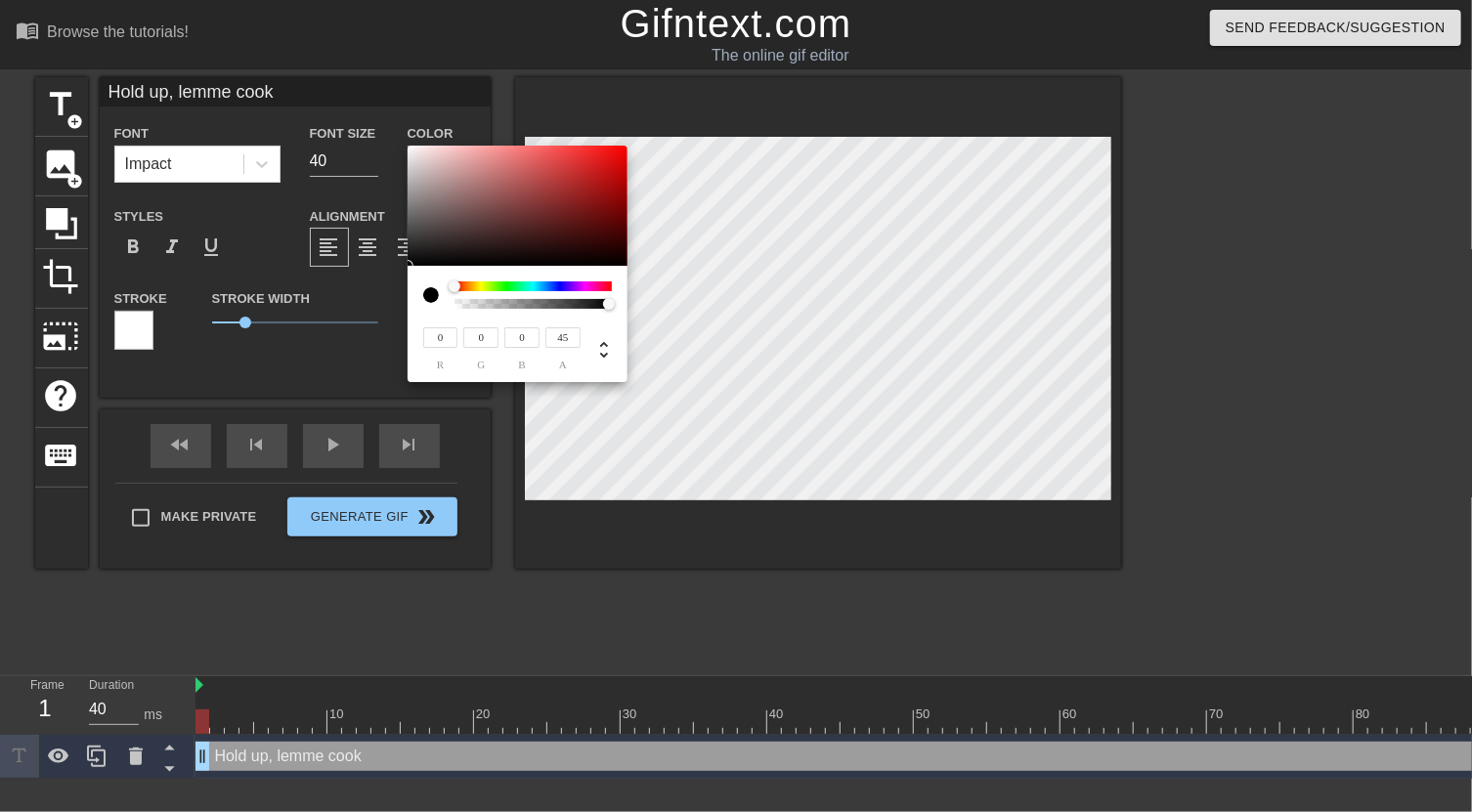 type on "4" 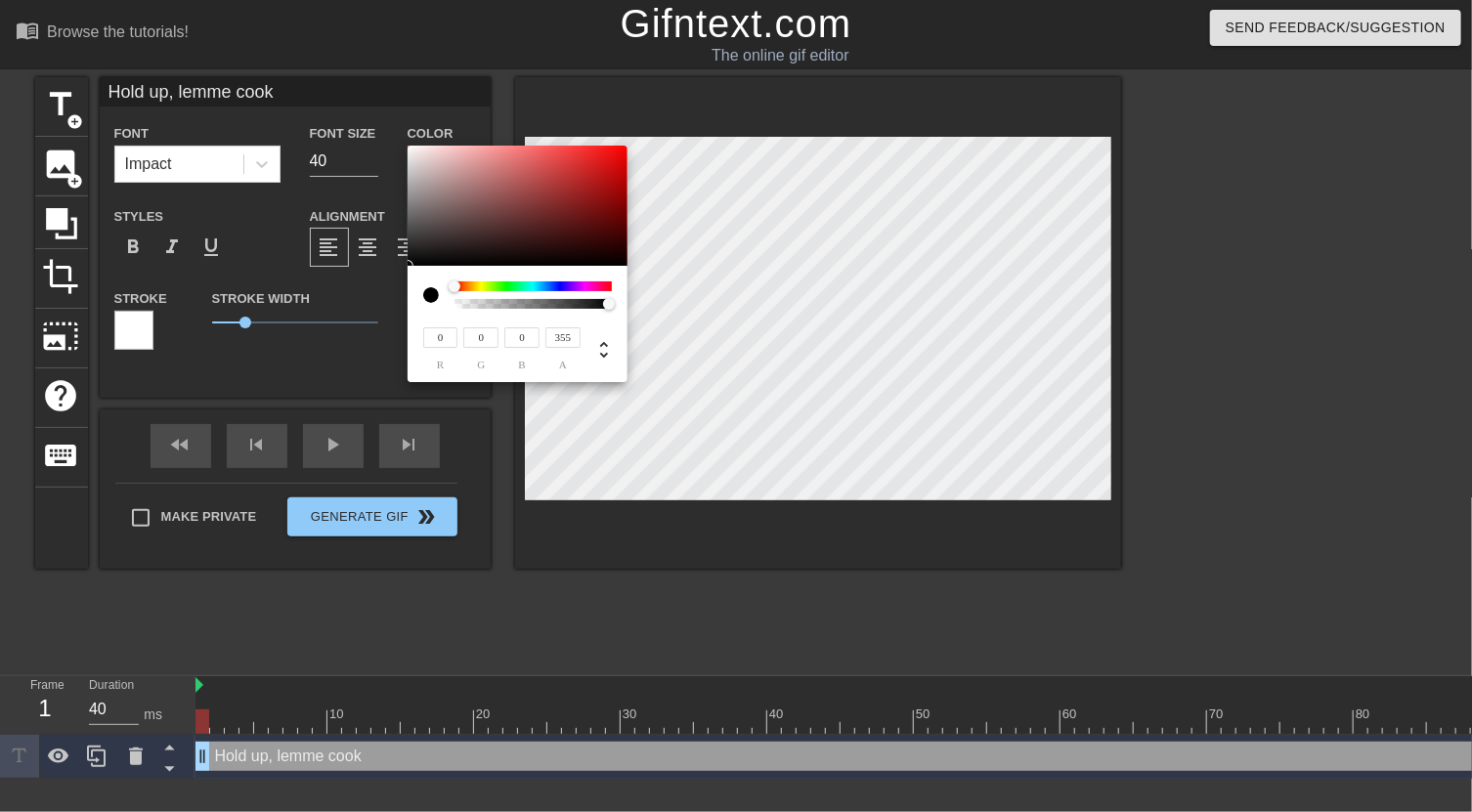 type on "1" 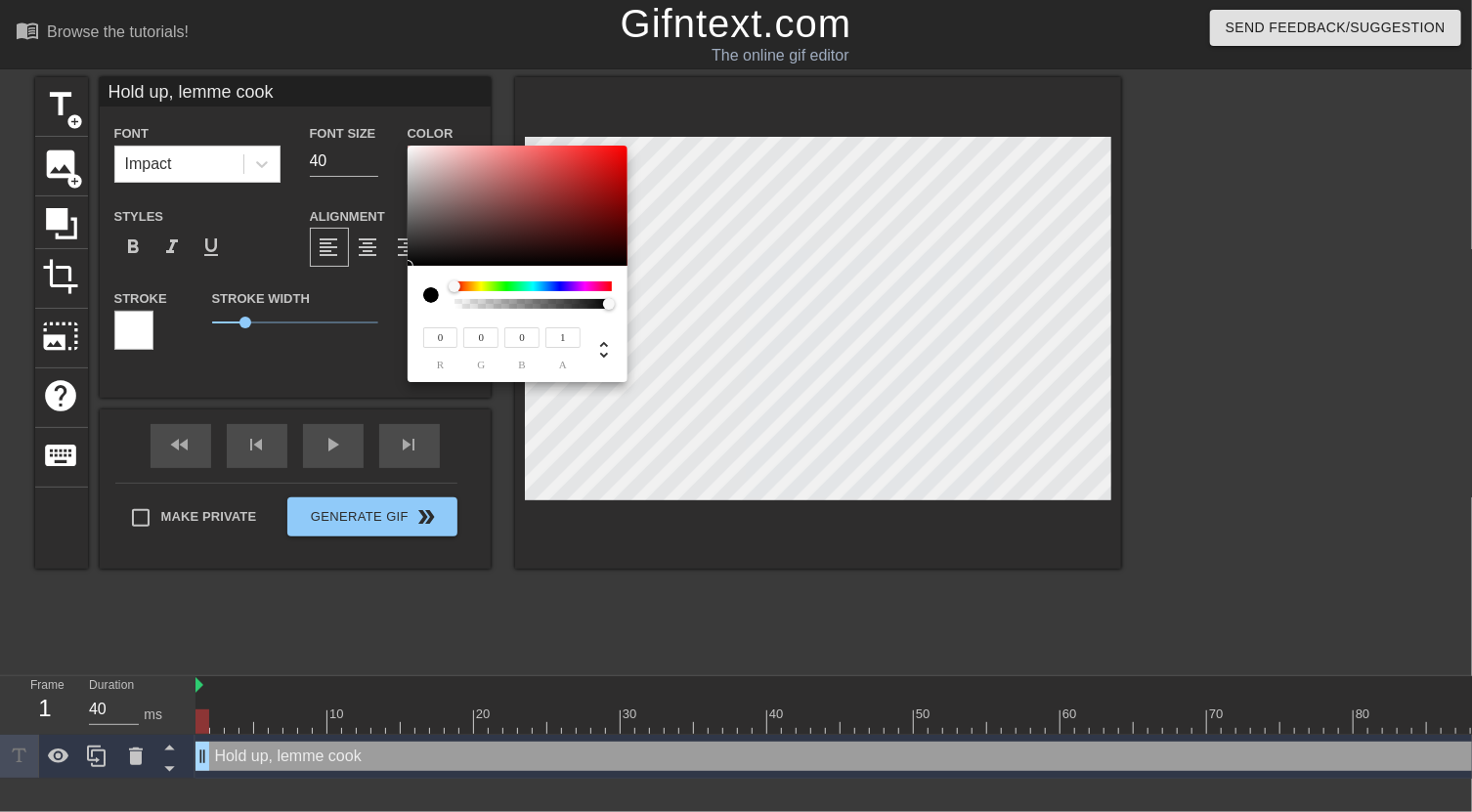 click on "0 r 0 g 0 b 1 a" at bounding box center [517, 339] 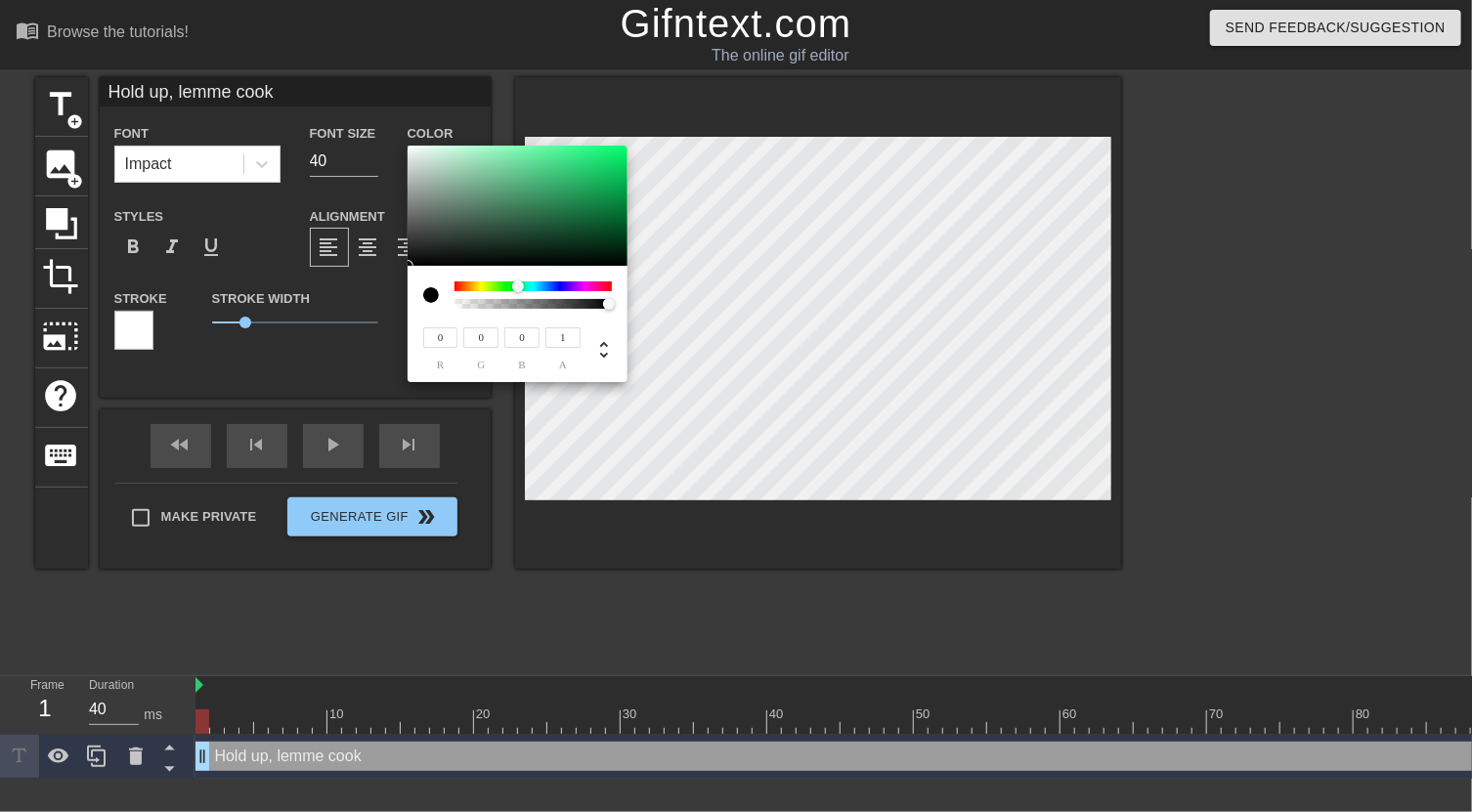 drag, startPoint x: 477, startPoint y: 291, endPoint x: 506, endPoint y: 289, distance: 29.068884 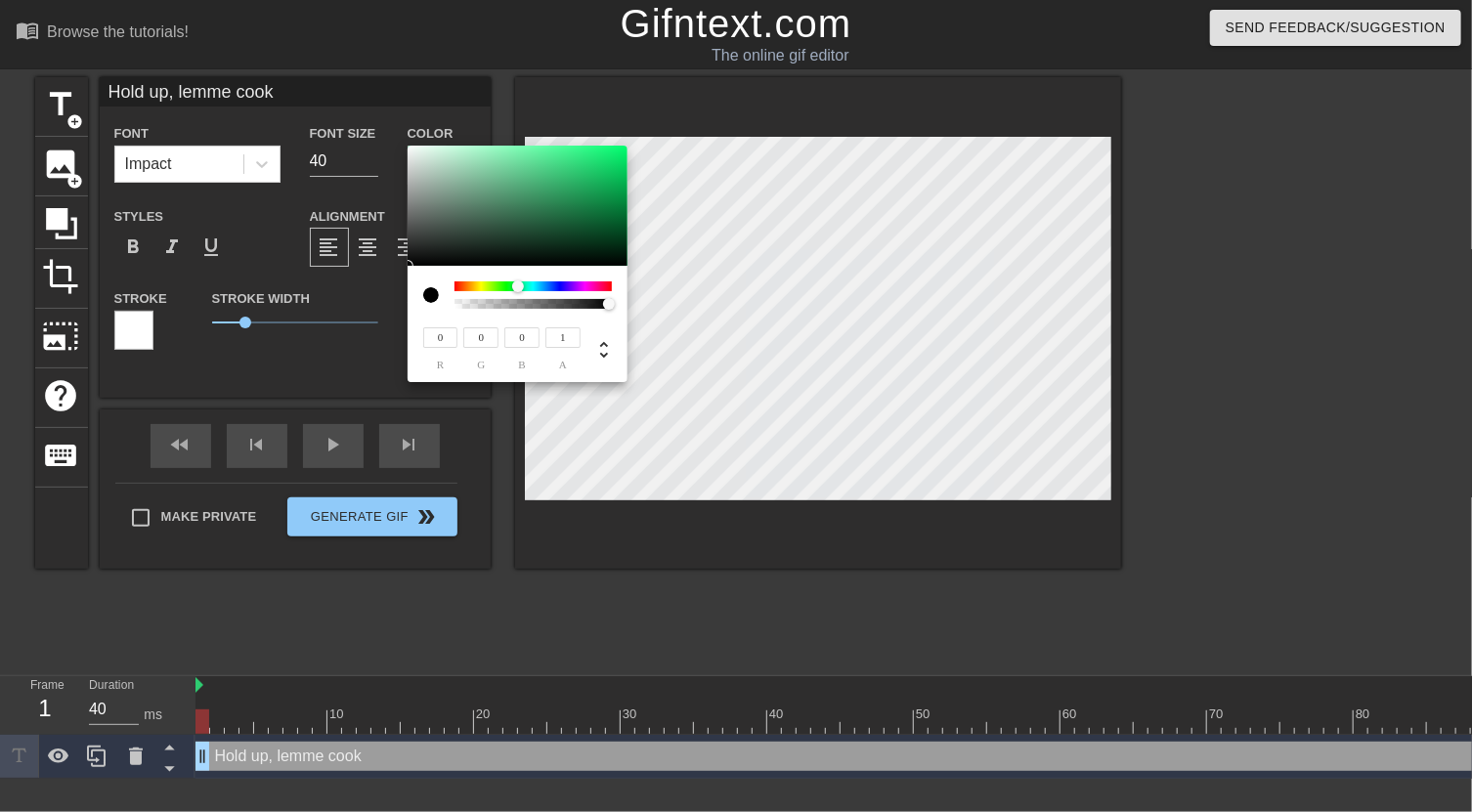 click at bounding box center [518, 286] 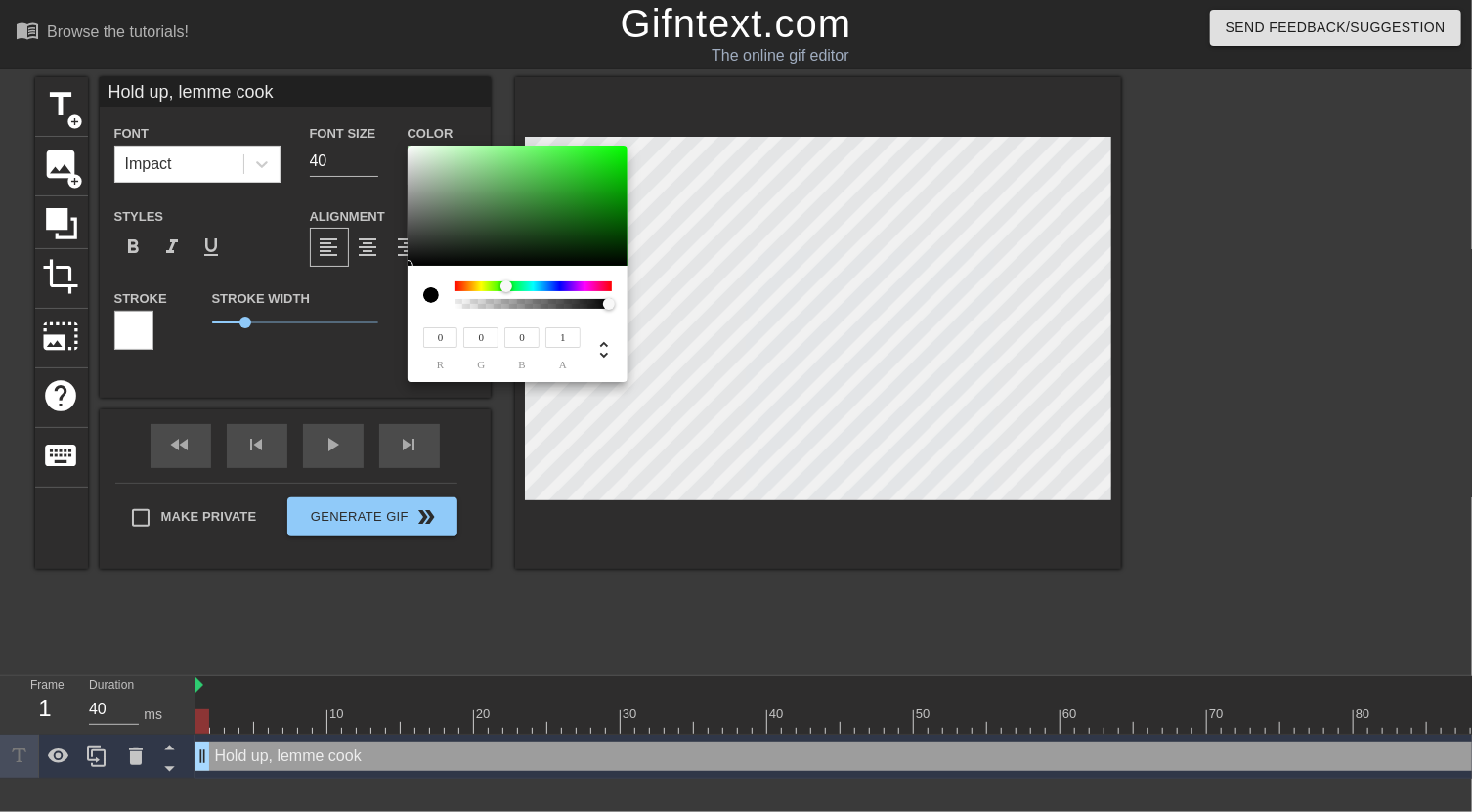type on "41" 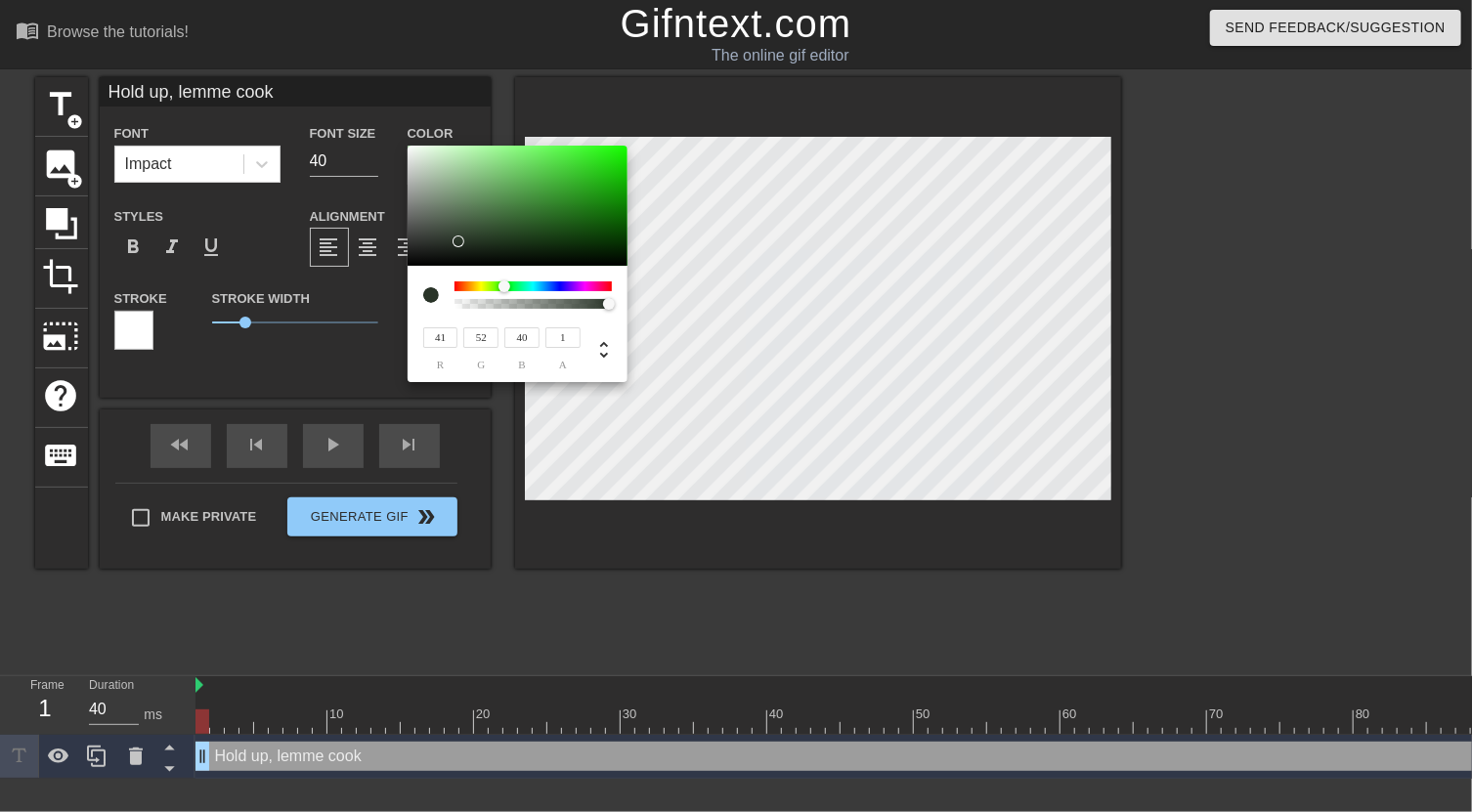 type on "52" 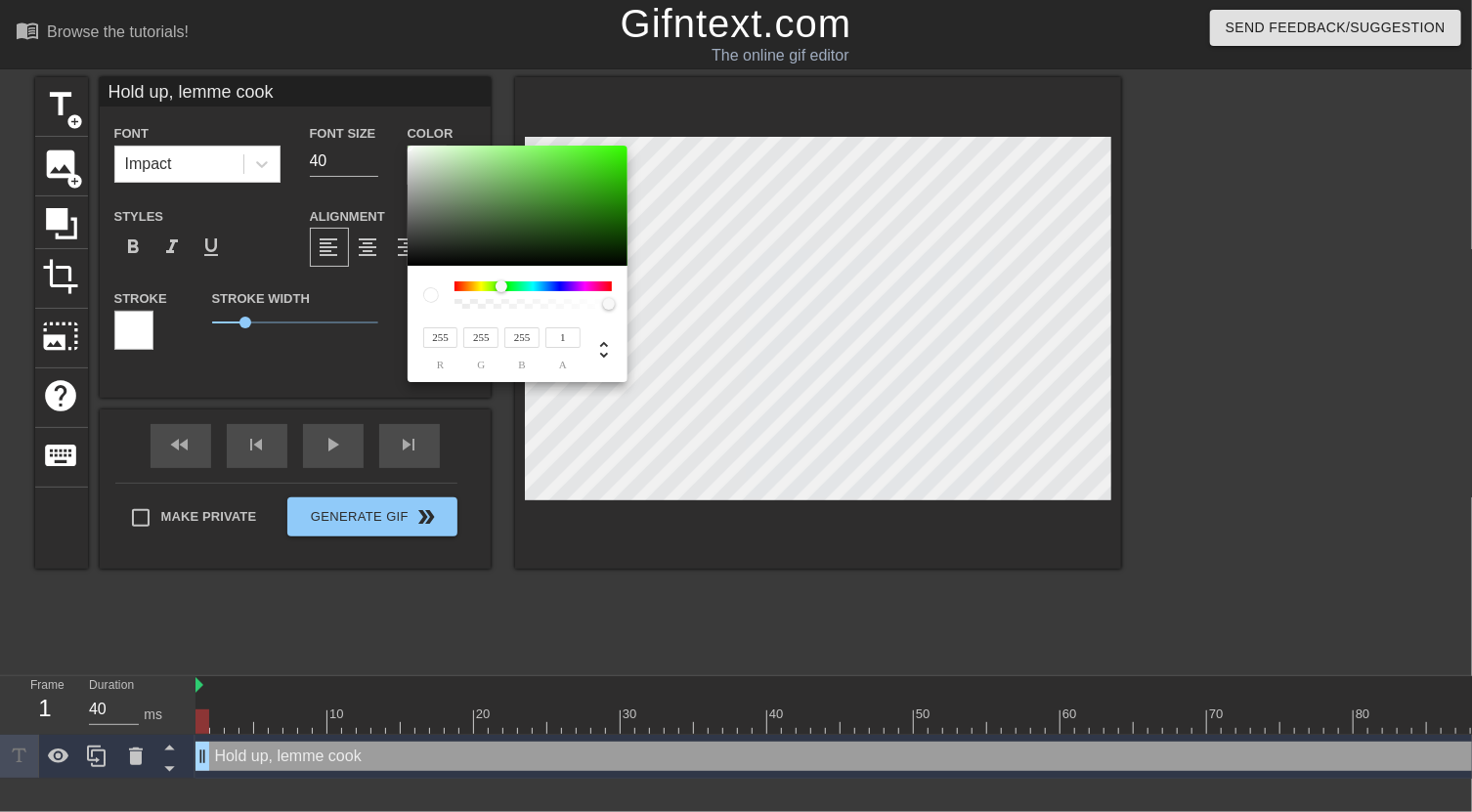 drag, startPoint x: 454, startPoint y: 235, endPoint x: 369, endPoint y: 88, distance: 169.80577 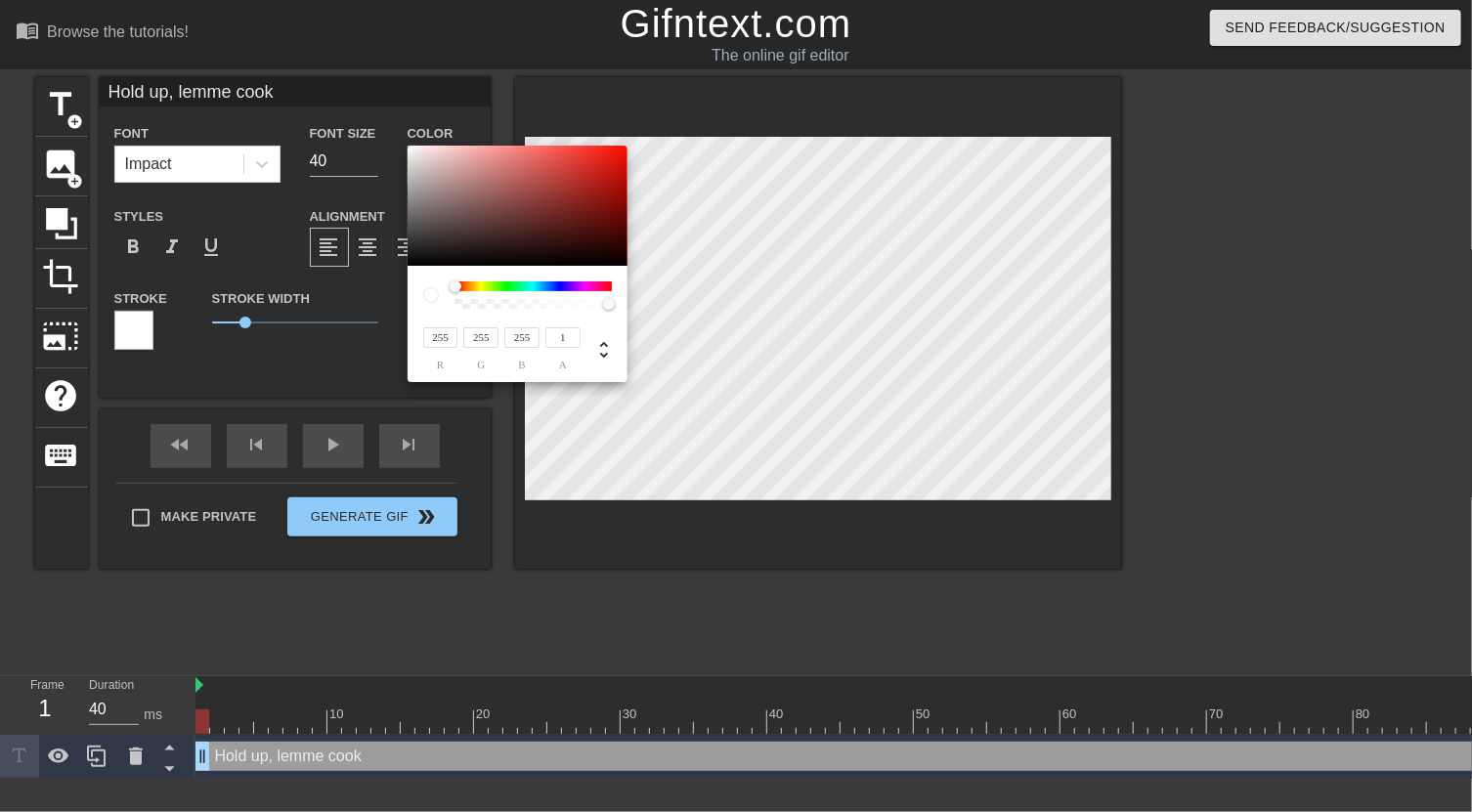 drag, startPoint x: 487, startPoint y: 289, endPoint x: 400, endPoint y: 287, distance: 87.02299 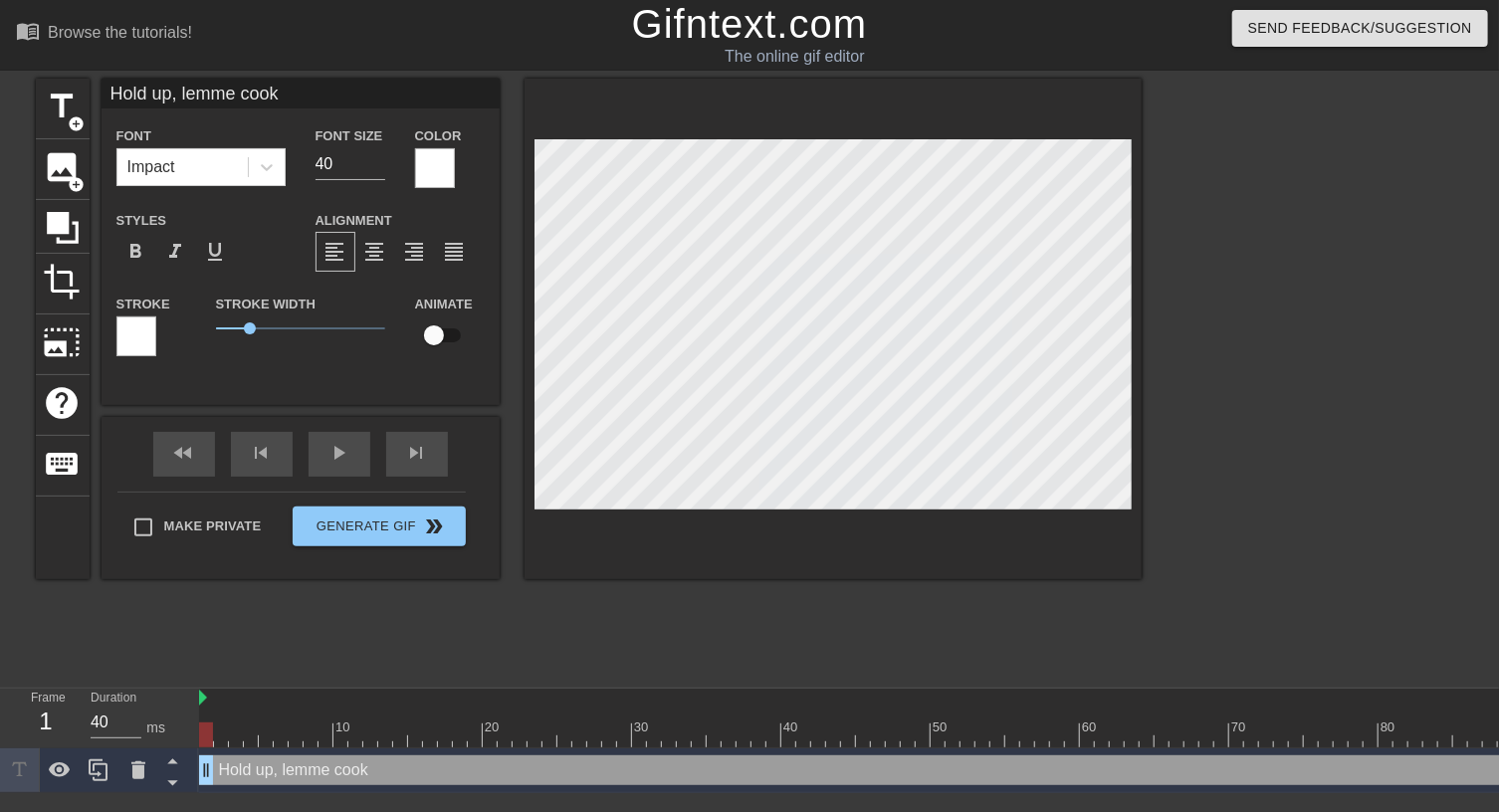 scroll, scrollTop: 2, scrollLeft: 2, axis: both 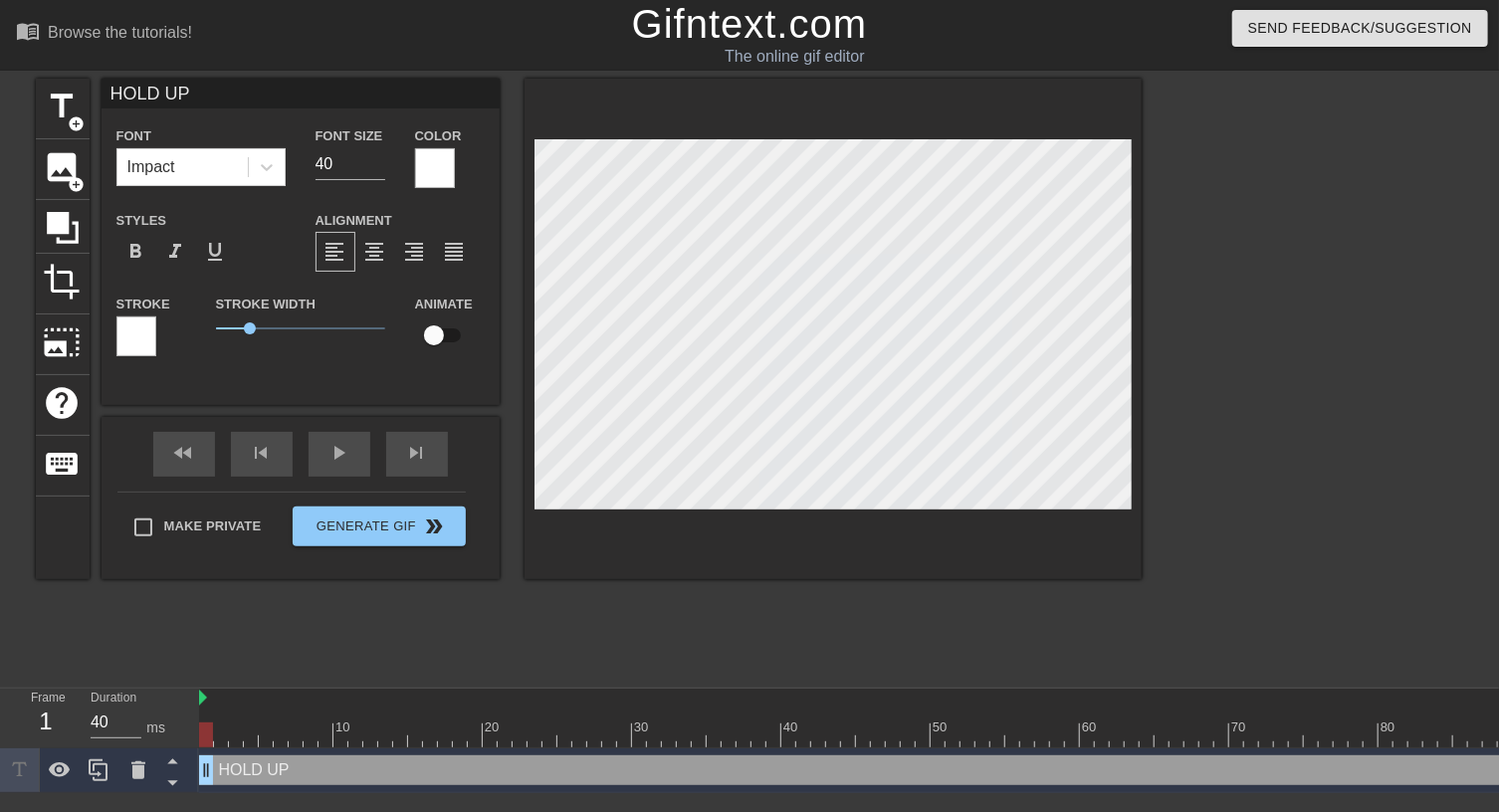 click on "title add_circle image add_circle crop photo_size_select_large help keyboard HOLD UP Font Impact Font Size 40 Color Styles format_bold format_italic format_underline Alignment format_align_left format_align_center format_align_right format_align_justify Stroke Stroke Width 1 Animate fast_rewind skip_previous play_arrow skip_next Make Private Generate Gif double_arrow" at bounding box center (588, 377) 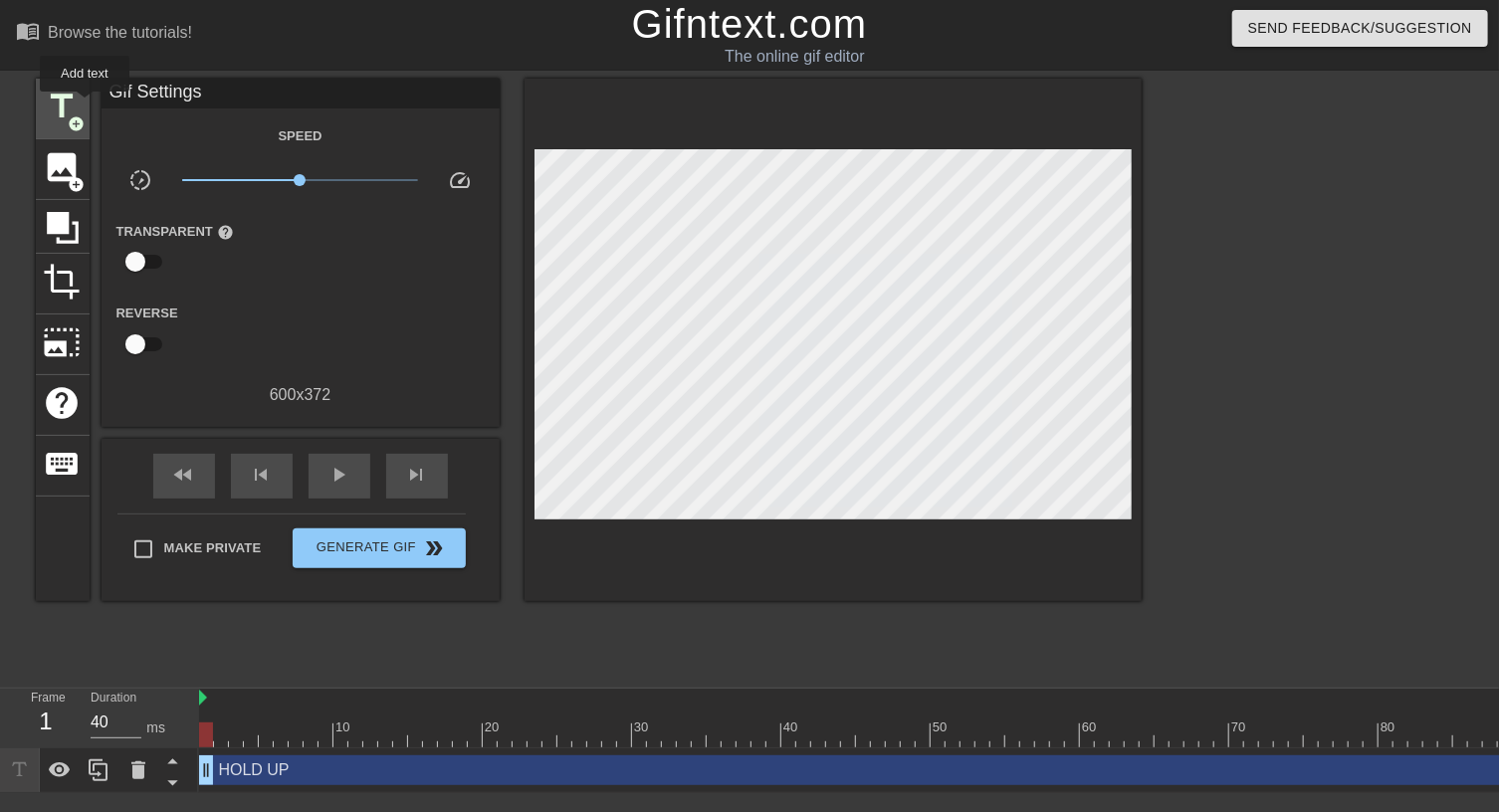 click on "title add_circle" at bounding box center [63, 108] 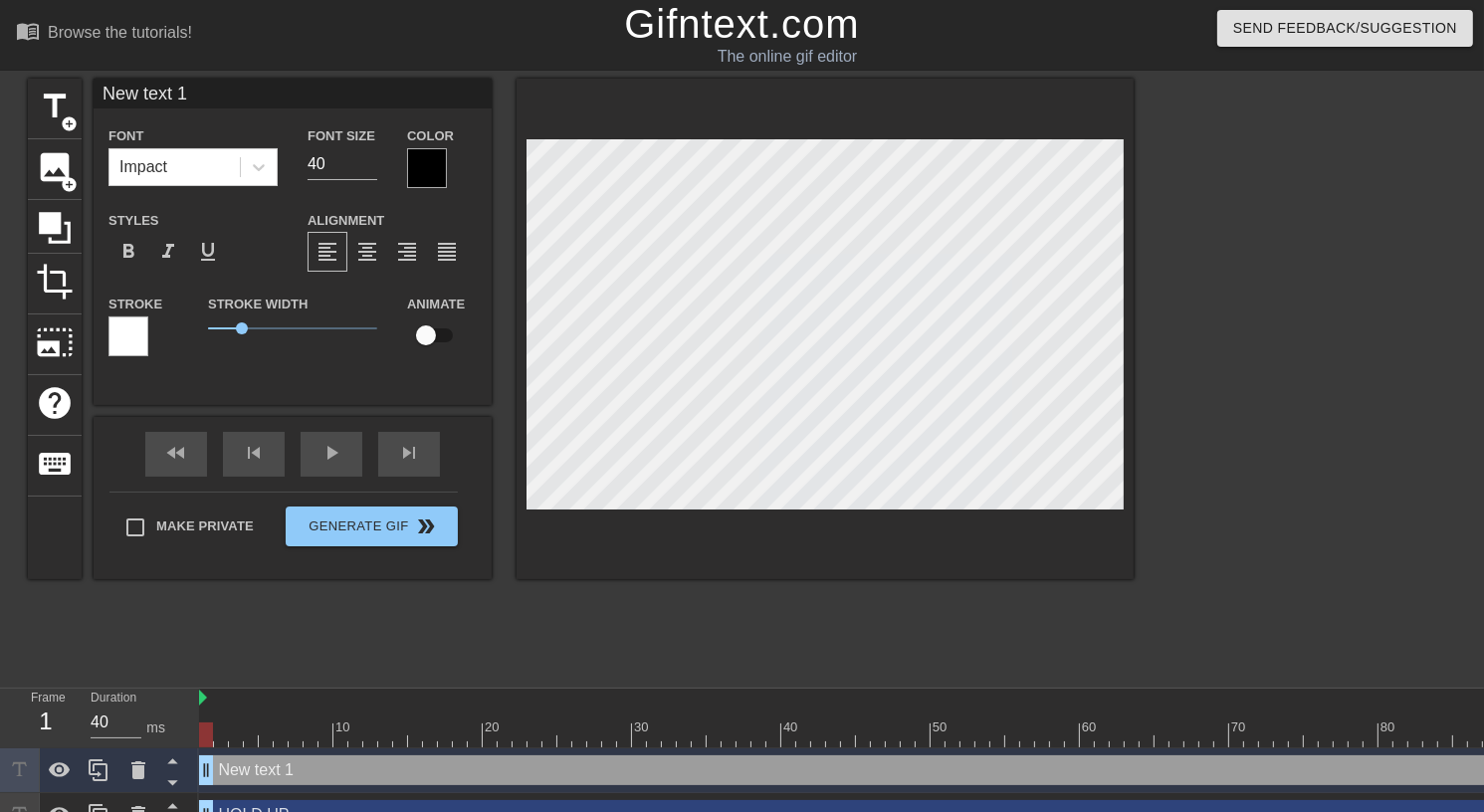 click at bounding box center [427, 168] 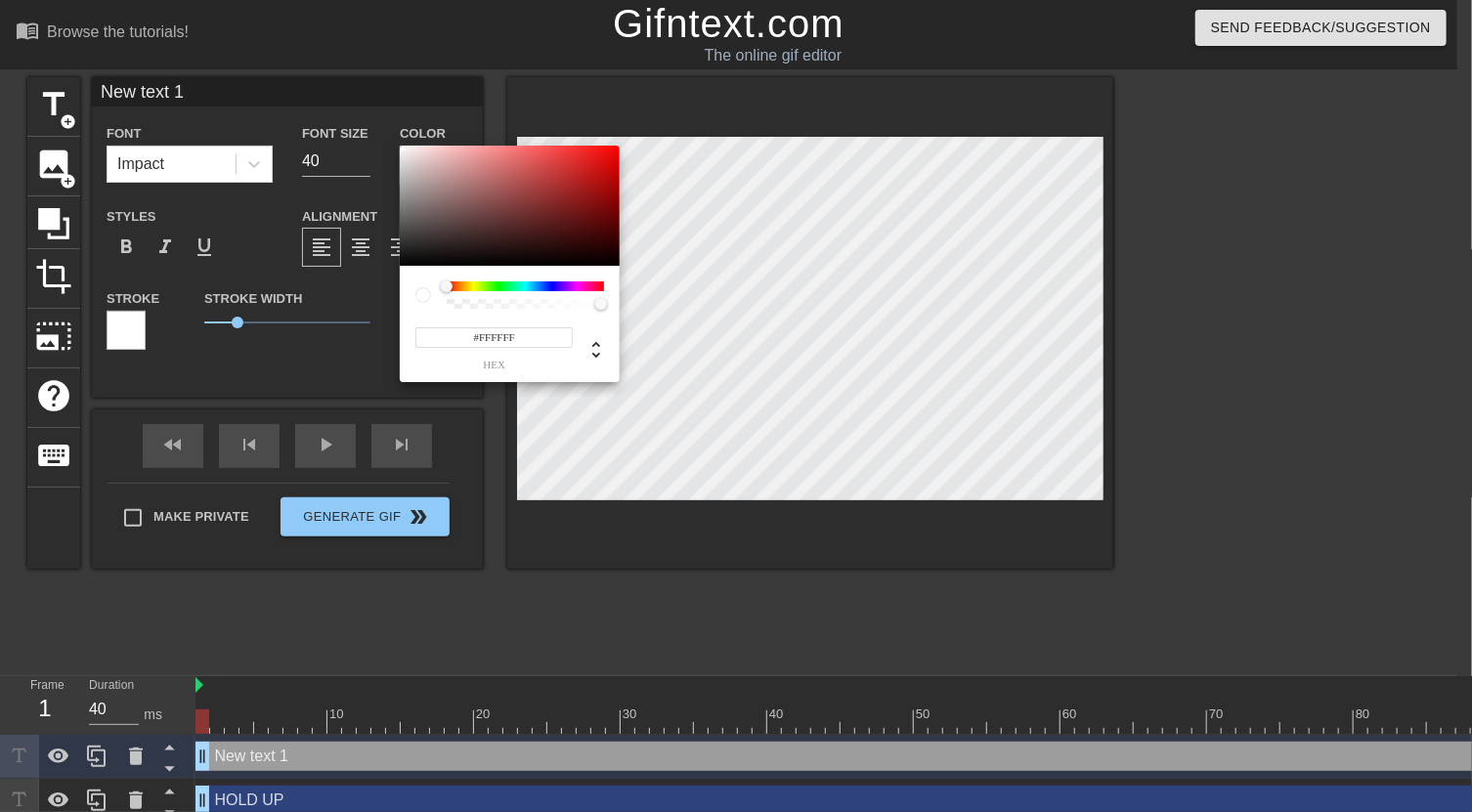 drag, startPoint x: 413, startPoint y: 206, endPoint x: 350, endPoint y: 92, distance: 130.24976 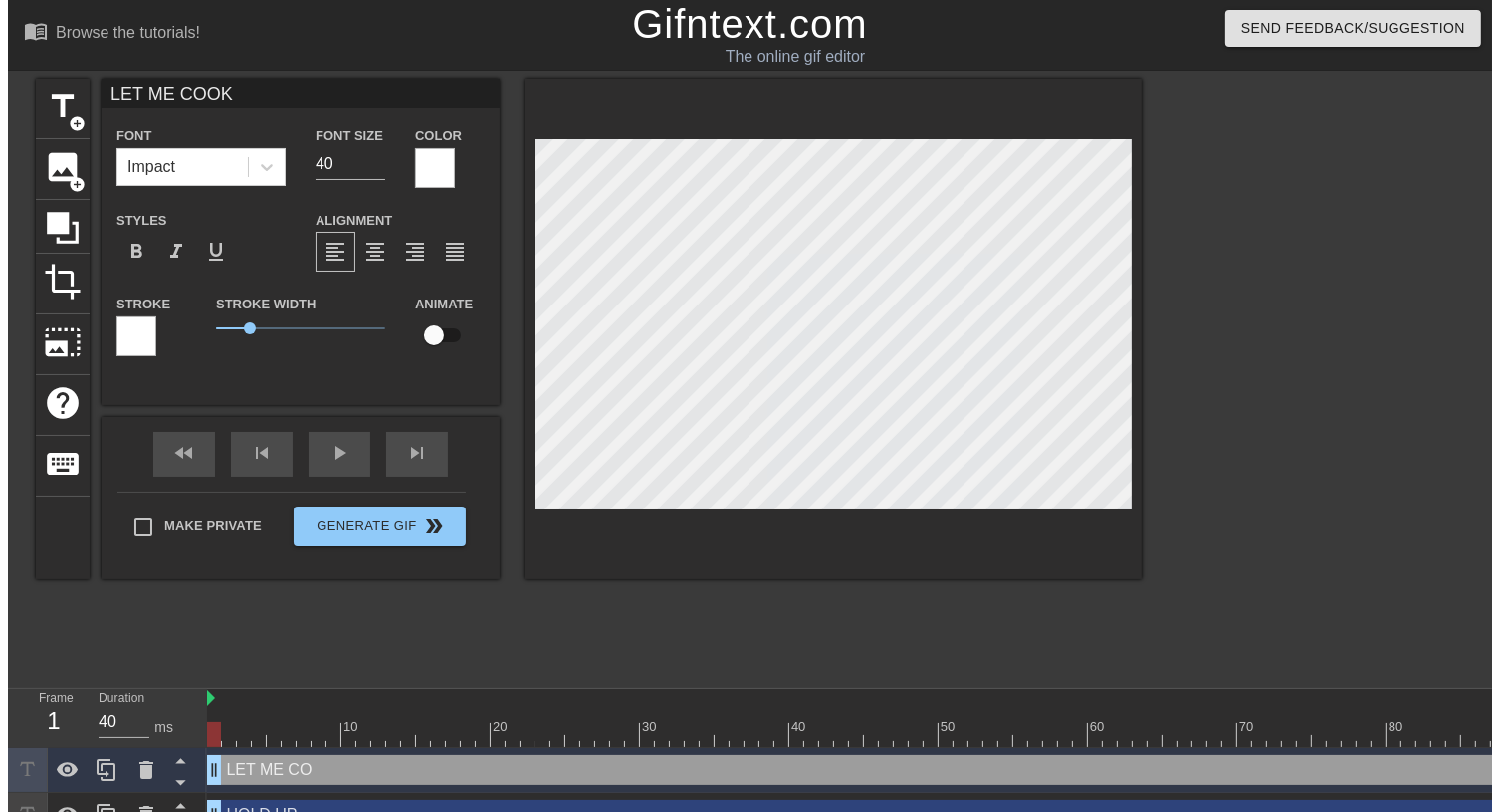 scroll, scrollTop: 2, scrollLeft: 7, axis: both 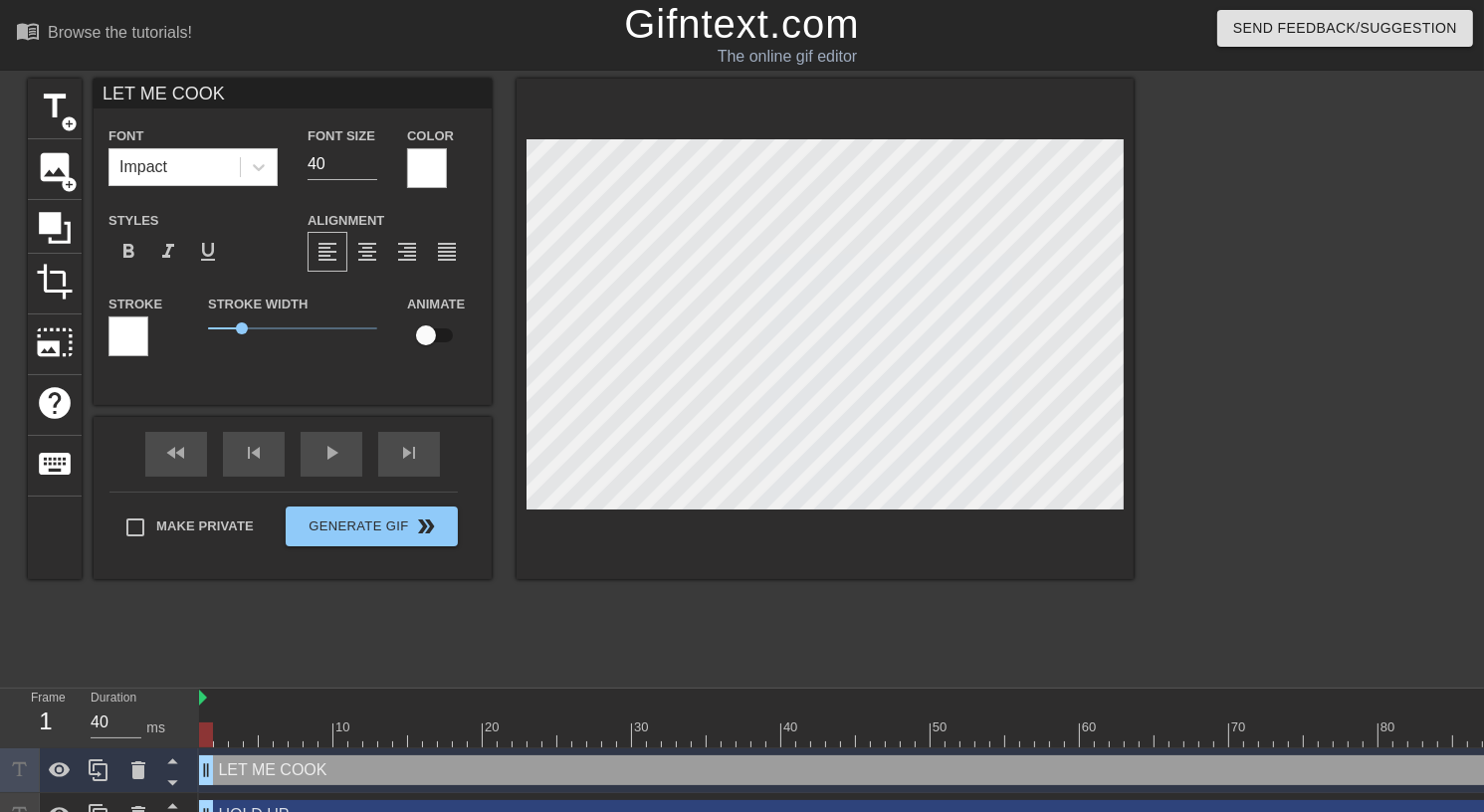 click on "title add_circle image add_circle crop photo_size_select_large help keyboard LET ME COOK Font Impact Font Size 40 Color Styles format_bold format_italic format_underline Alignment format_align_left format_align_center format_align_right format_align_justify Stroke Stroke Width 1 Animate fast_rewind skip_previous play_arrow skip_next Make Private Generate Gif double_arrow" at bounding box center [580, 377] 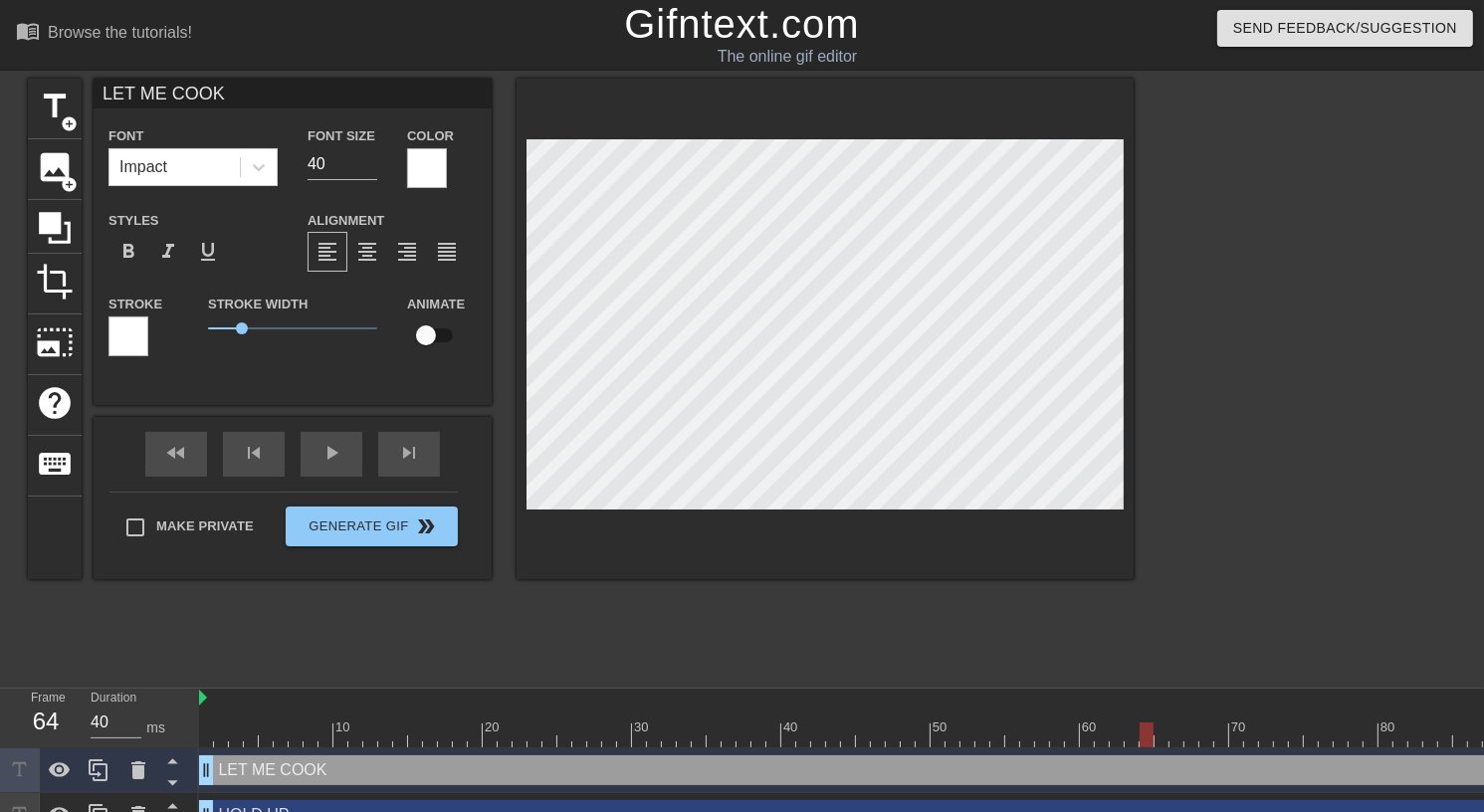 click on "fast_rewind skip_previous play_arrow skip_next Make Private Generate Gif double_arrow" at bounding box center [293, 498] 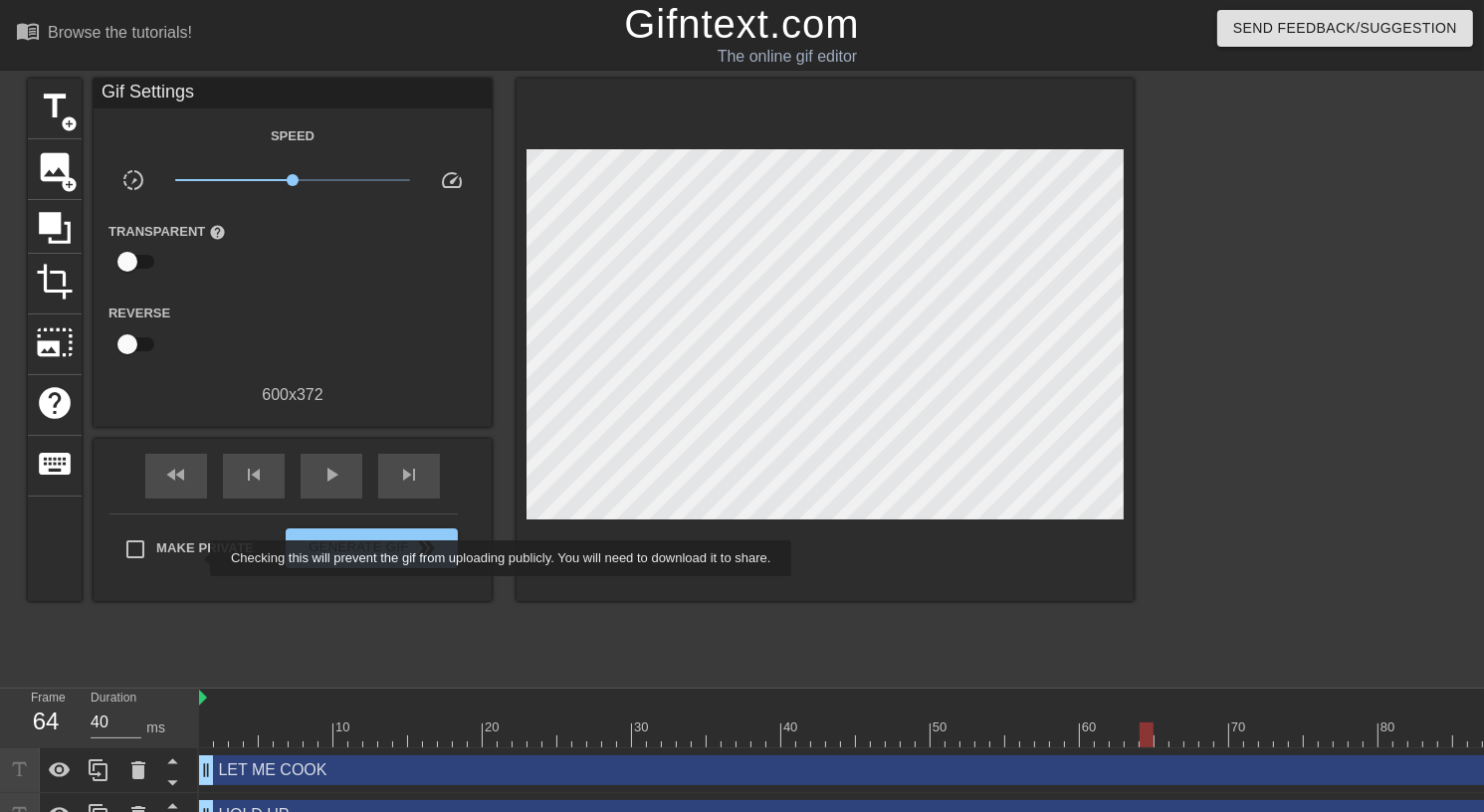 click on "Make Private" at bounding box center (184, 549) 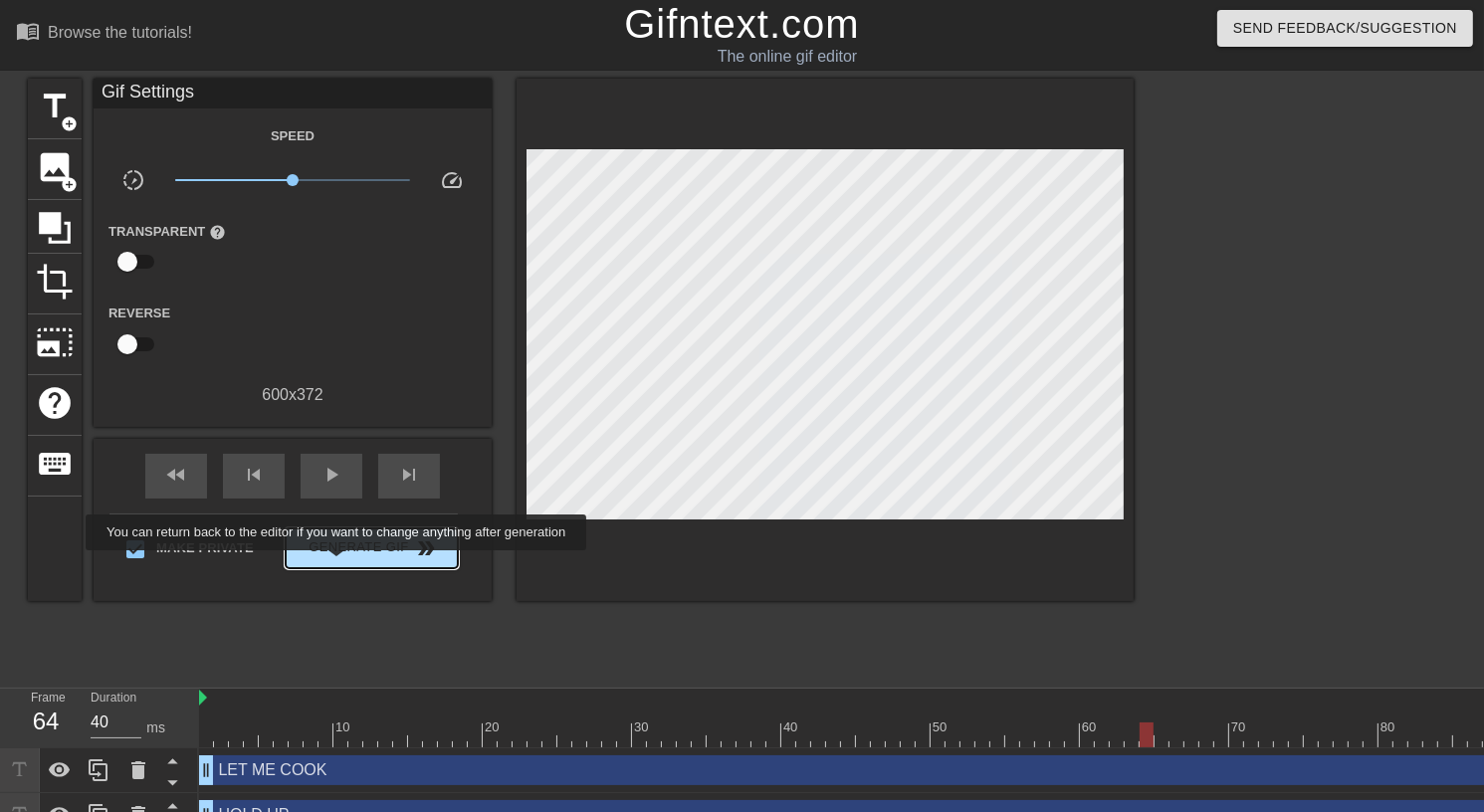 click on "Generate Gif double_arrow" at bounding box center (371, 548) 